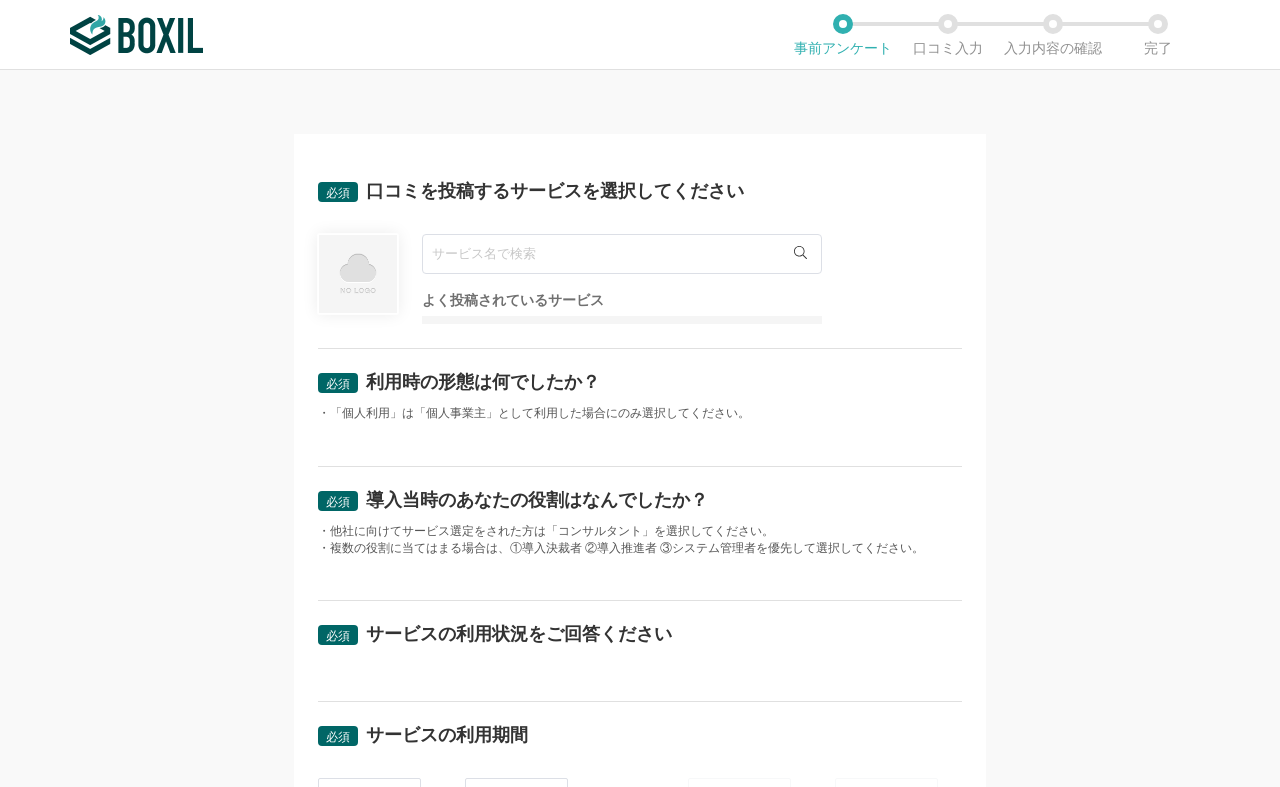 scroll, scrollTop: 0, scrollLeft: 0, axis: both 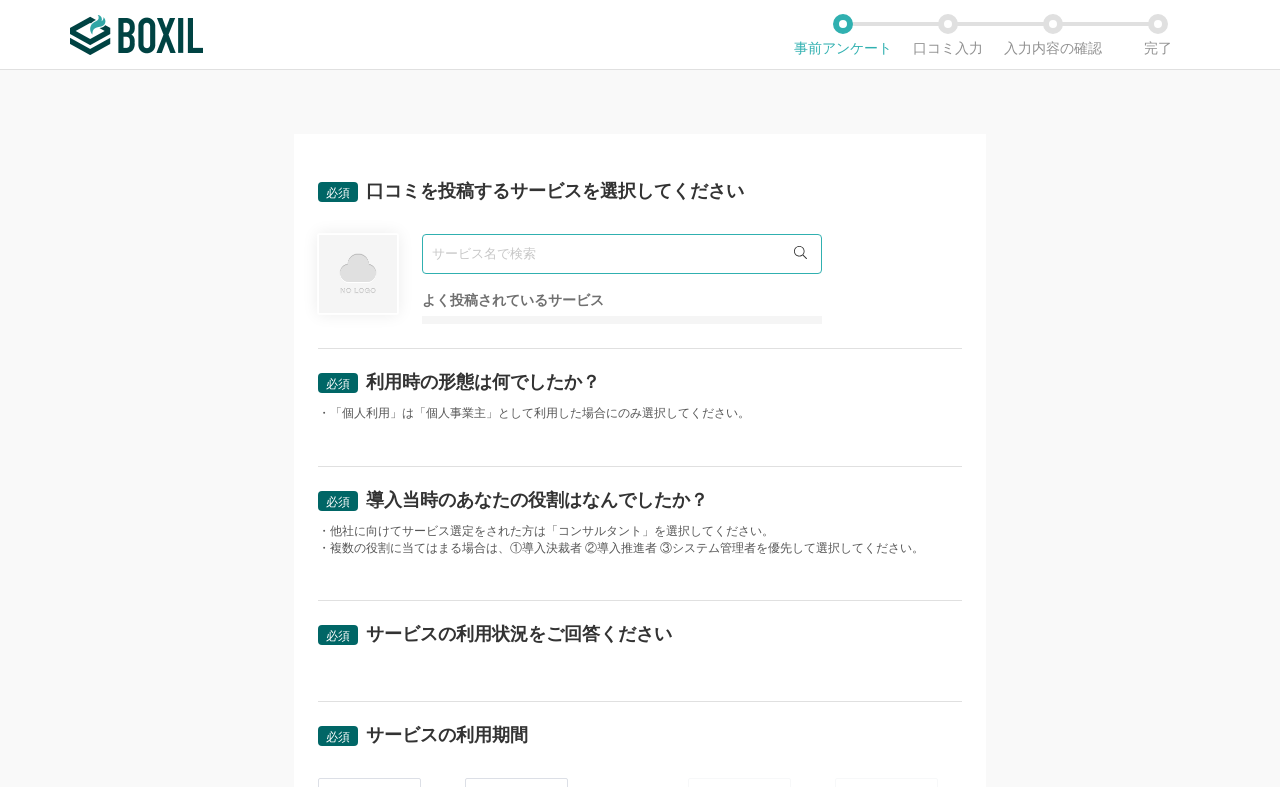 click at bounding box center (622, 254) 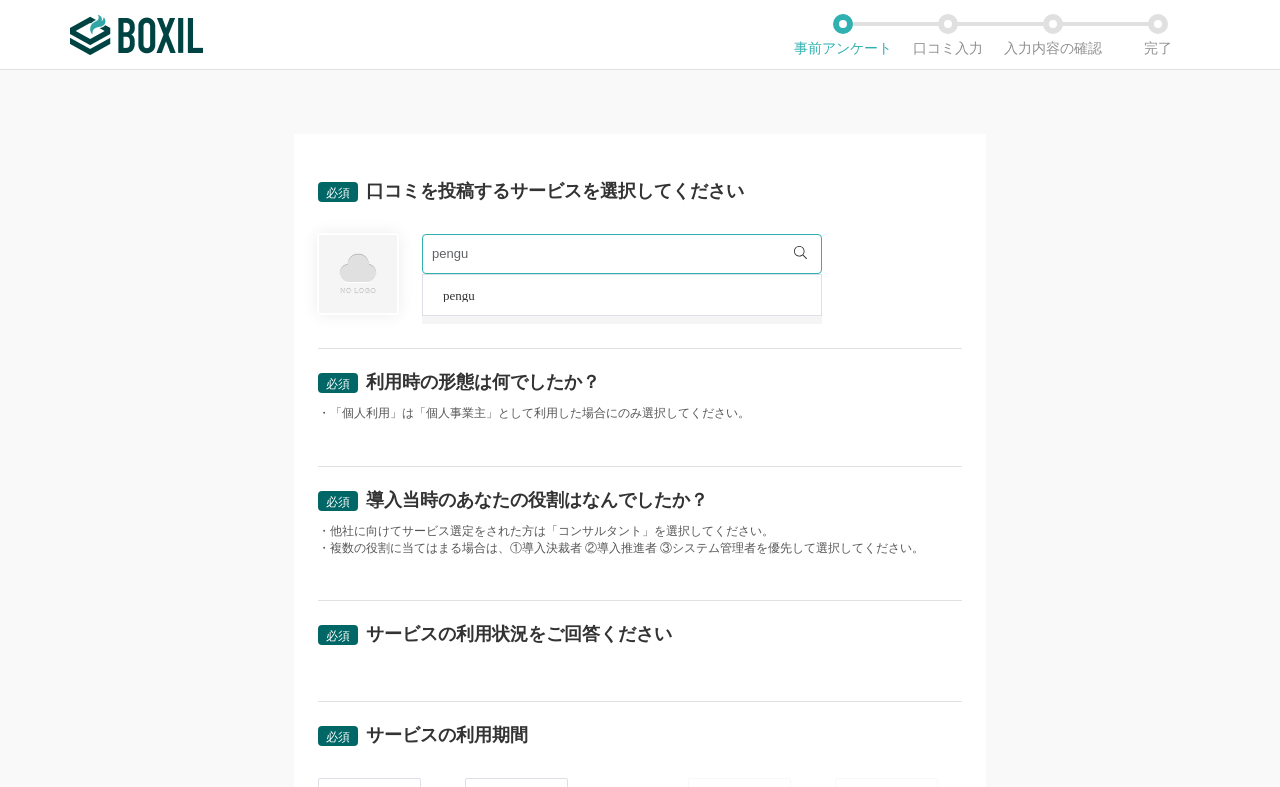 type on "pengu" 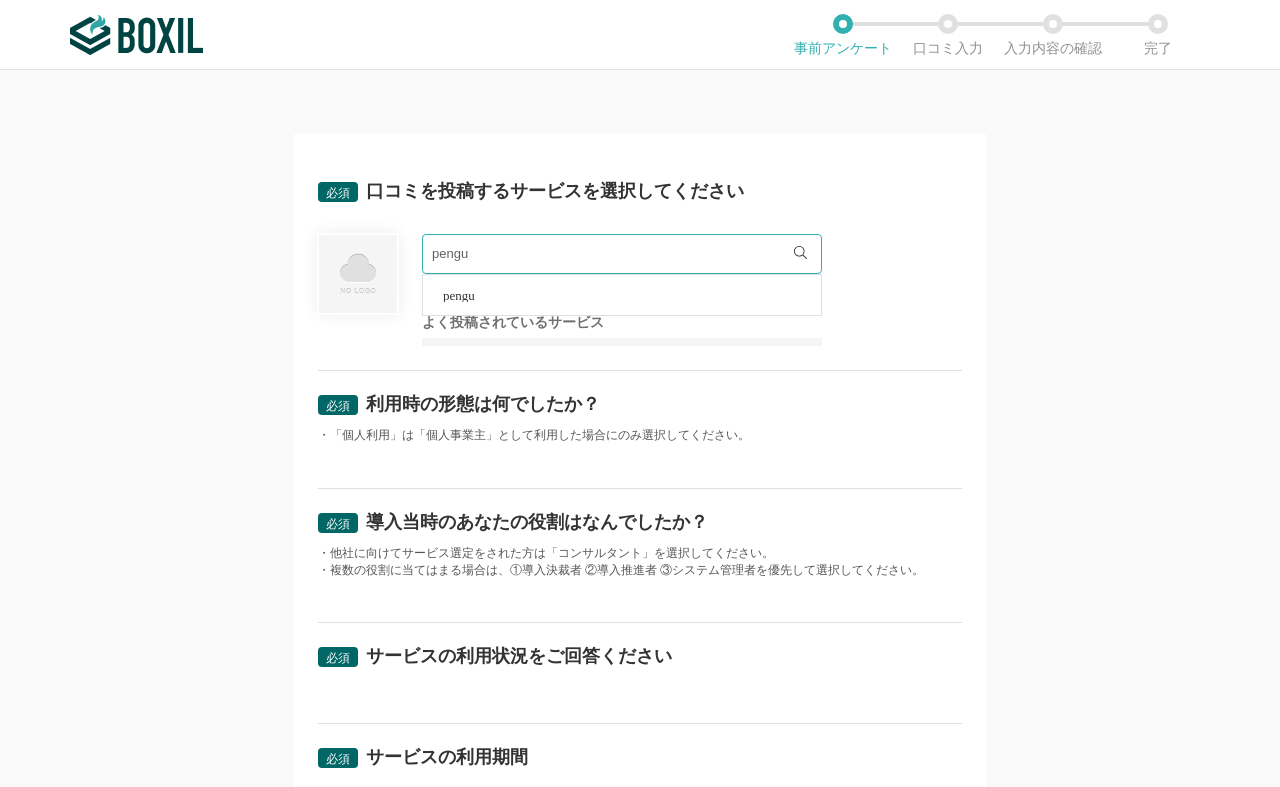 click on "pengu" at bounding box center [459, 295] 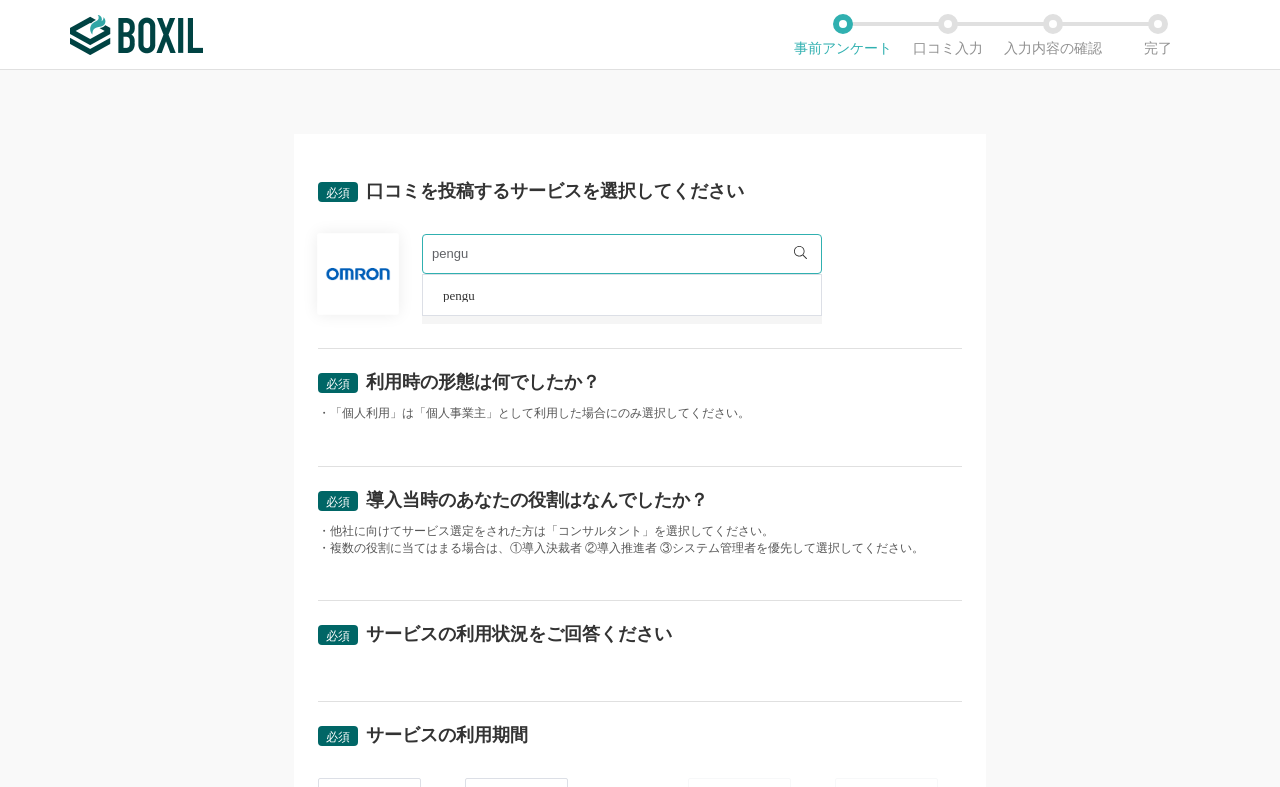 click on "・「個人利用」は「個人事業主」として利用した場合にのみ選択してください。" at bounding box center [640, 413] 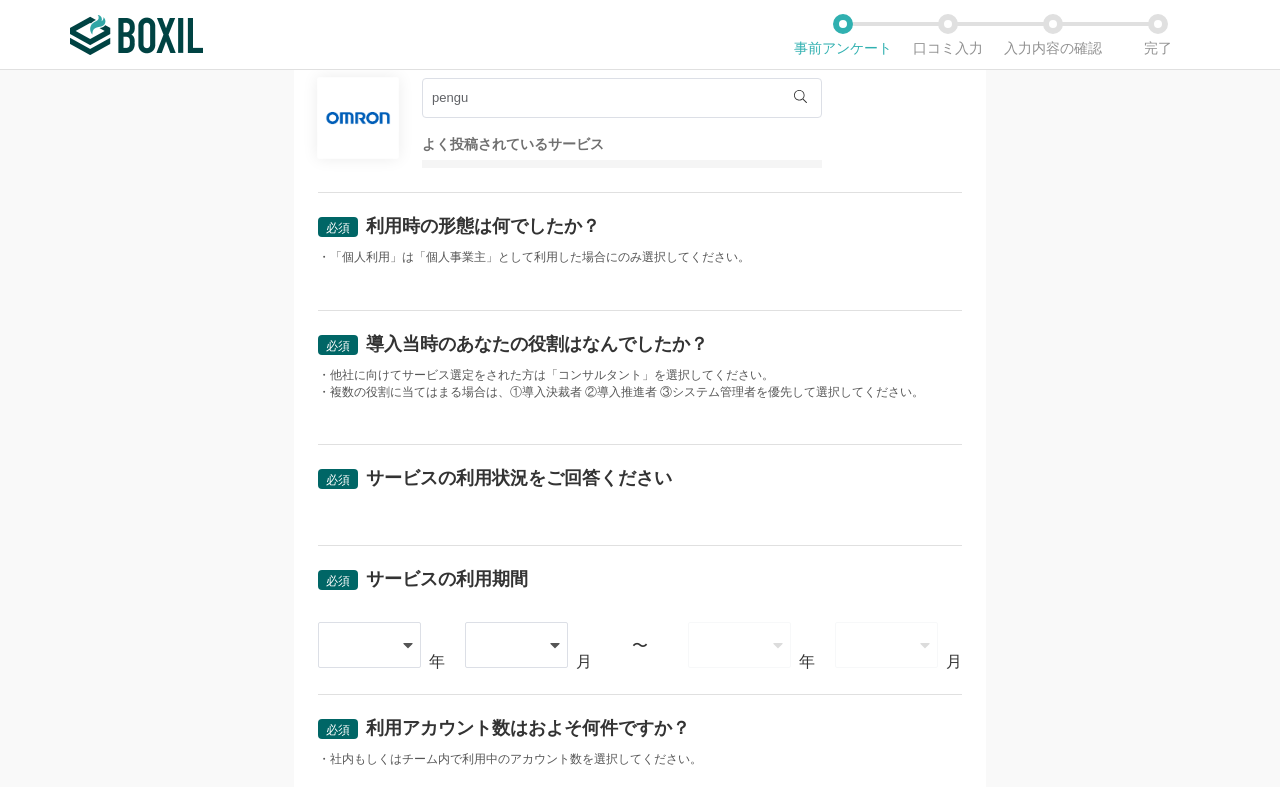 scroll, scrollTop: 167, scrollLeft: 0, axis: vertical 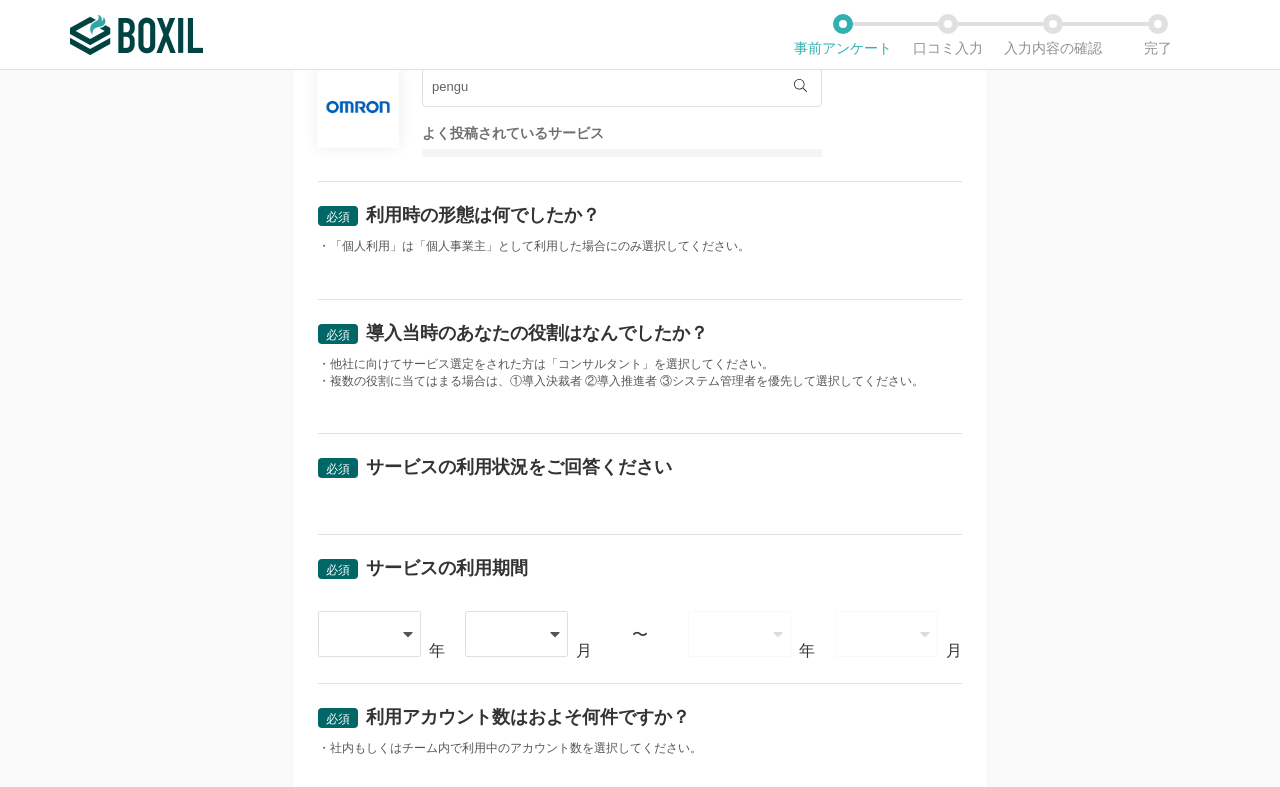drag, startPoint x: 630, startPoint y: 376, endPoint x: 601, endPoint y: 378, distance: 29.068884 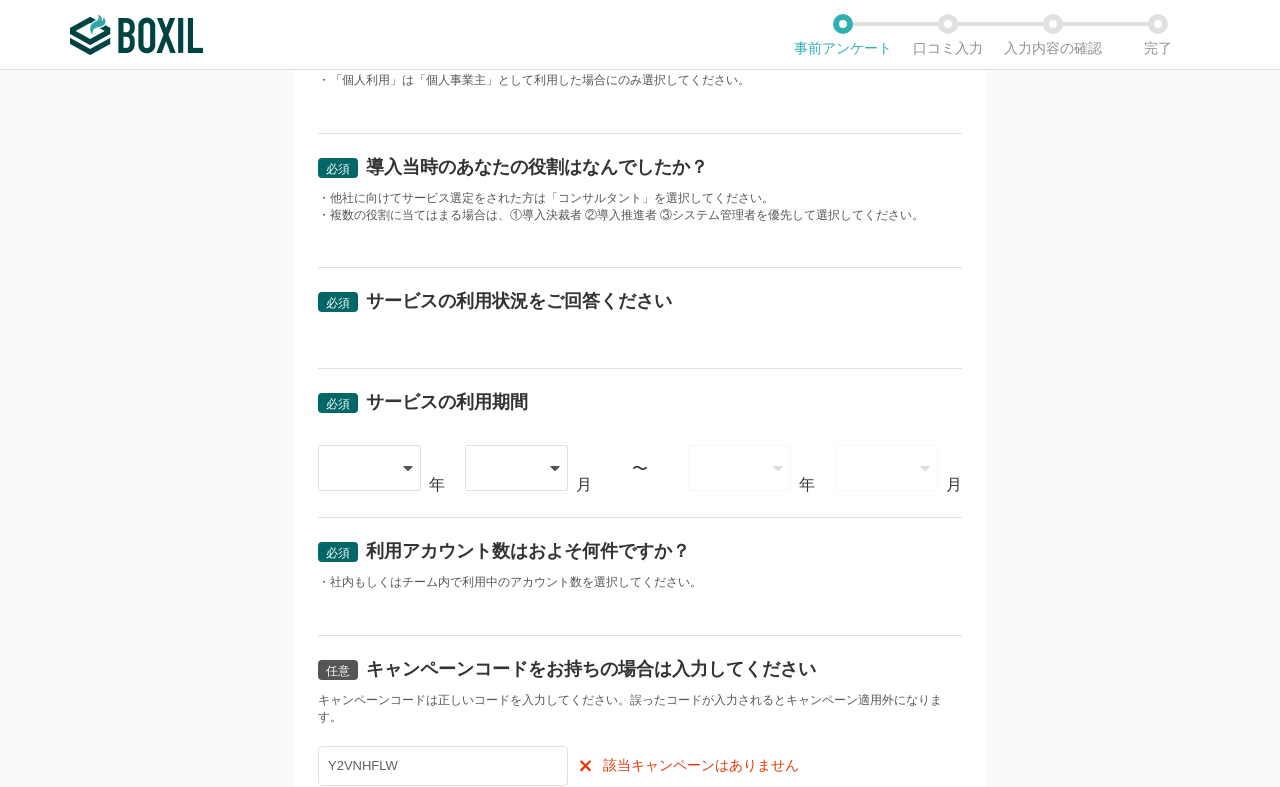 click on "必須 サービスの利用状況をご回答ください" at bounding box center (640, 318) 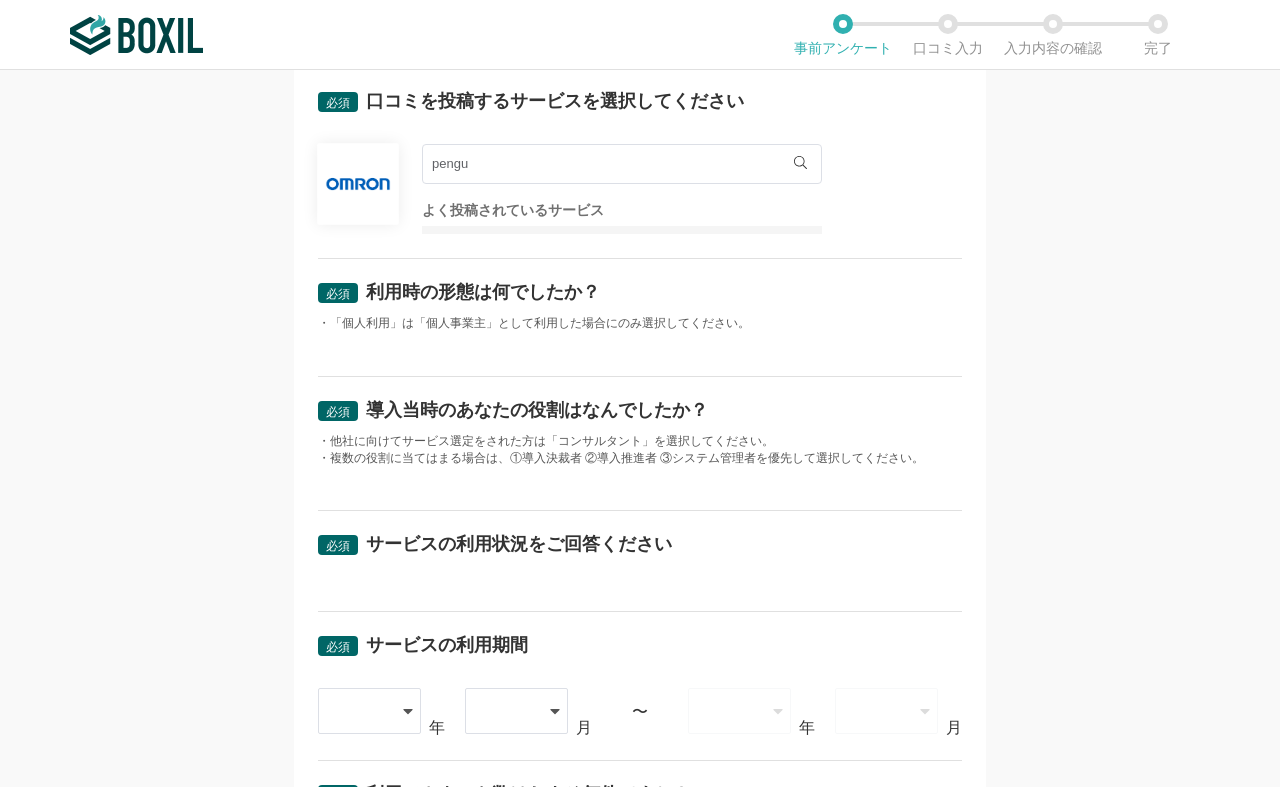 scroll, scrollTop: 0, scrollLeft: 0, axis: both 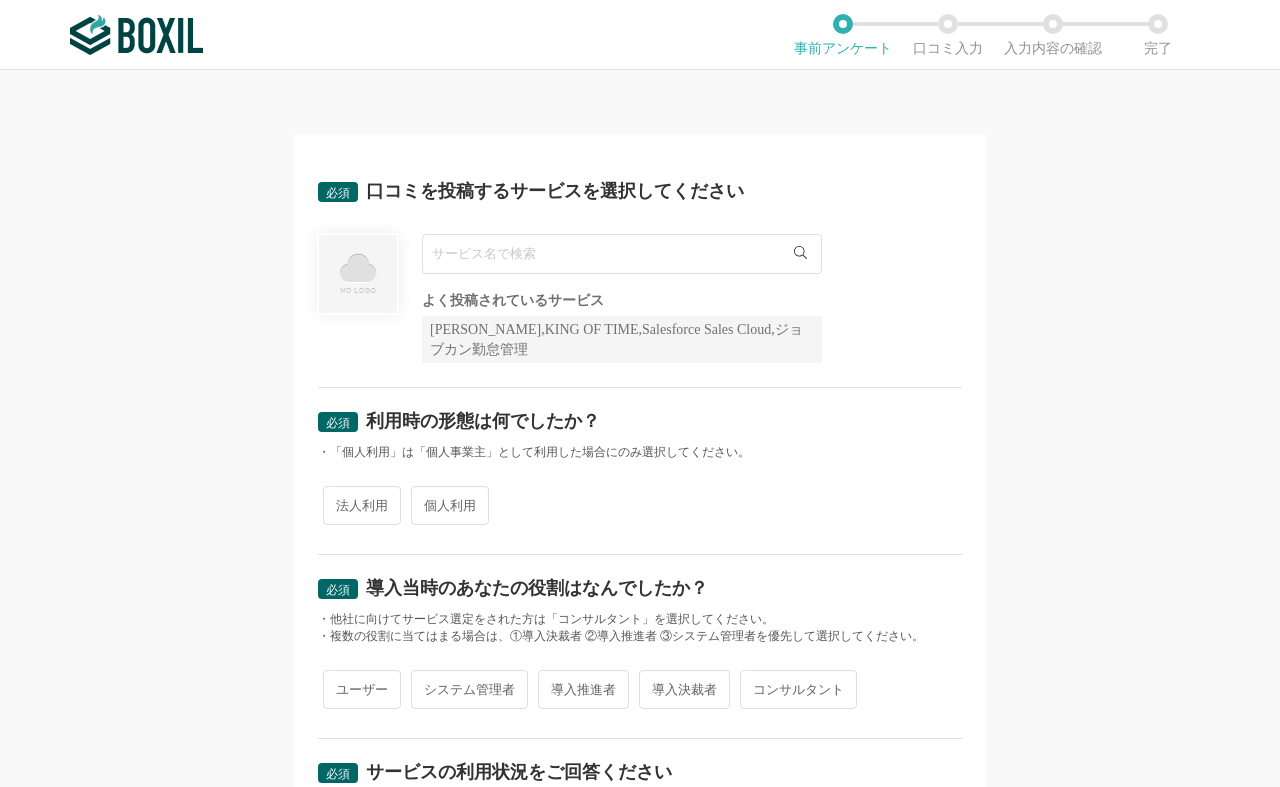 click 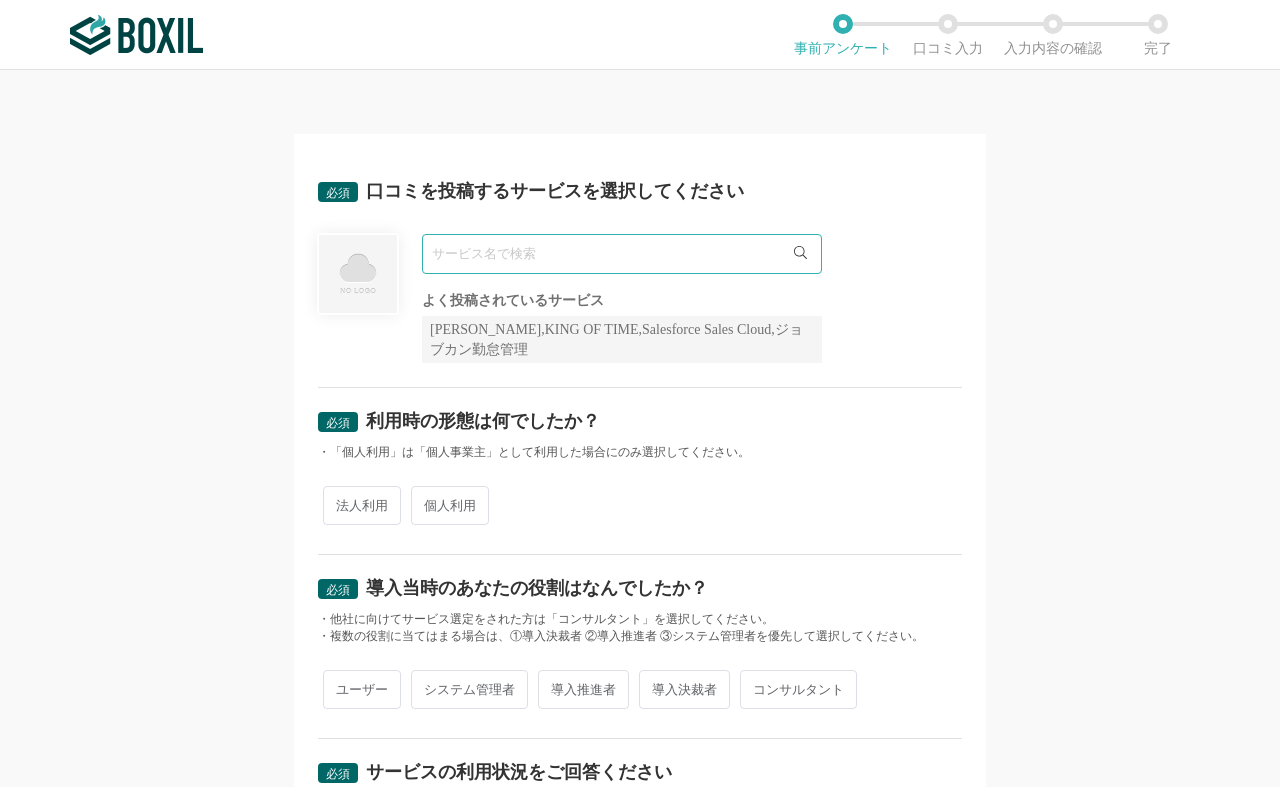 click at bounding box center (622, 254) 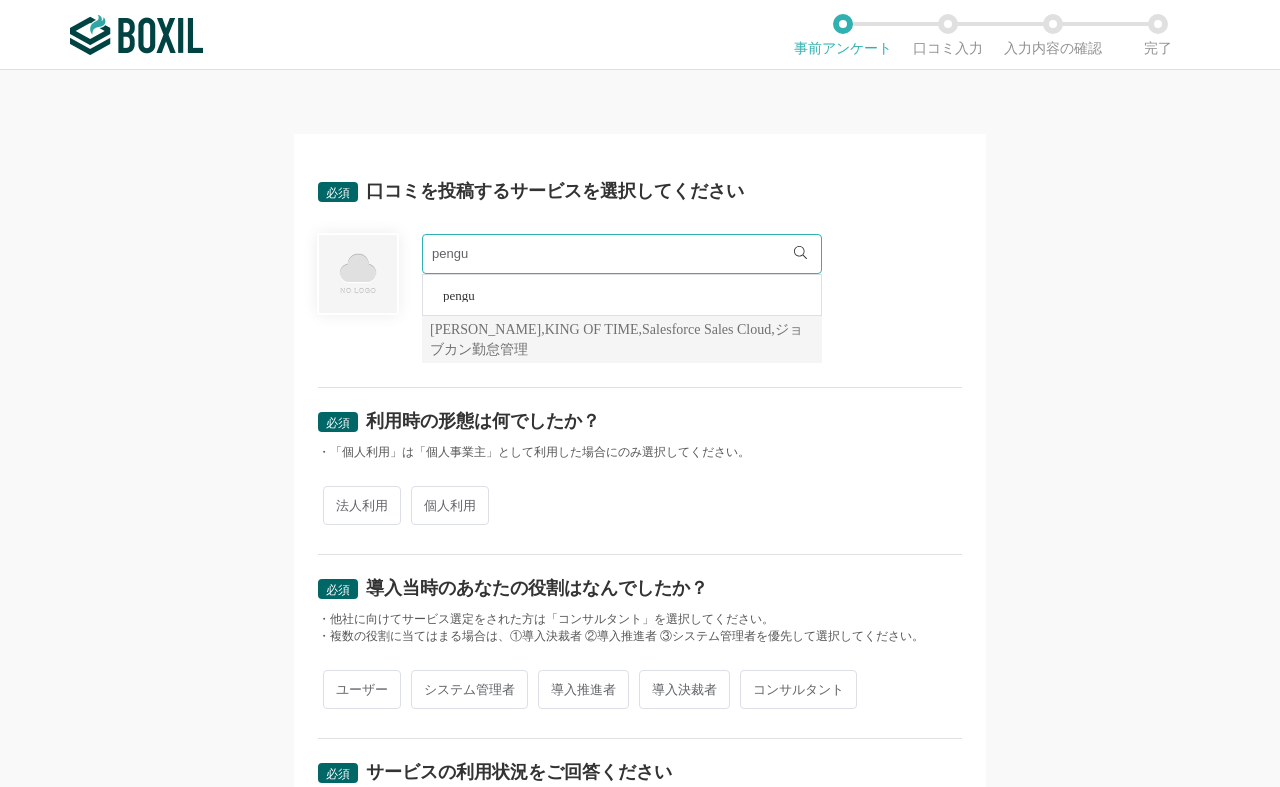 type on "pengu" 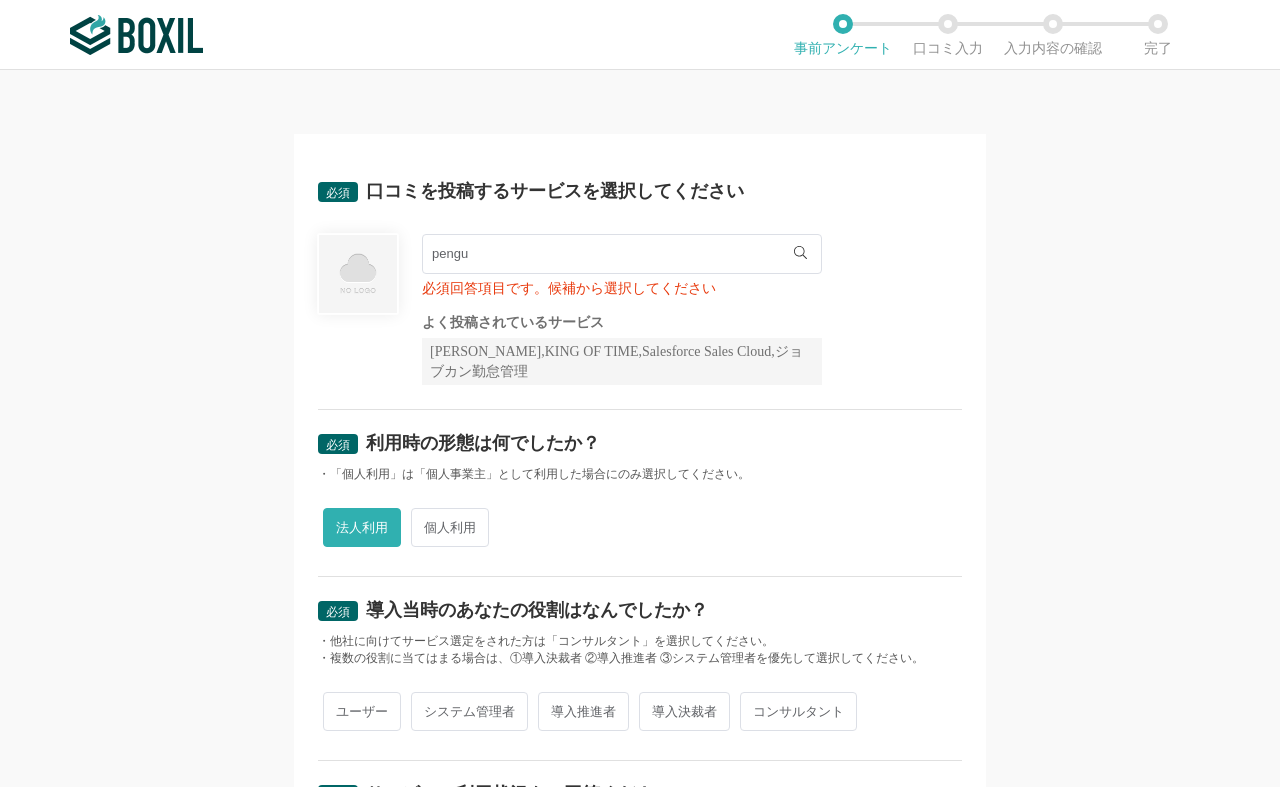 click on "pengu" at bounding box center (622, 254) 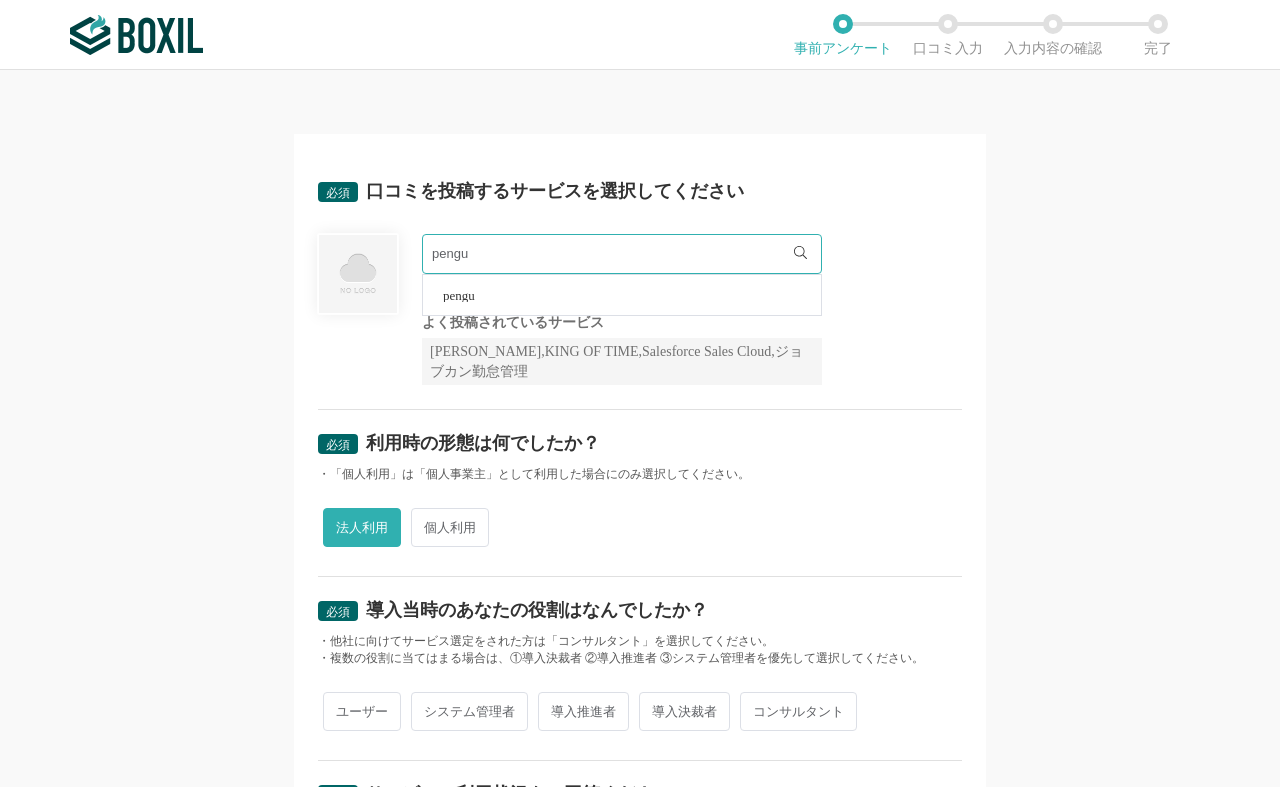 click on "[PERSON_NAME],KING OF TIME,Salesforce Sales Cloud,ジョブカン勤怠管理" at bounding box center [622, 361] 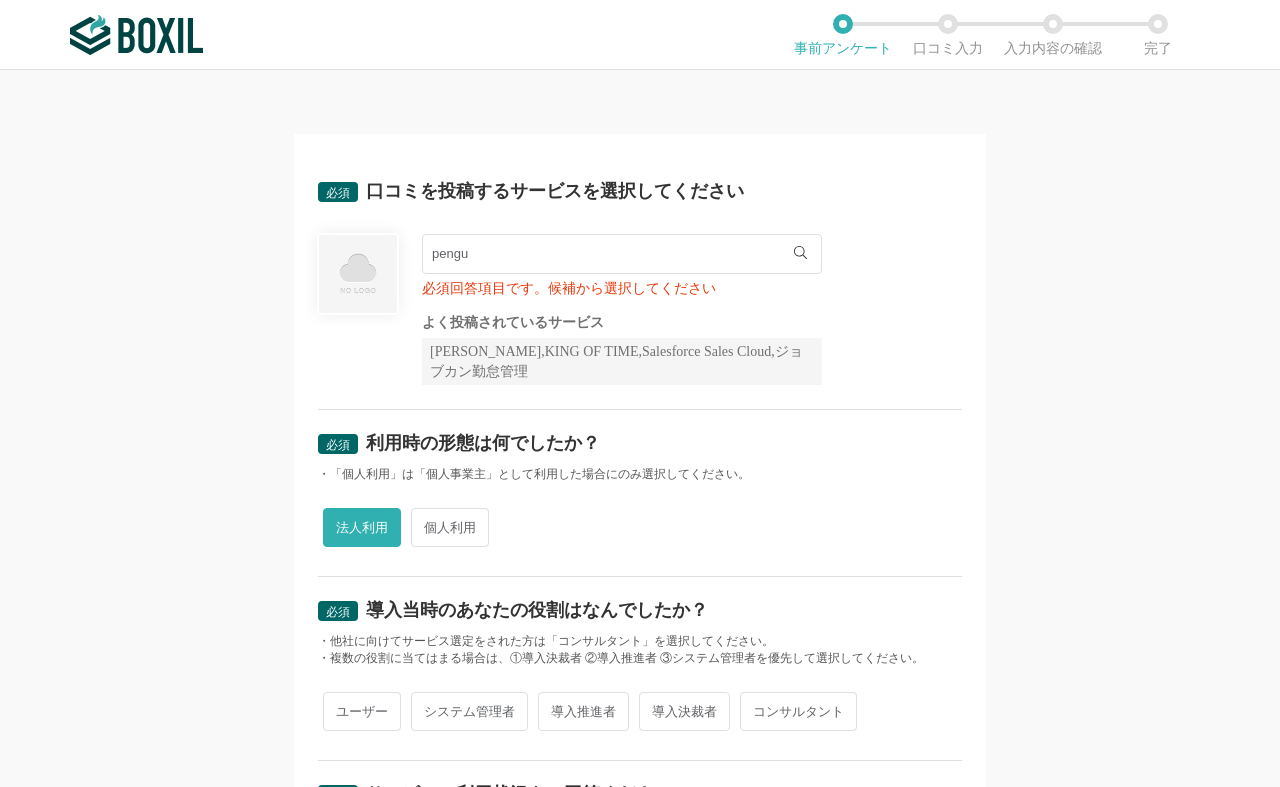 click at bounding box center (358, 274) 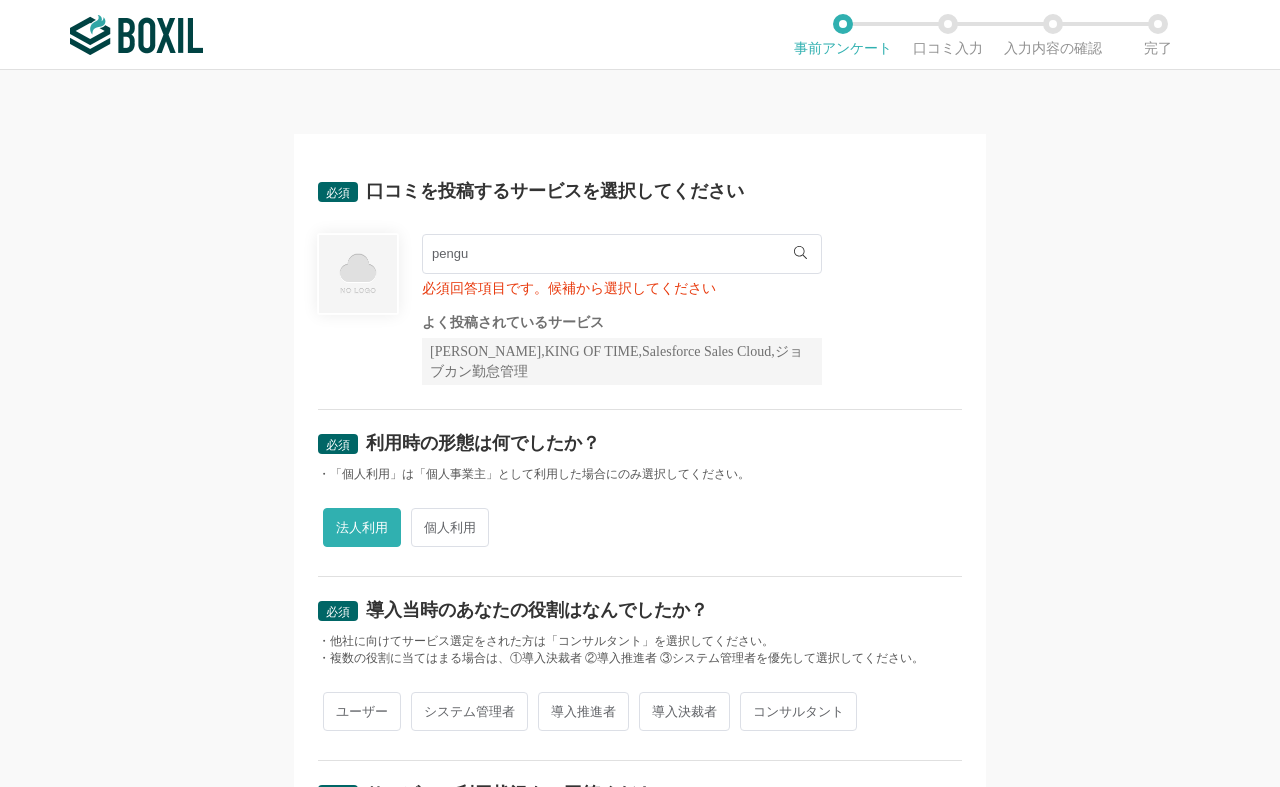 click on "pengu" at bounding box center [622, 254] 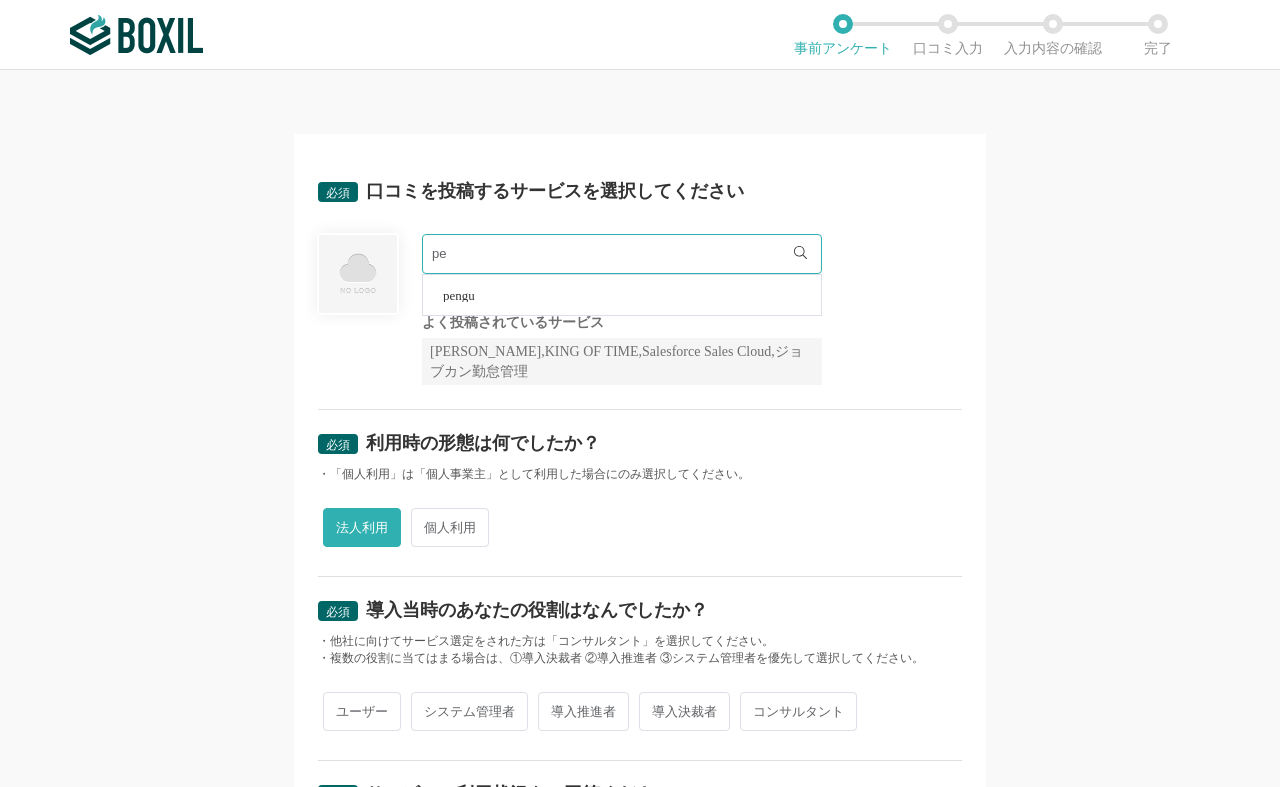 type on "p" 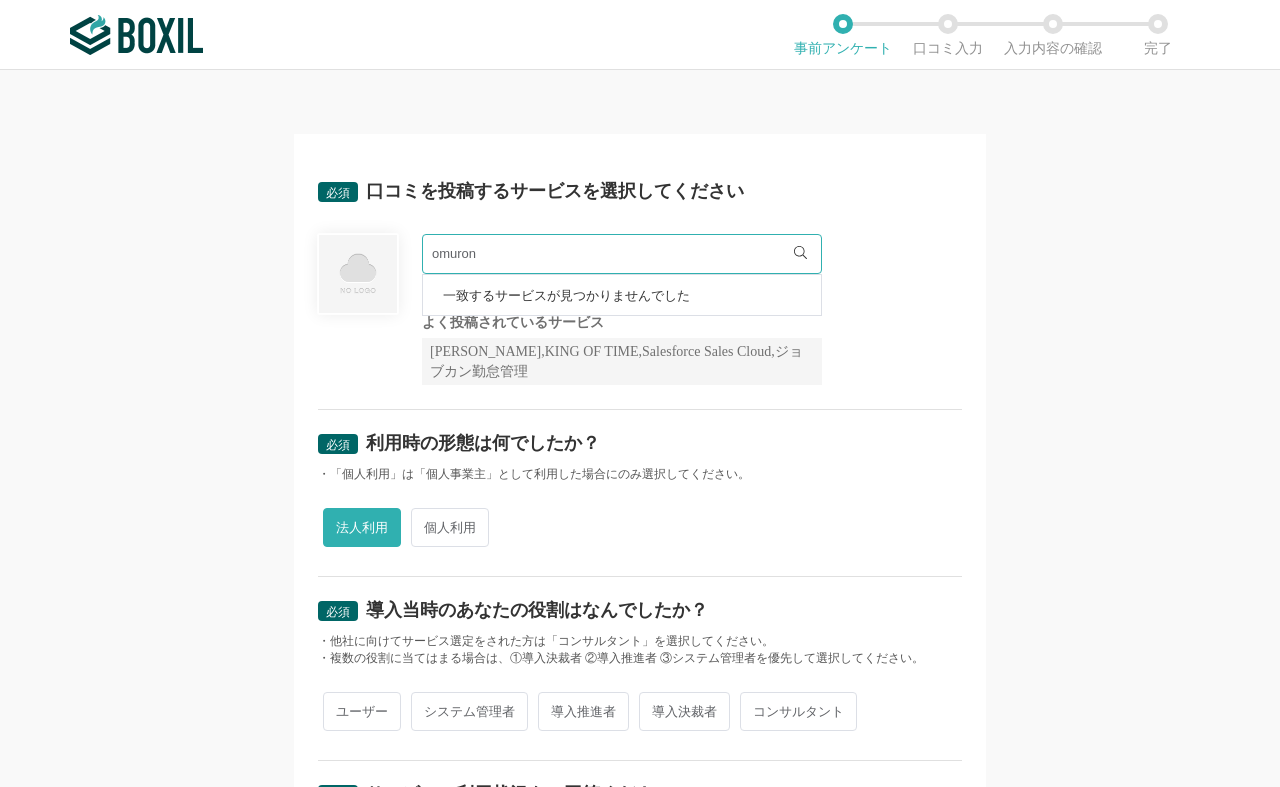 type on "omuron" 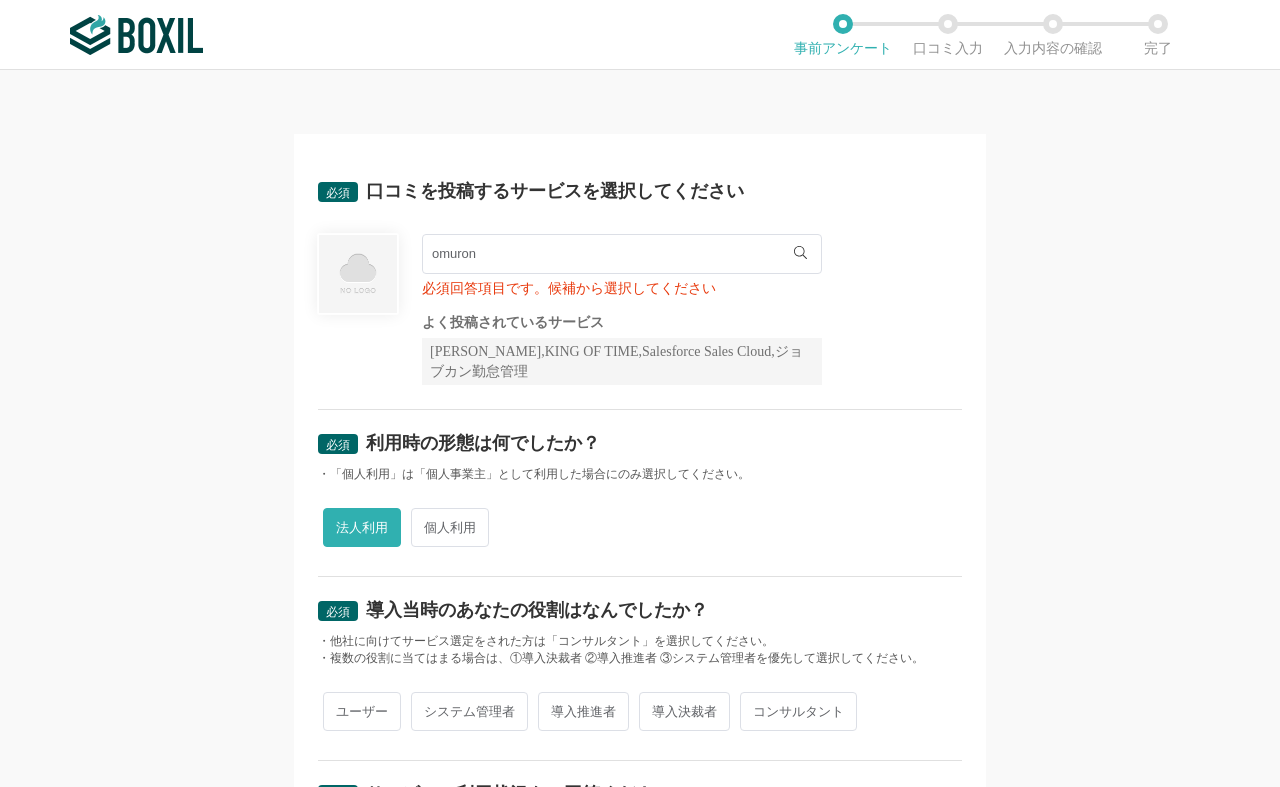click 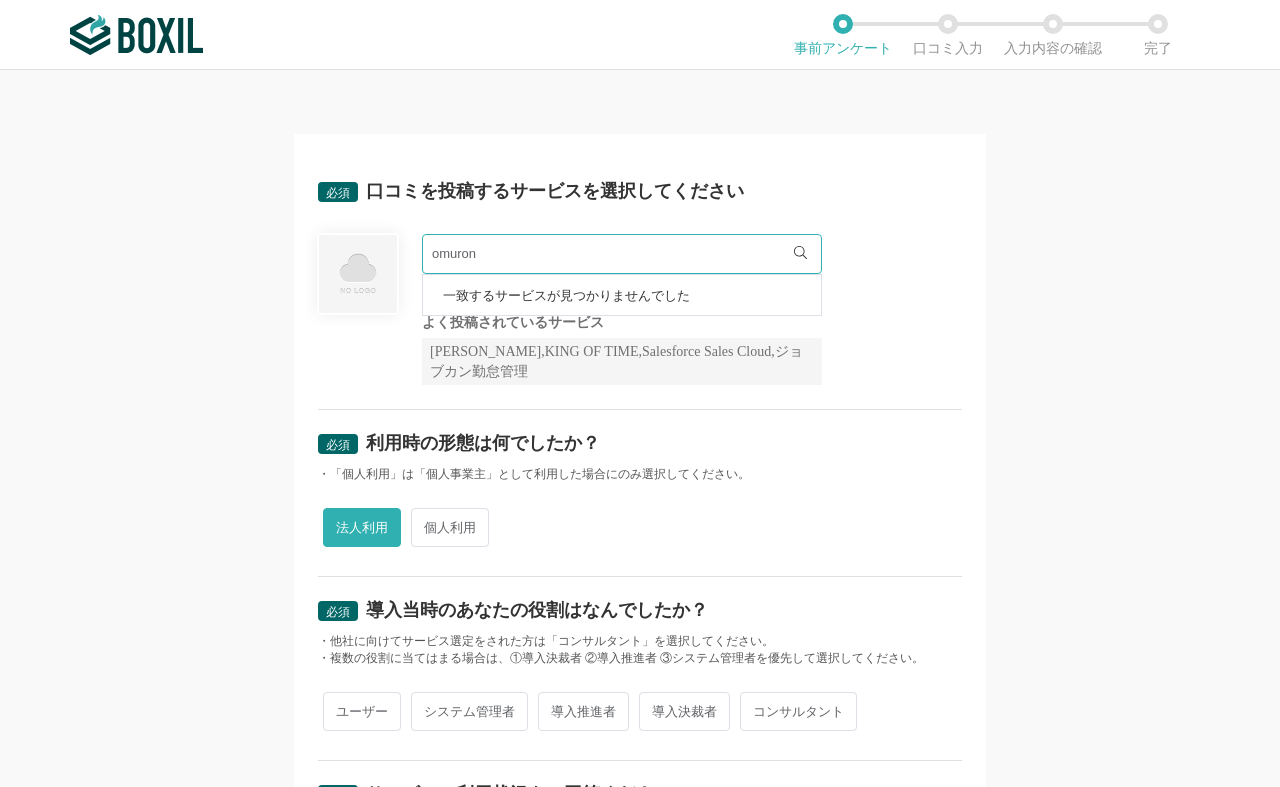 click 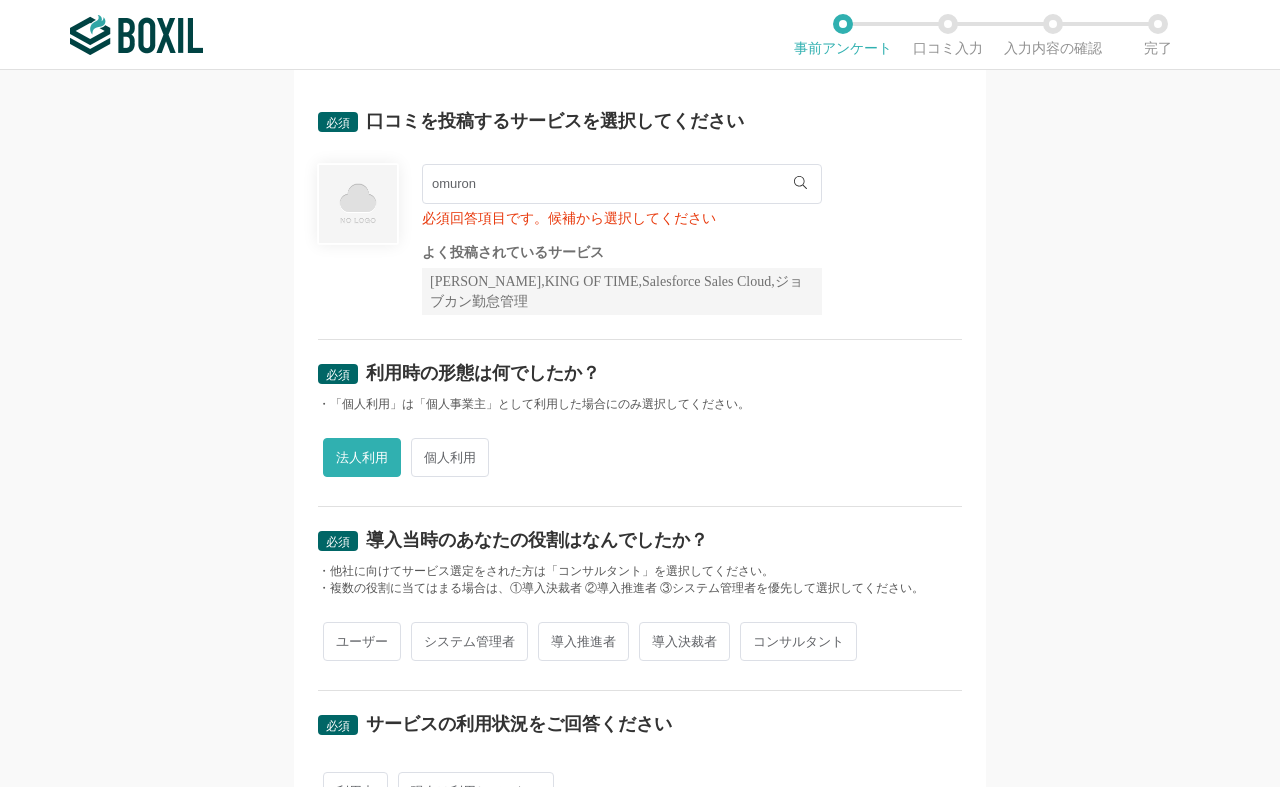 scroll, scrollTop: 62, scrollLeft: 0, axis: vertical 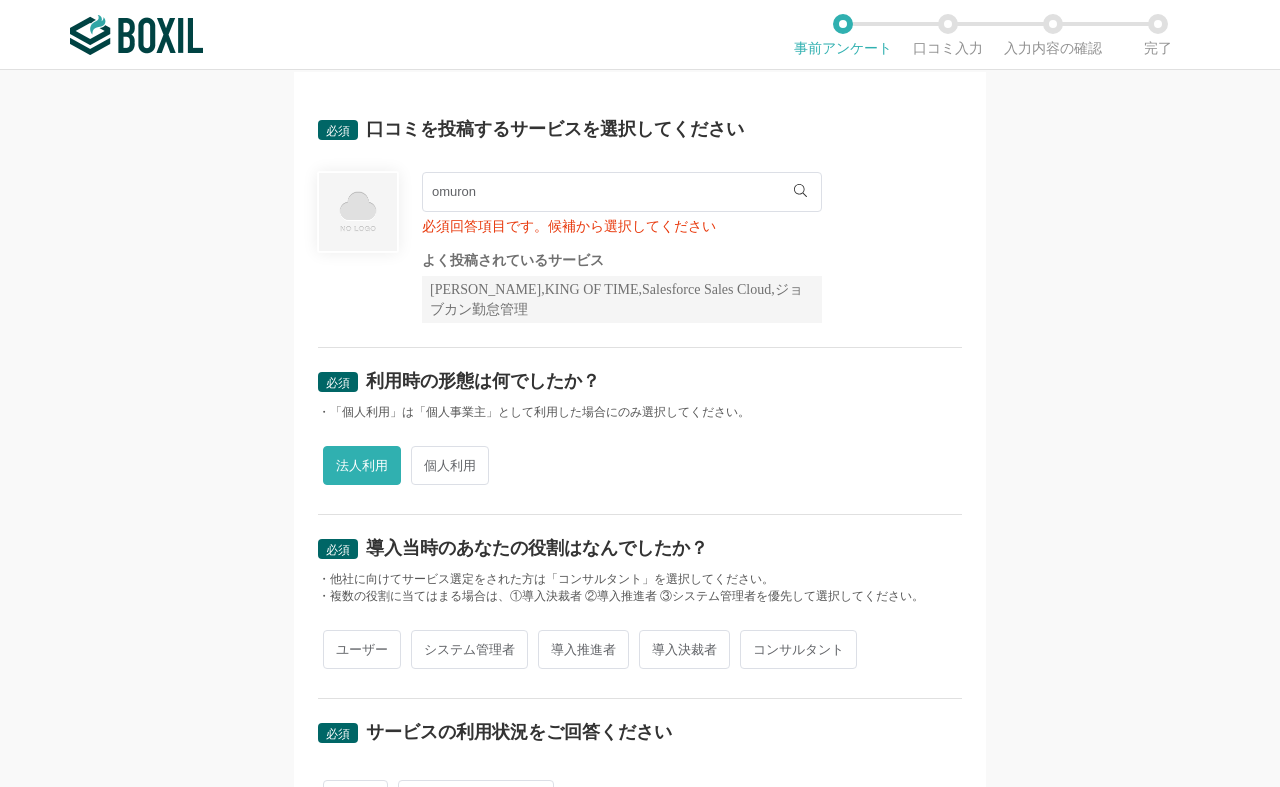 click on "[PERSON_NAME],KING OF TIME,Salesforce Sales Cloud,ジョブカン勤怠管理" at bounding box center [622, 299] 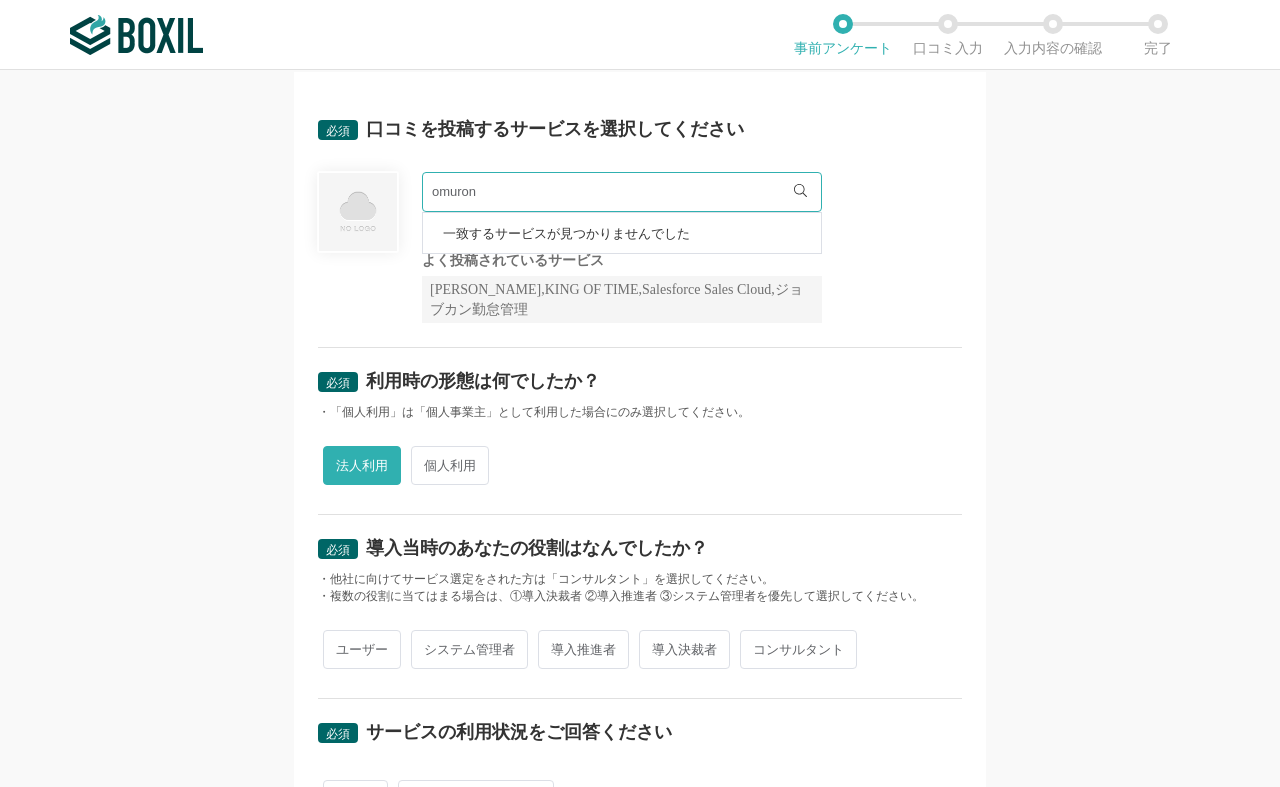 click 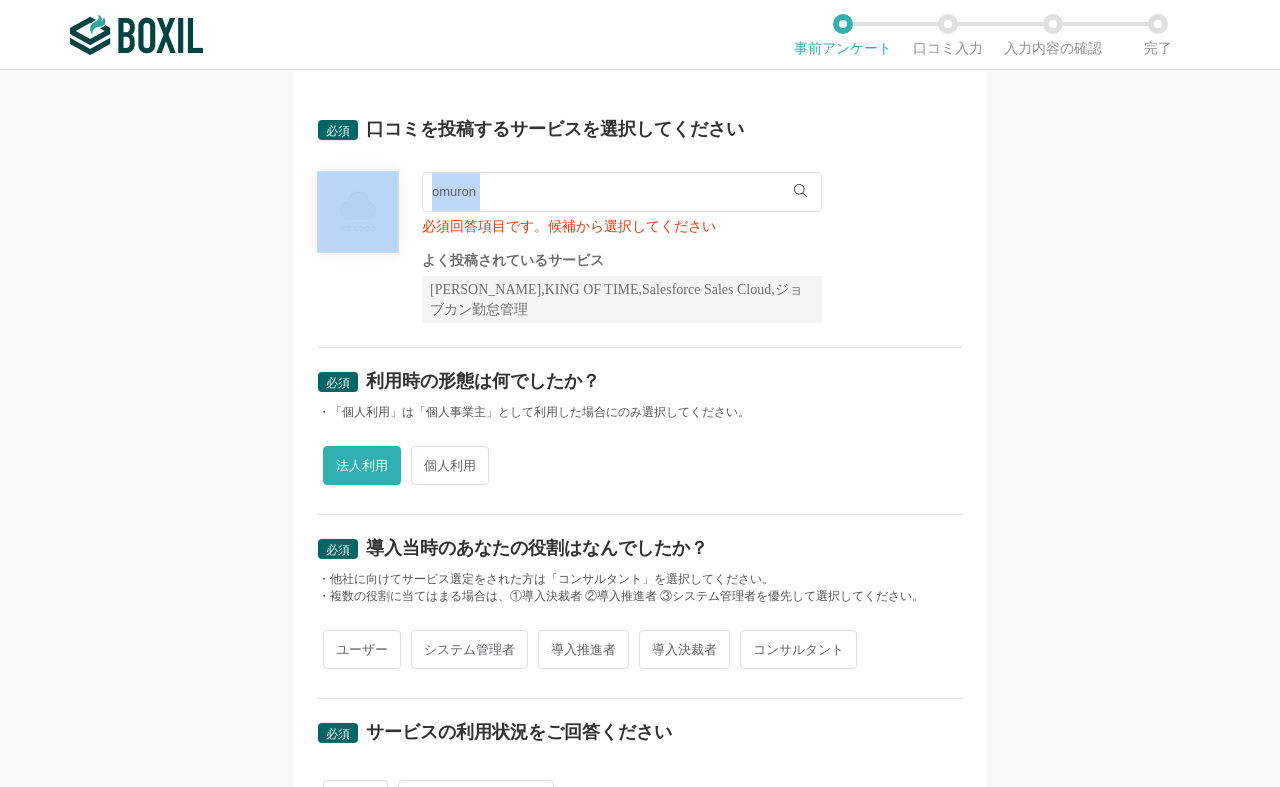 click 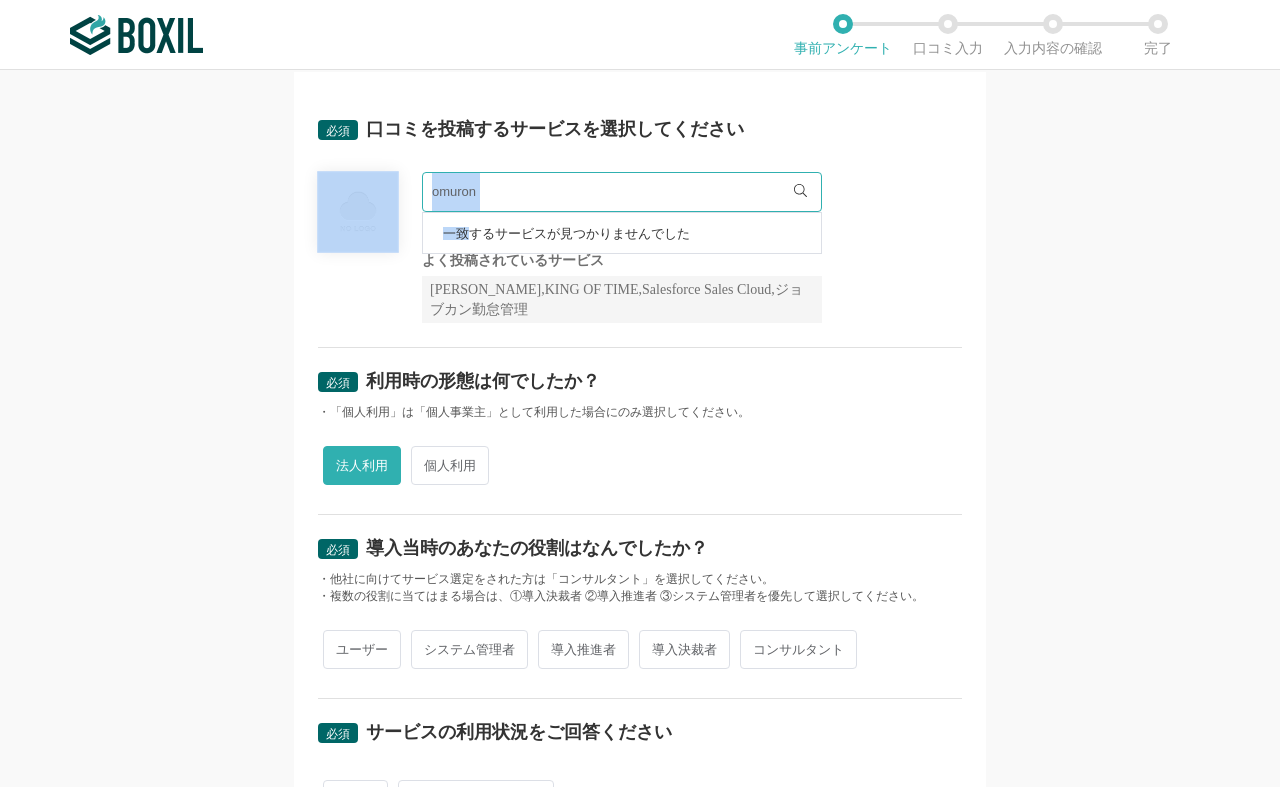 drag, startPoint x: 787, startPoint y: 189, endPoint x: 695, endPoint y: 187, distance: 92.021736 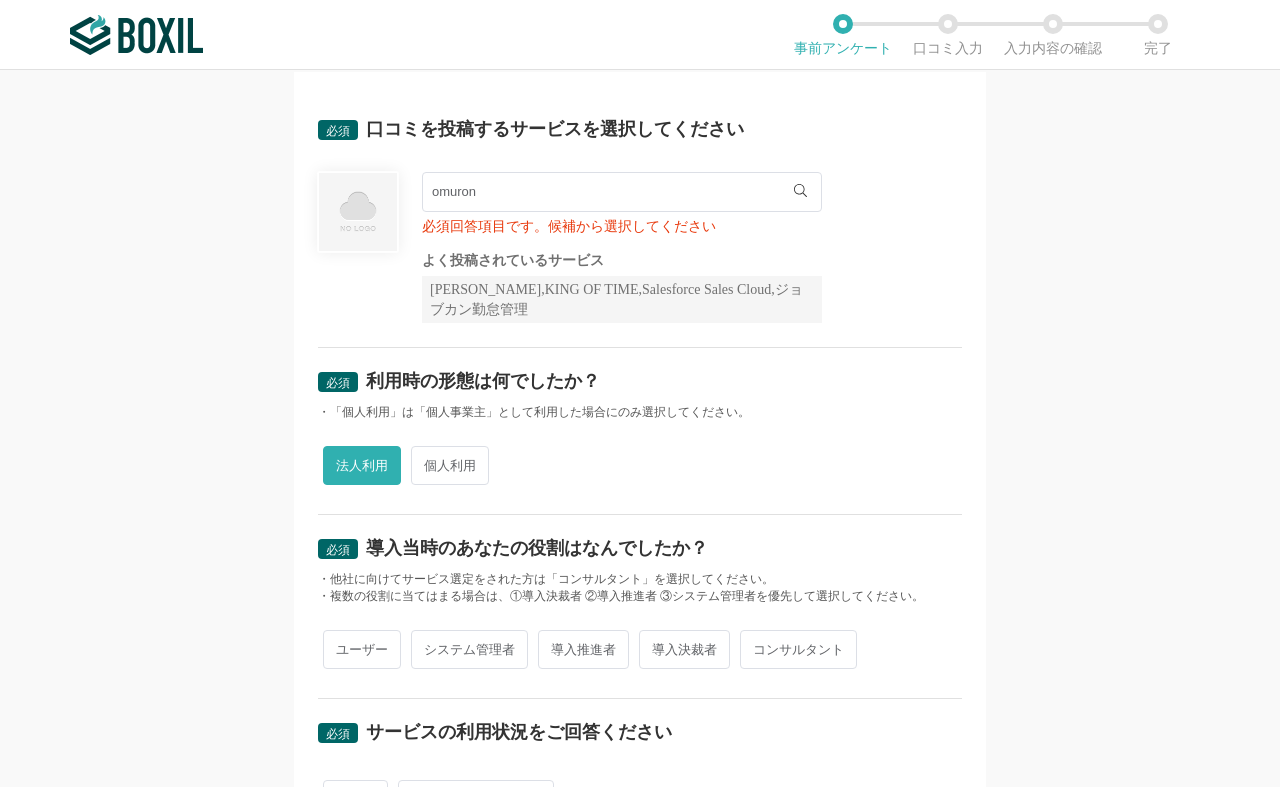 click on "omuron 一致するサービスが見つかりませんでした 必須回答項目です。候補から選択してください よく投稿されているサービス Sansan,KING OF TIME,Salesforce Sales Cloud,ジョブカン勤怠管理" at bounding box center [640, 247] 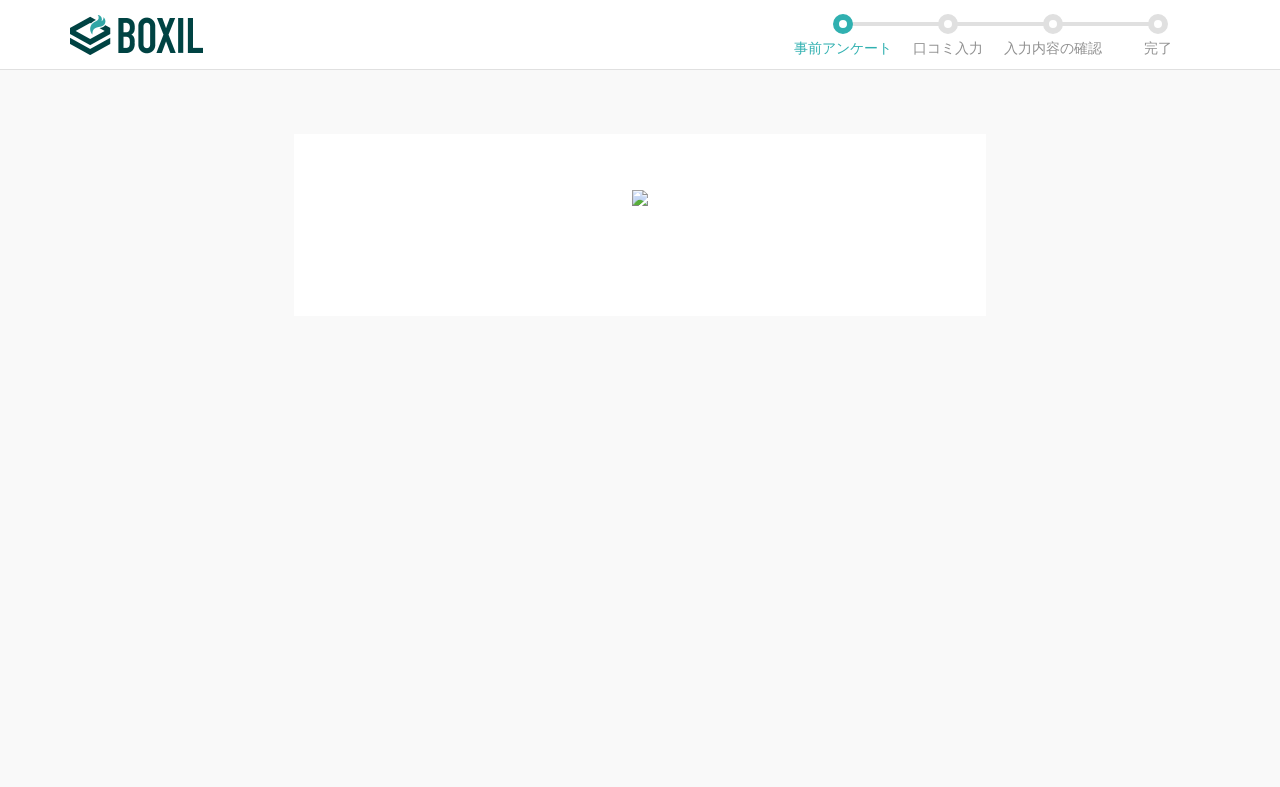 scroll, scrollTop: 0, scrollLeft: 0, axis: both 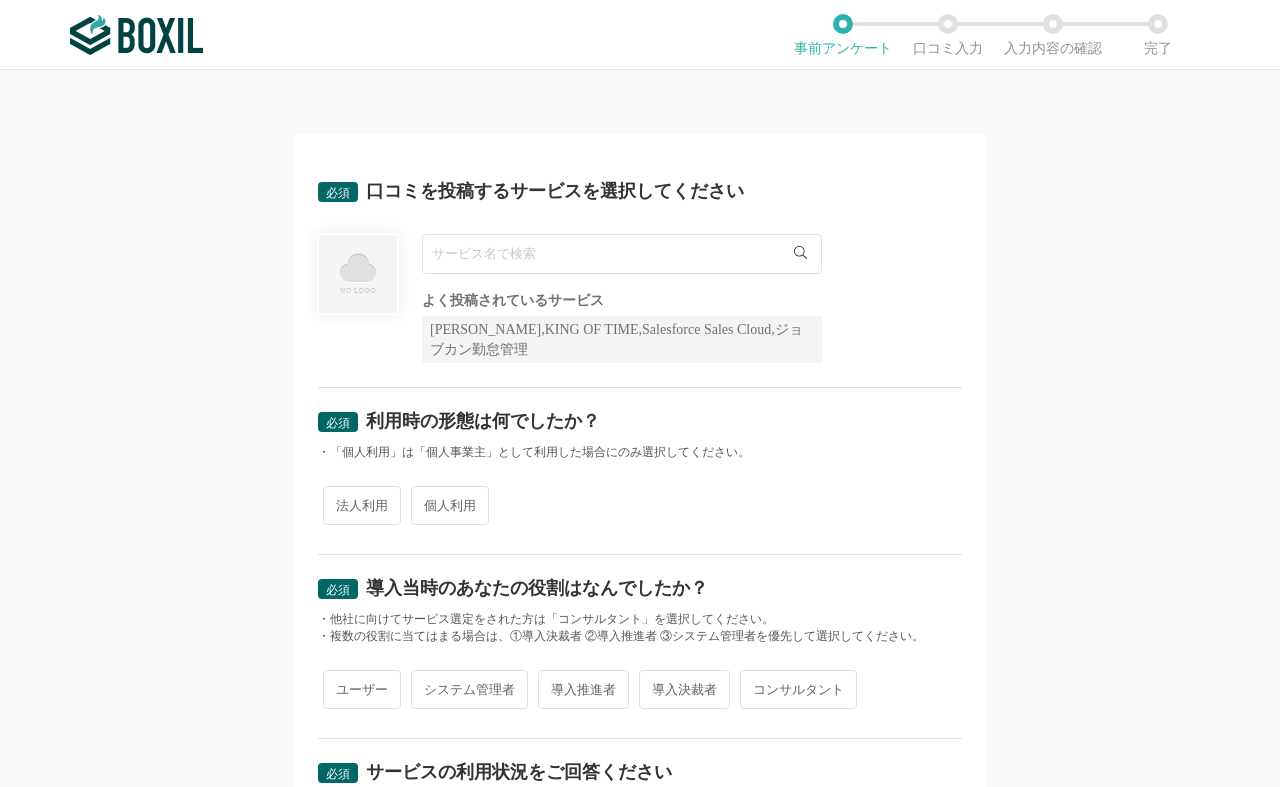 click at bounding box center (622, 254) 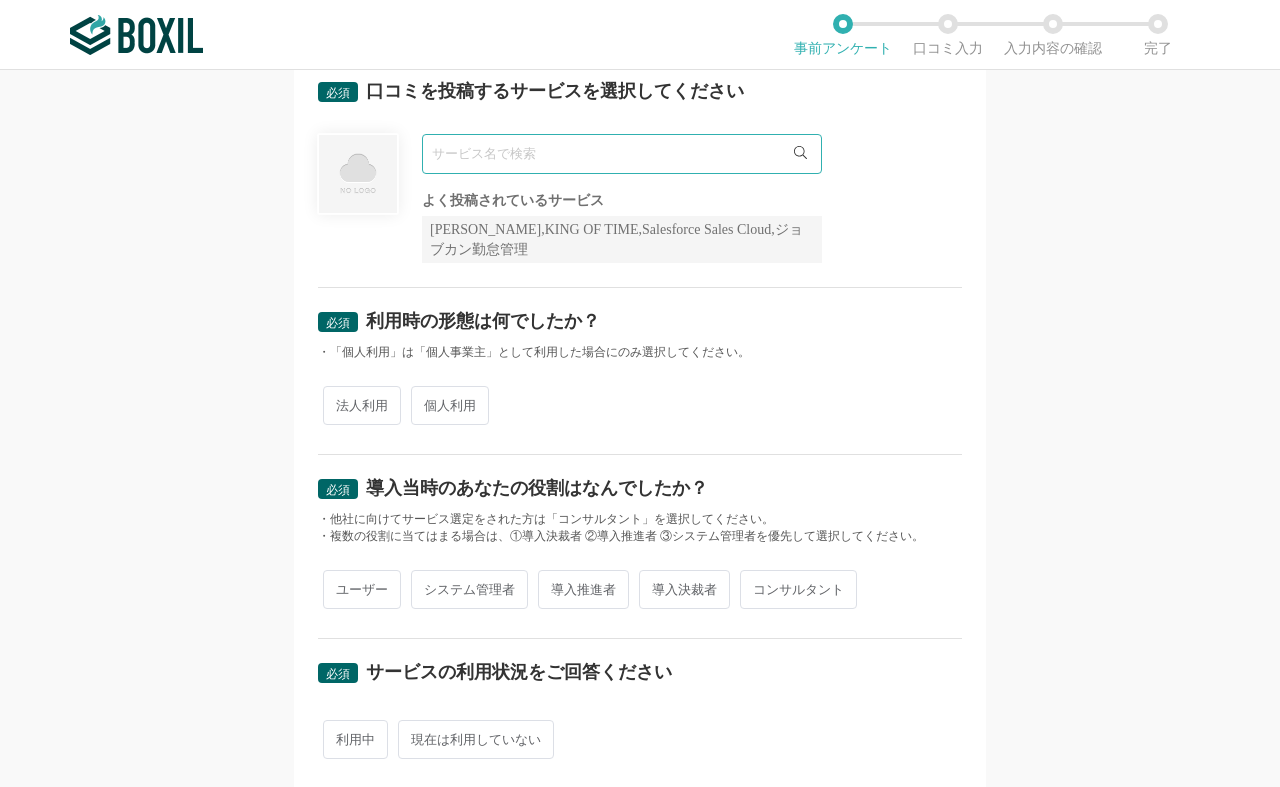 scroll, scrollTop: 0, scrollLeft: 0, axis: both 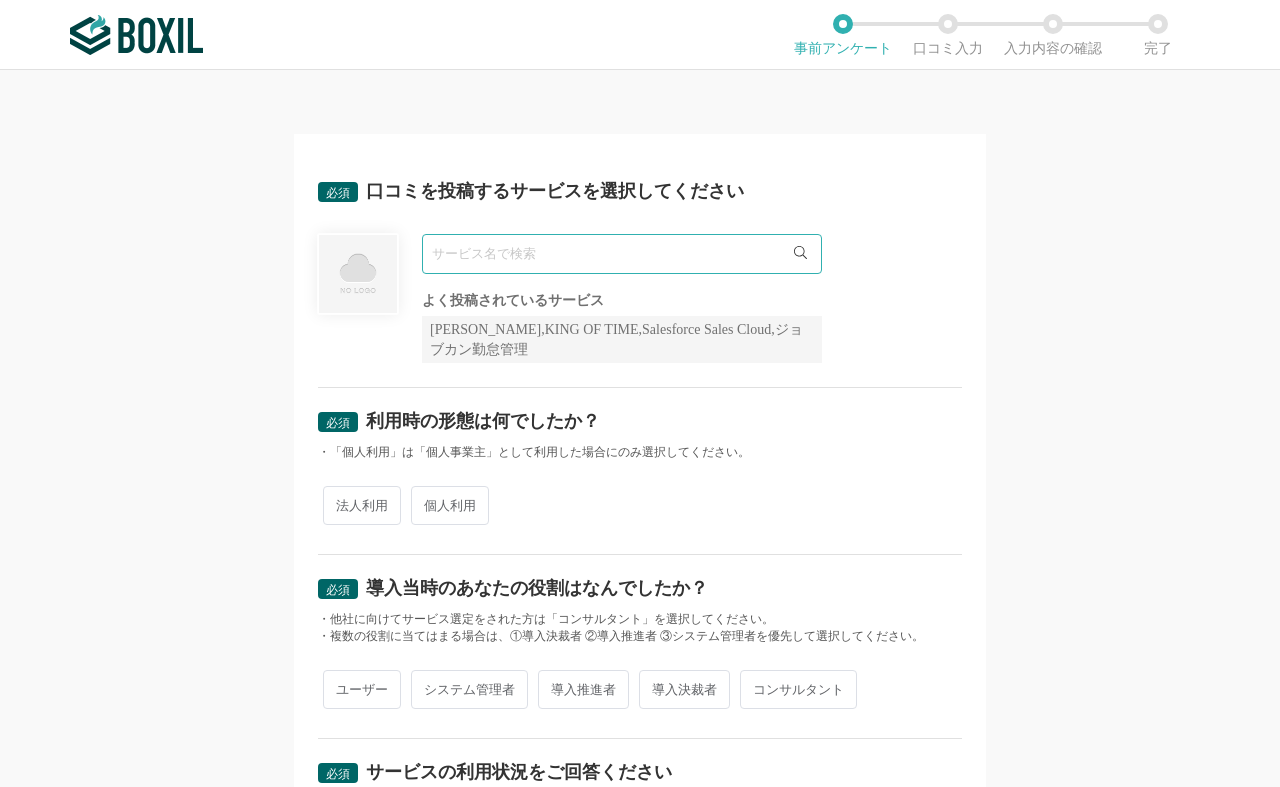 click at bounding box center [622, 254] 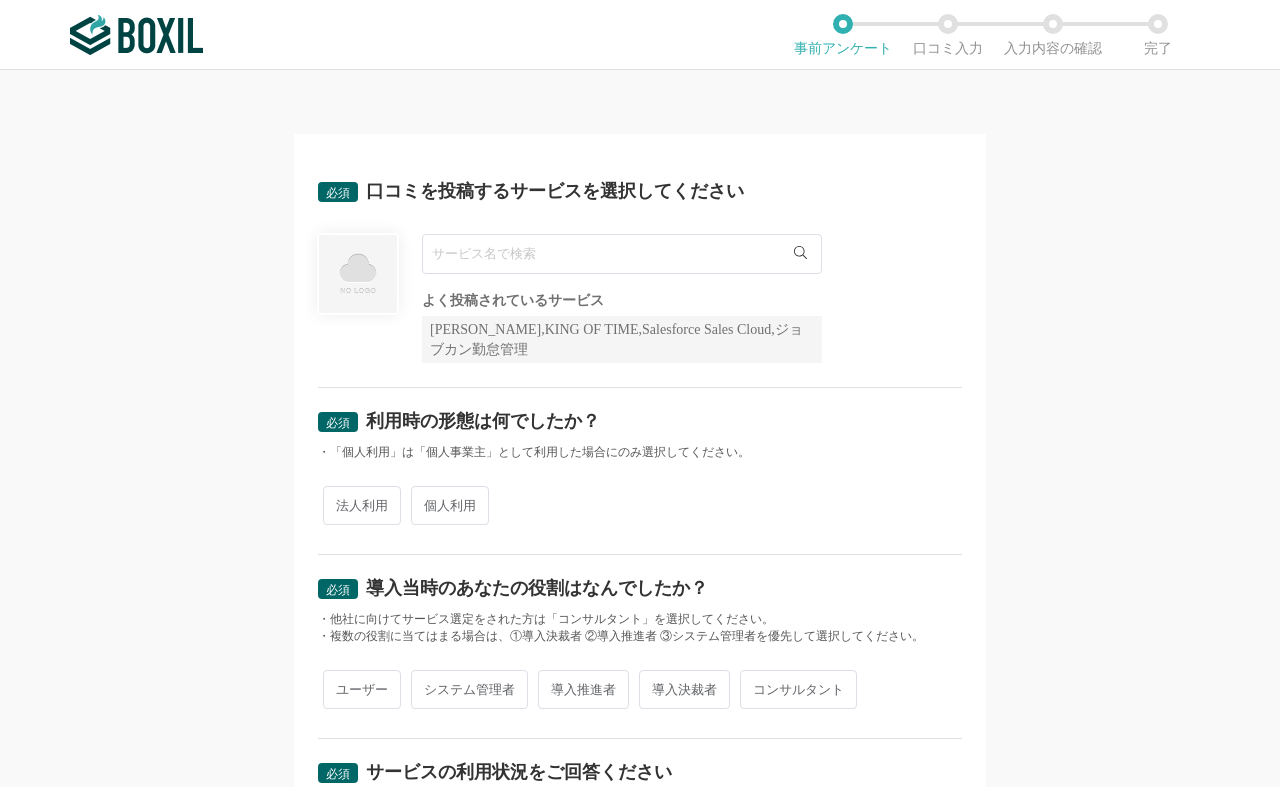 click at bounding box center [358, 274] 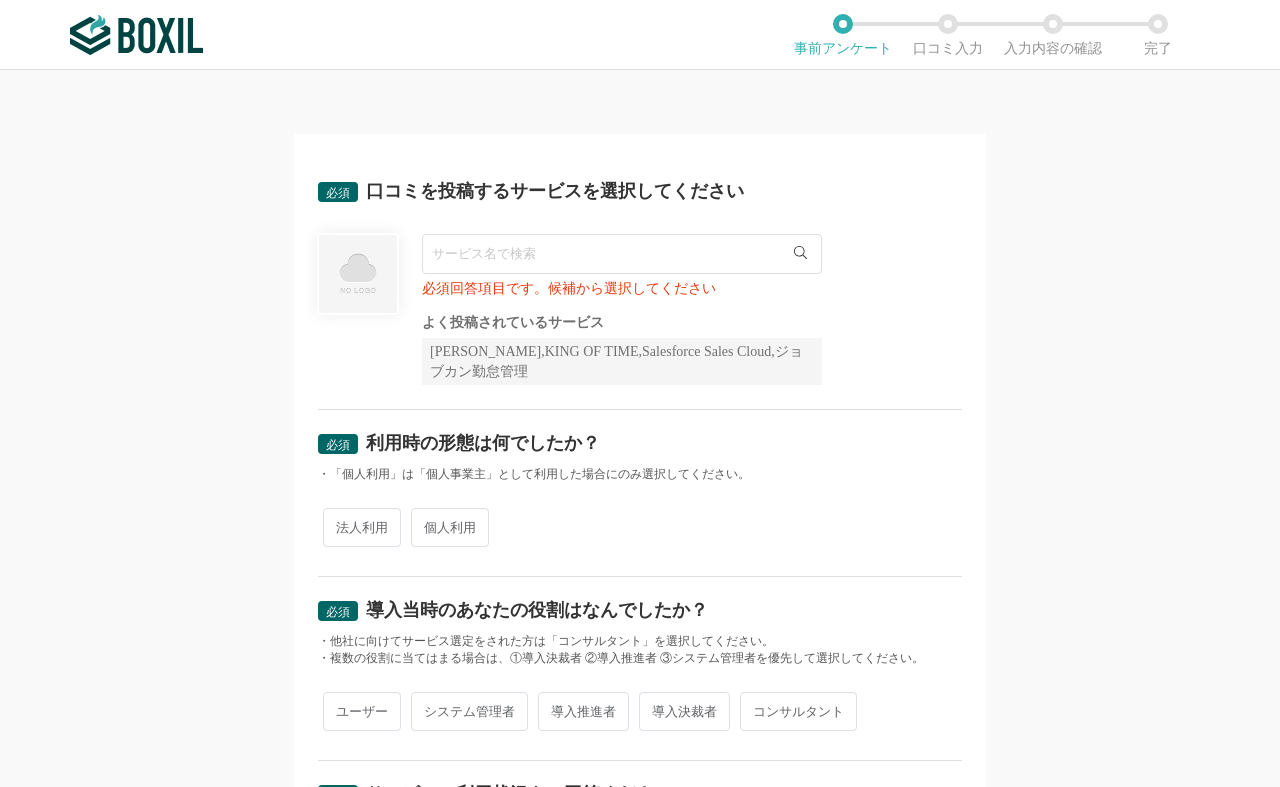 drag, startPoint x: 437, startPoint y: 204, endPoint x: 392, endPoint y: 249, distance: 63.63961 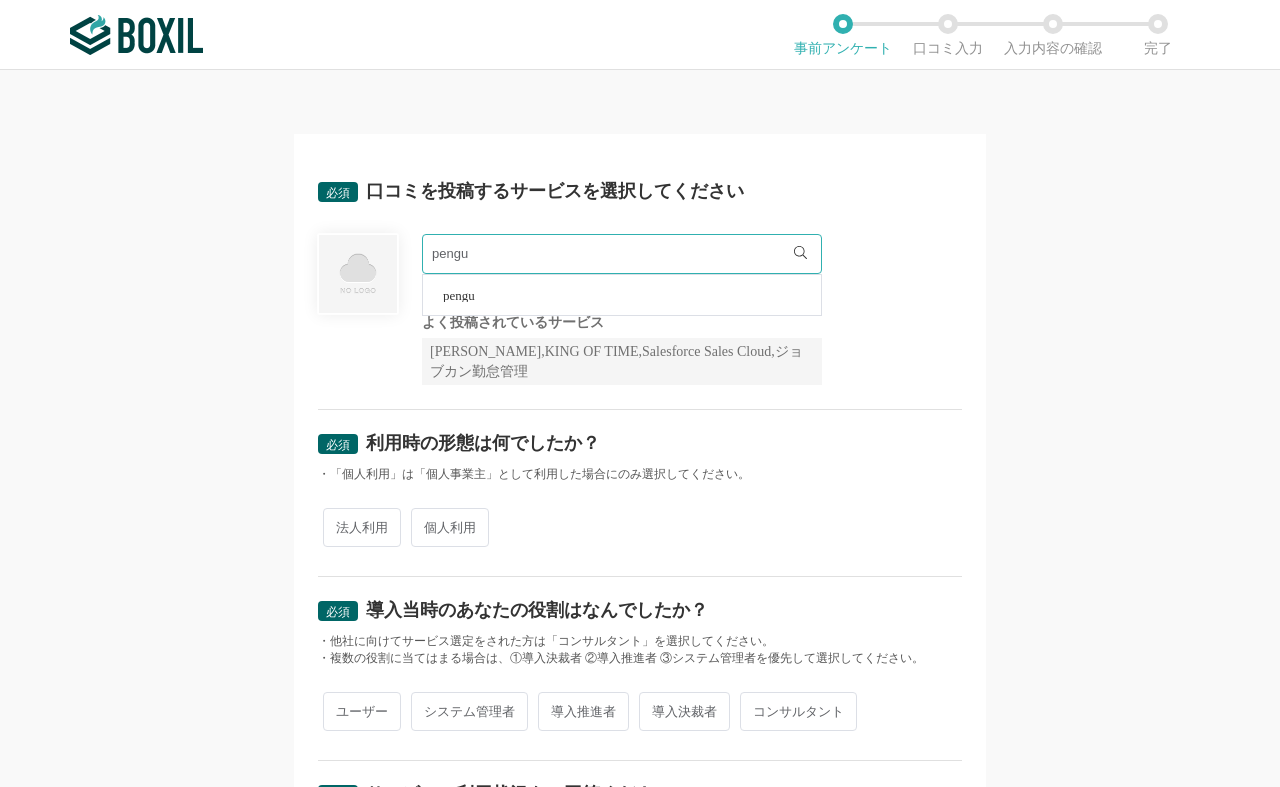 type on "pengu" 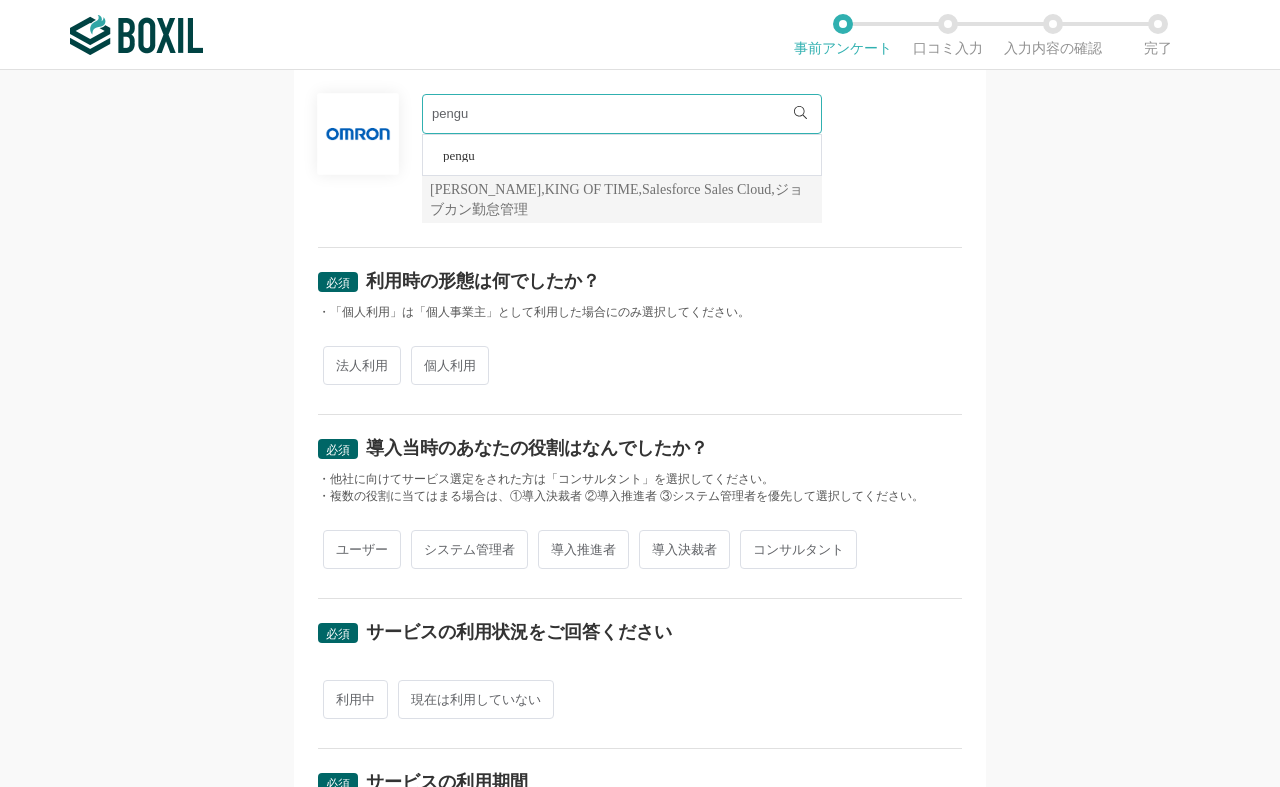 scroll, scrollTop: 167, scrollLeft: 0, axis: vertical 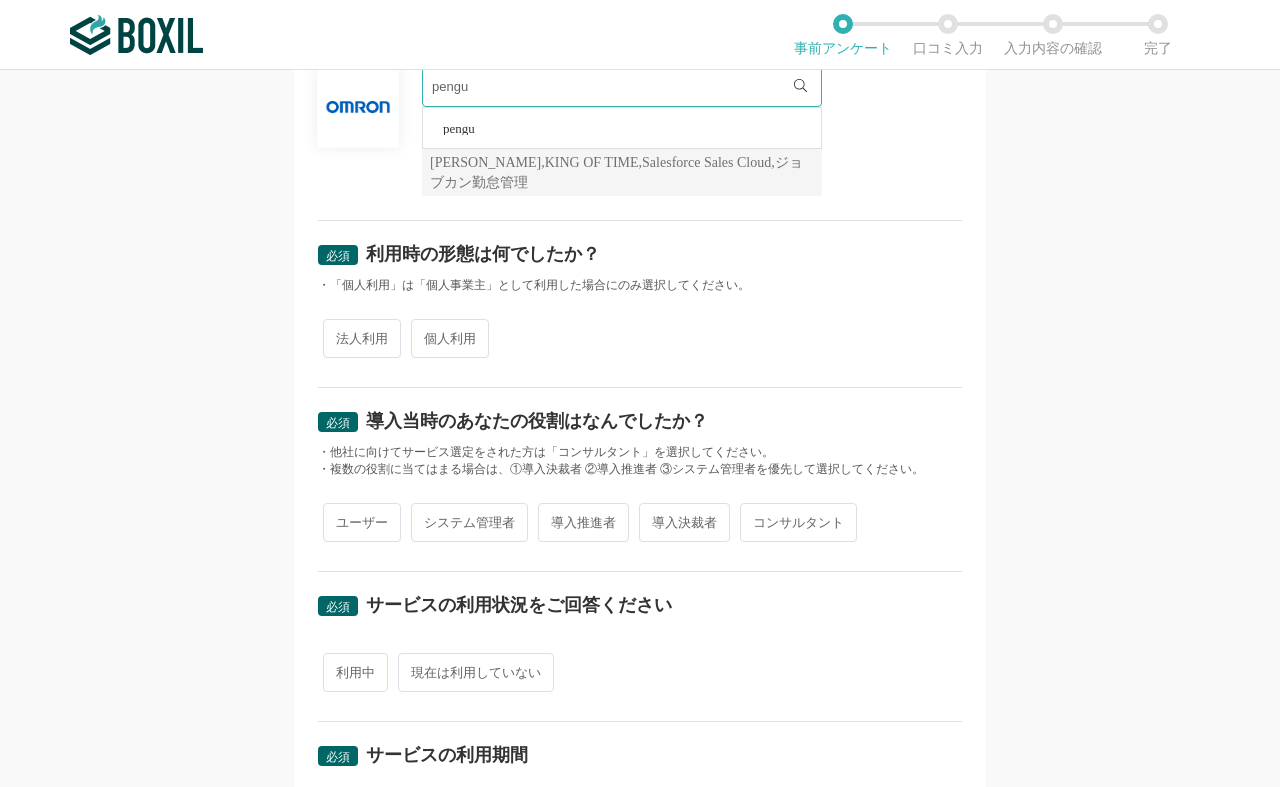 click on "法人利用" at bounding box center [362, 338] 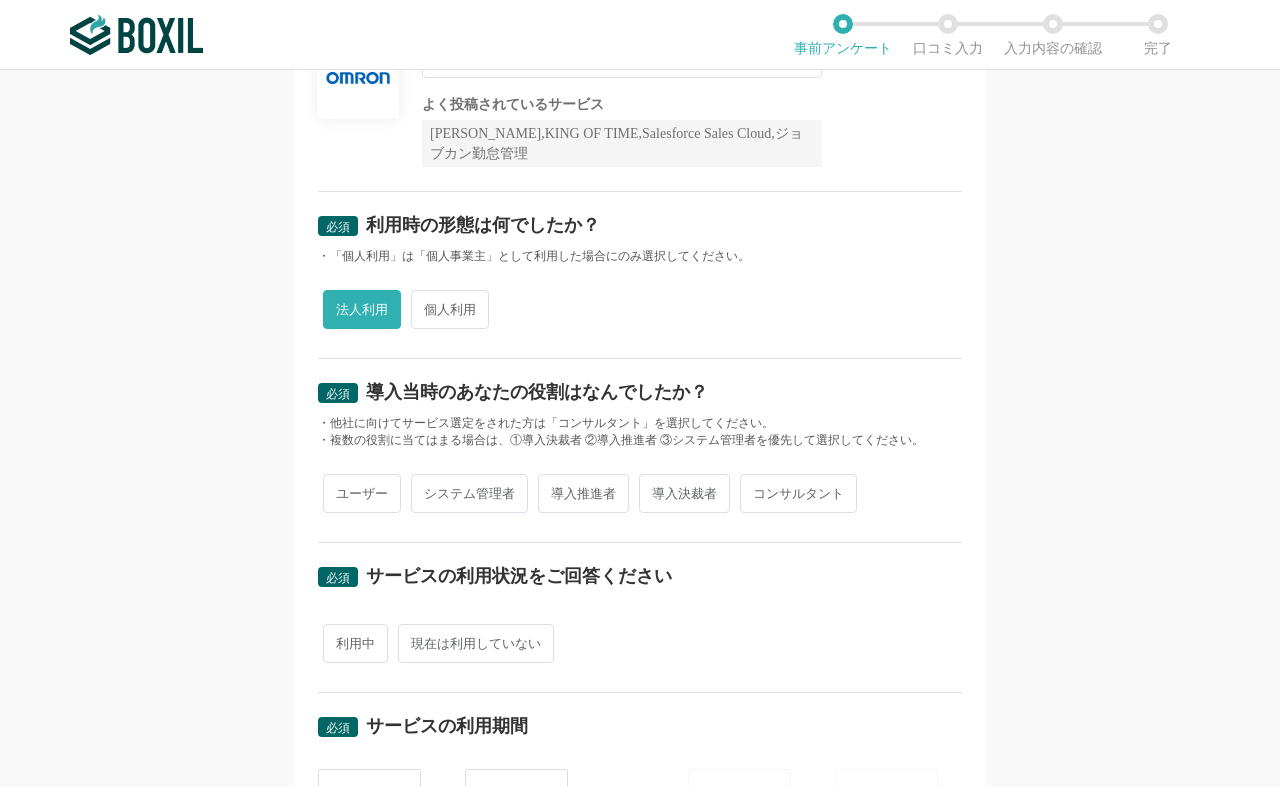 scroll, scrollTop: 233, scrollLeft: 0, axis: vertical 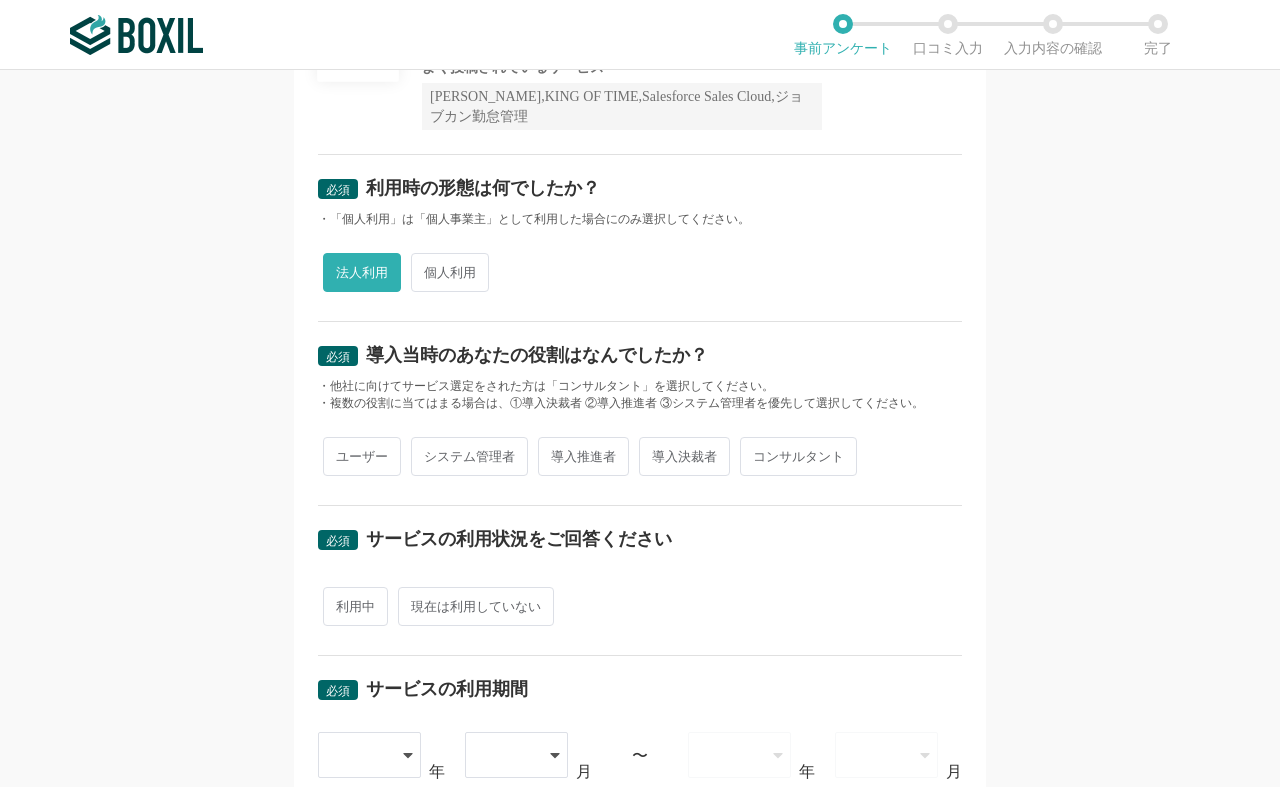 click on "導入推進者" at bounding box center (583, 456) 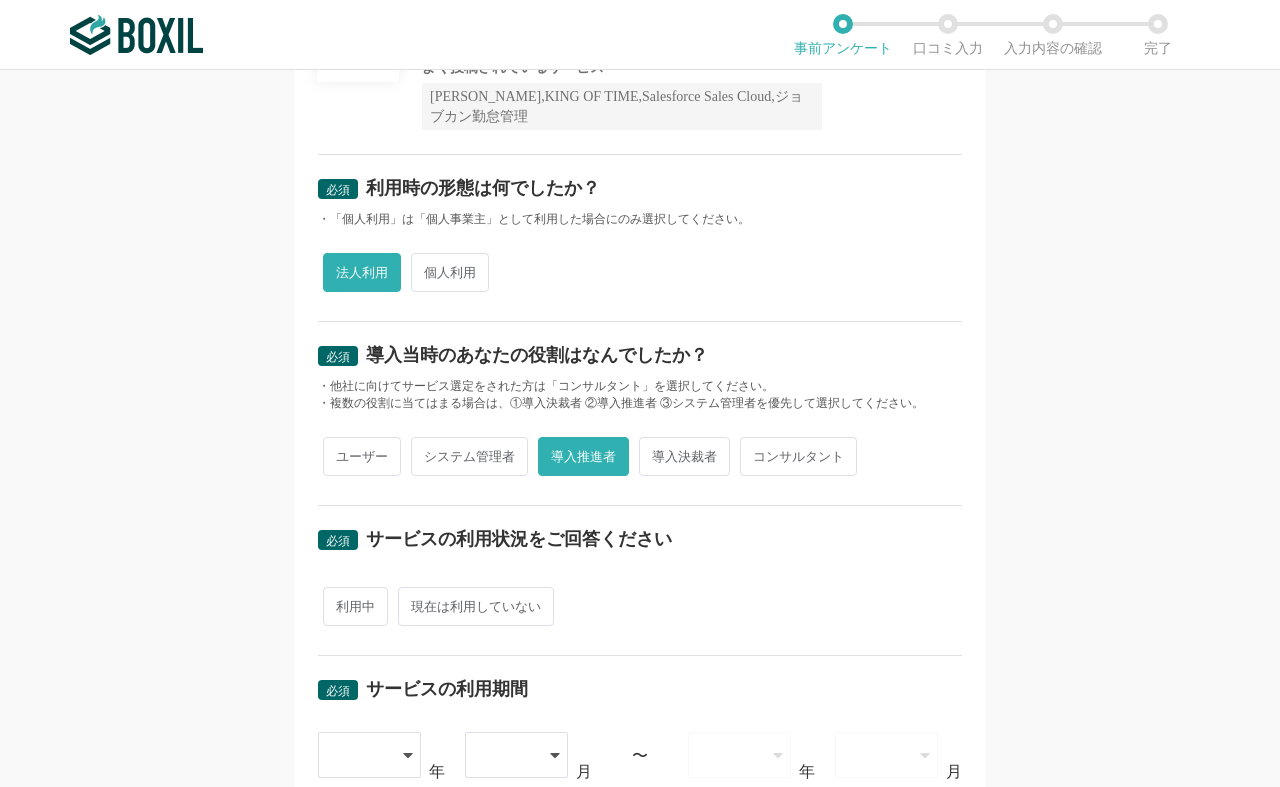 click on "ユーザー" at bounding box center [362, 456] 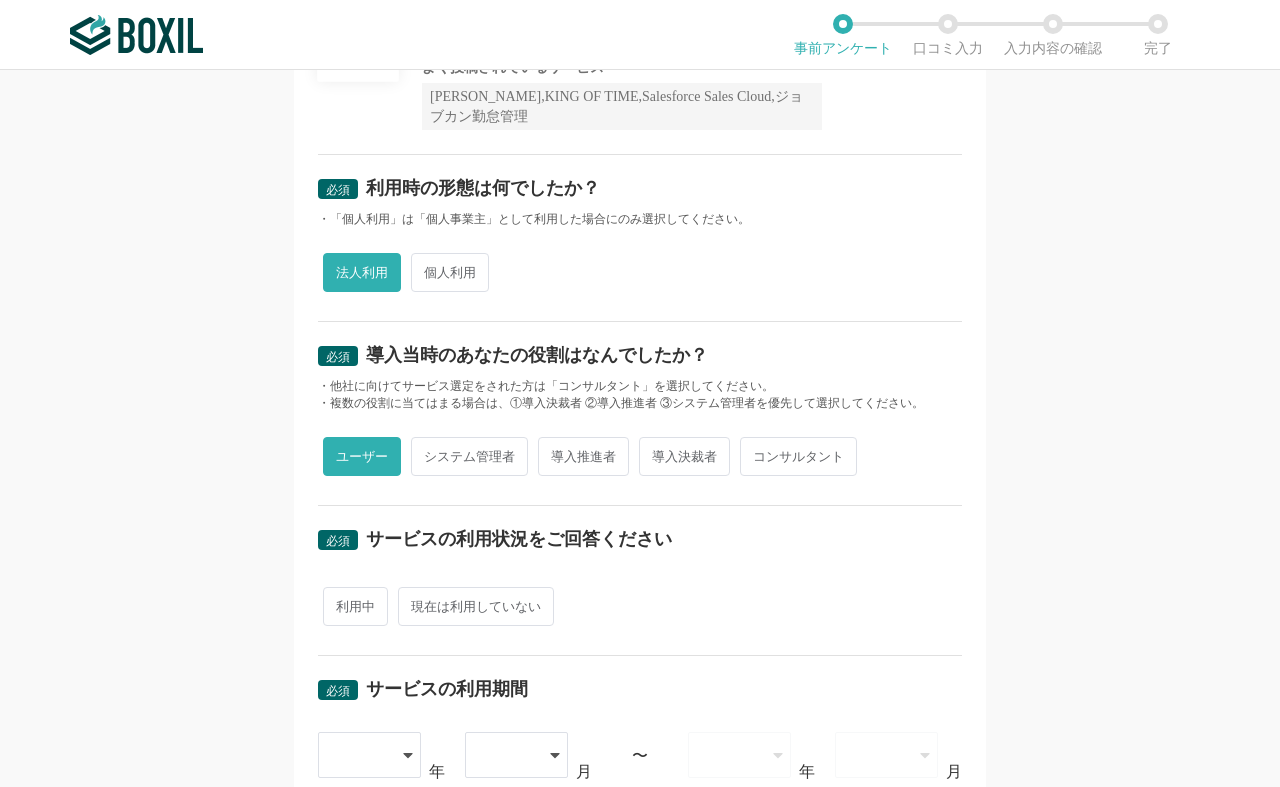 click on "導入推進者" at bounding box center [583, 456] 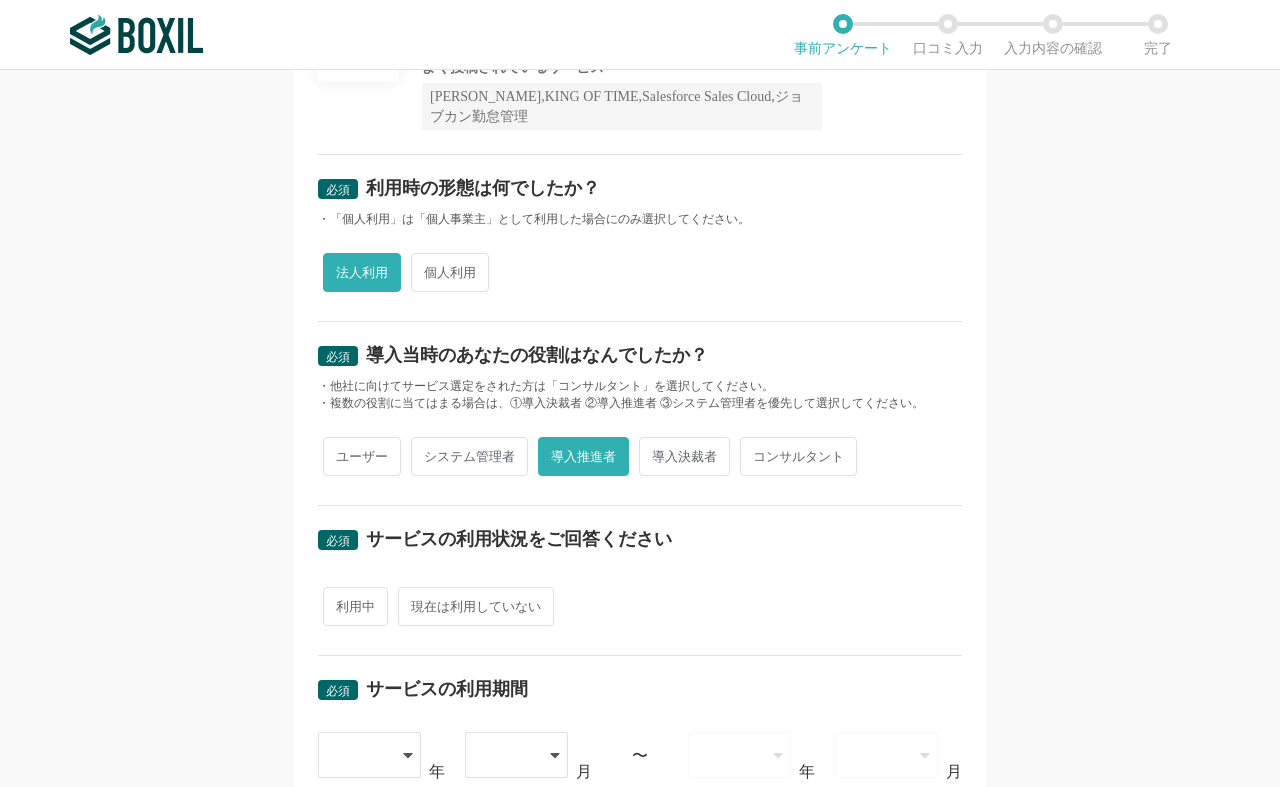 click on "ユーザー" at bounding box center [362, 456] 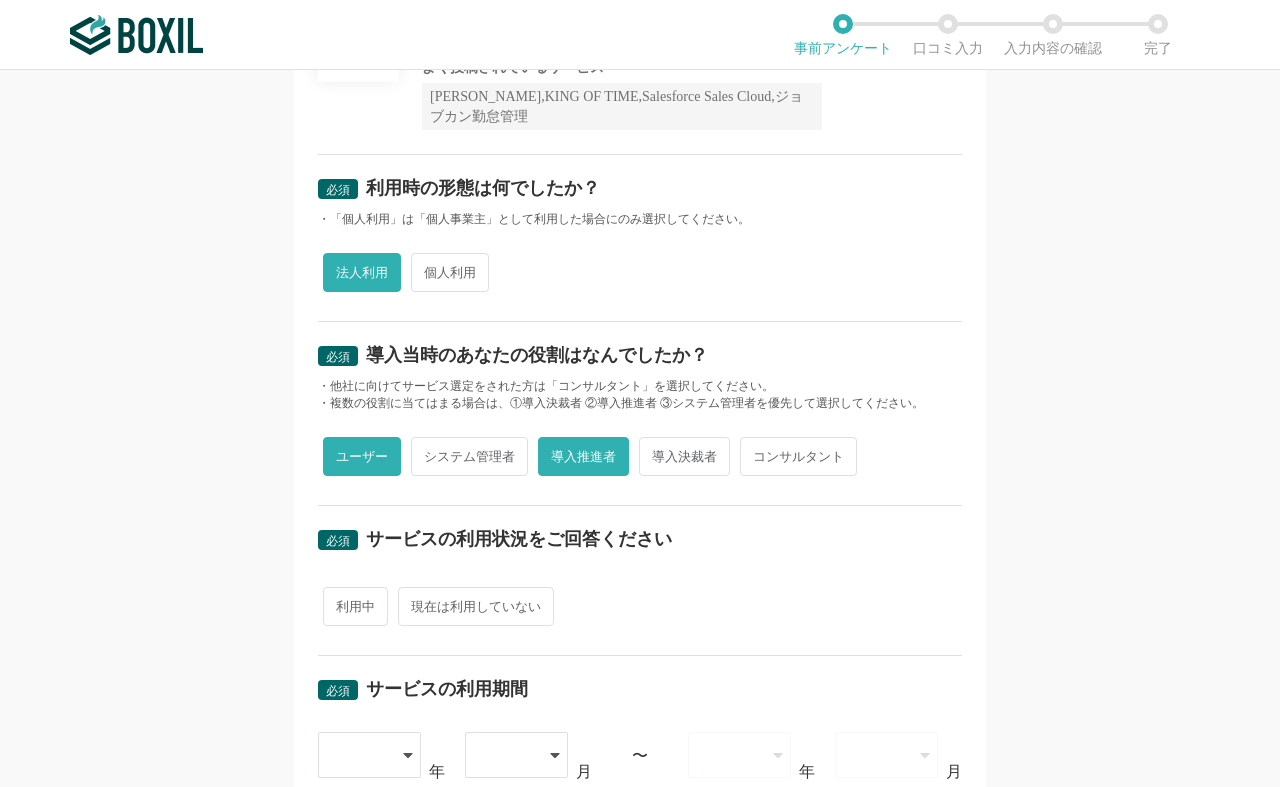 radio on "false" 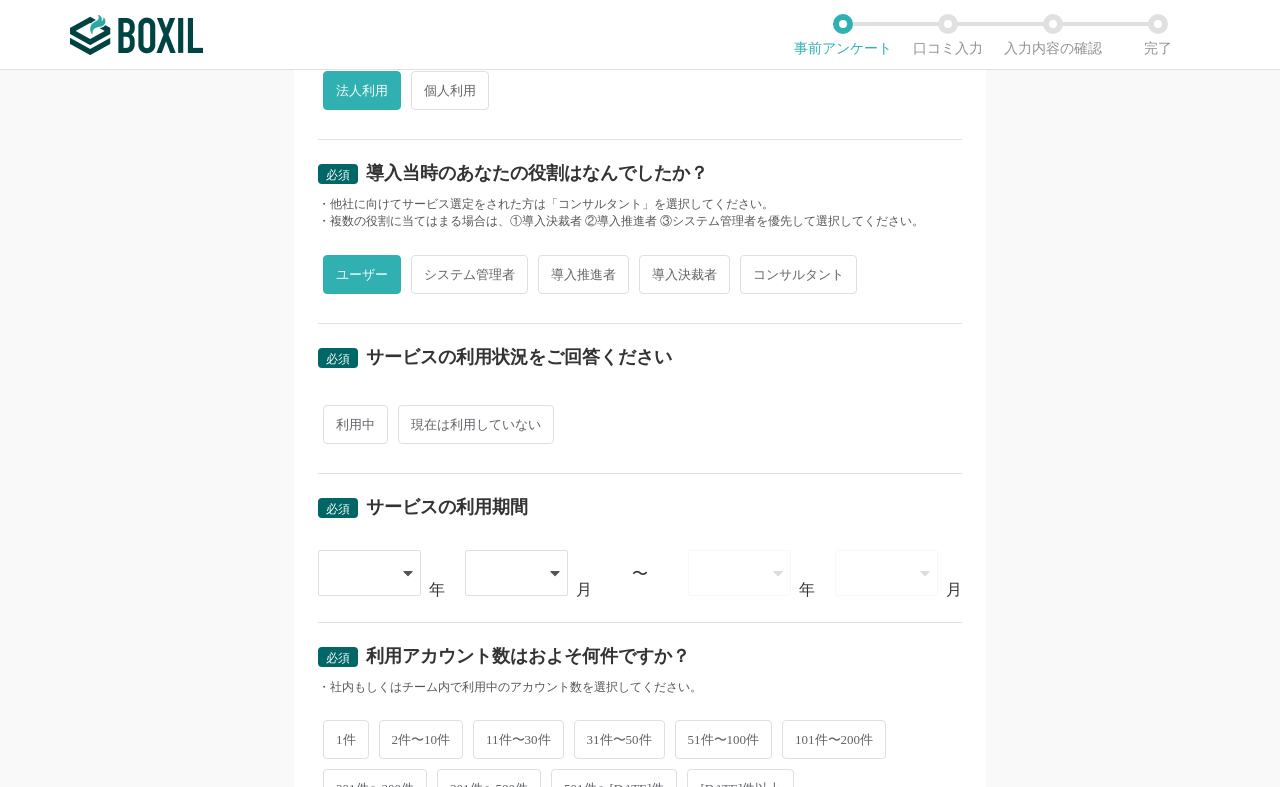 scroll, scrollTop: 433, scrollLeft: 0, axis: vertical 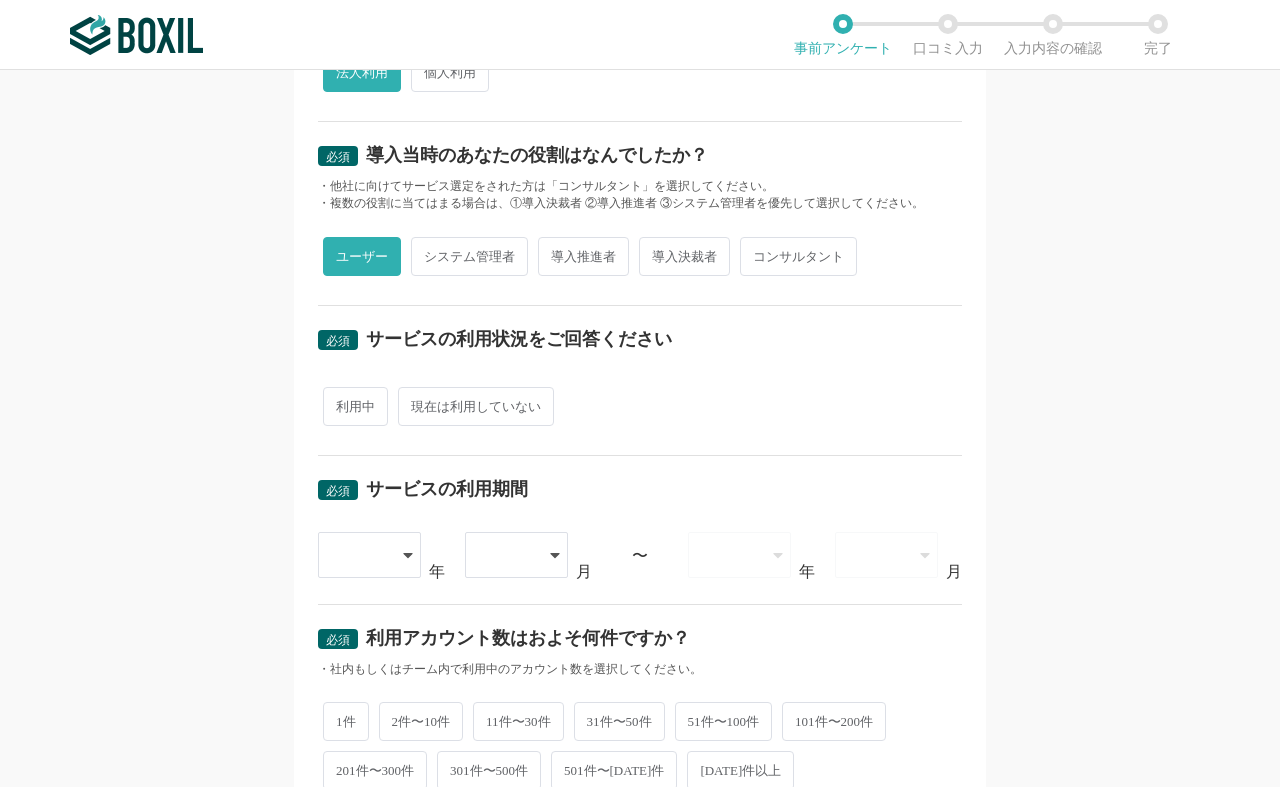 click on "利用中" at bounding box center (355, 406) 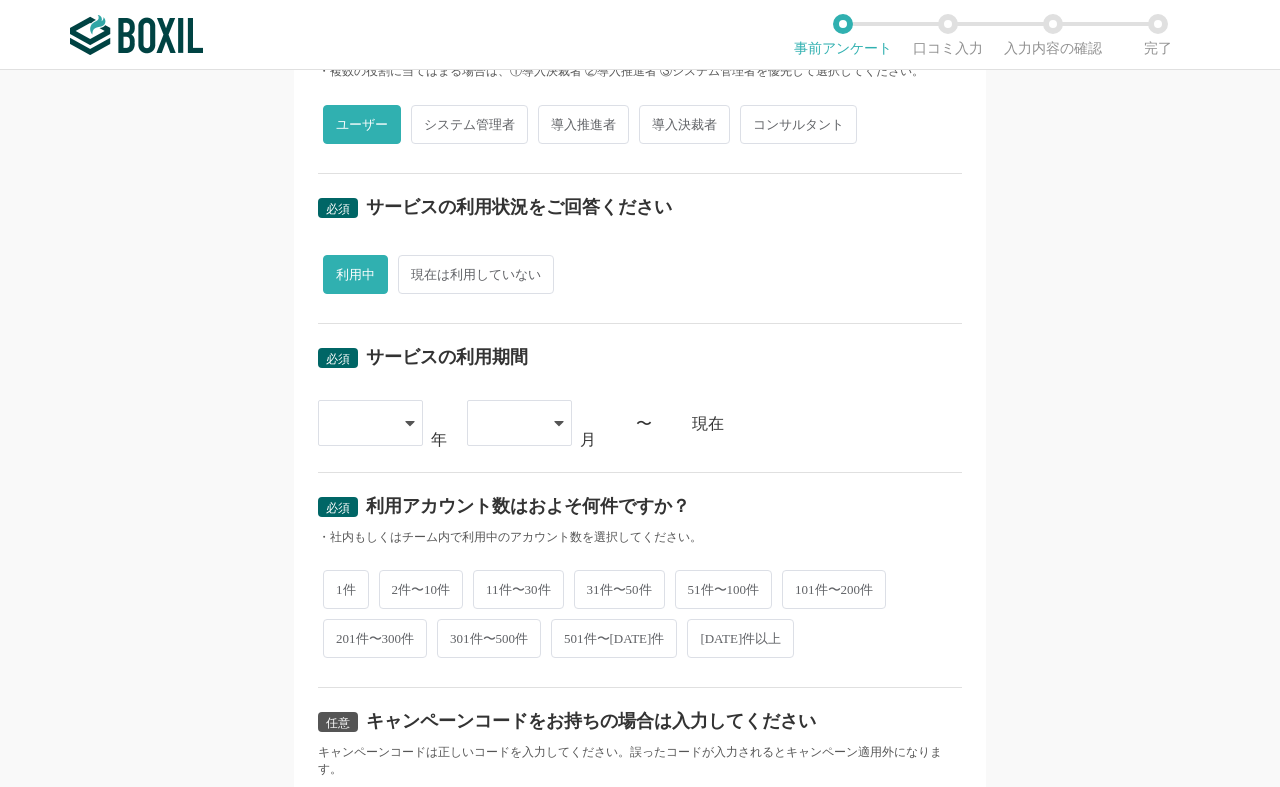scroll, scrollTop: 567, scrollLeft: 0, axis: vertical 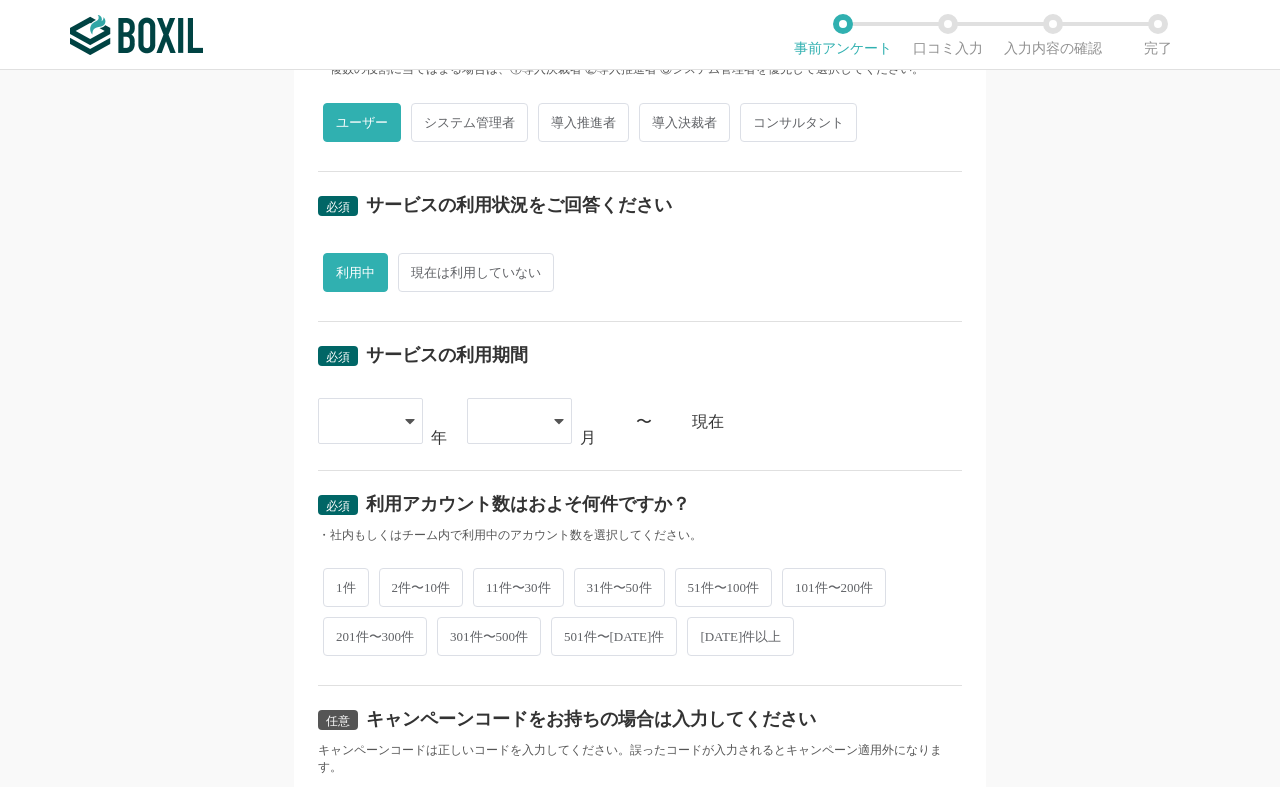 click 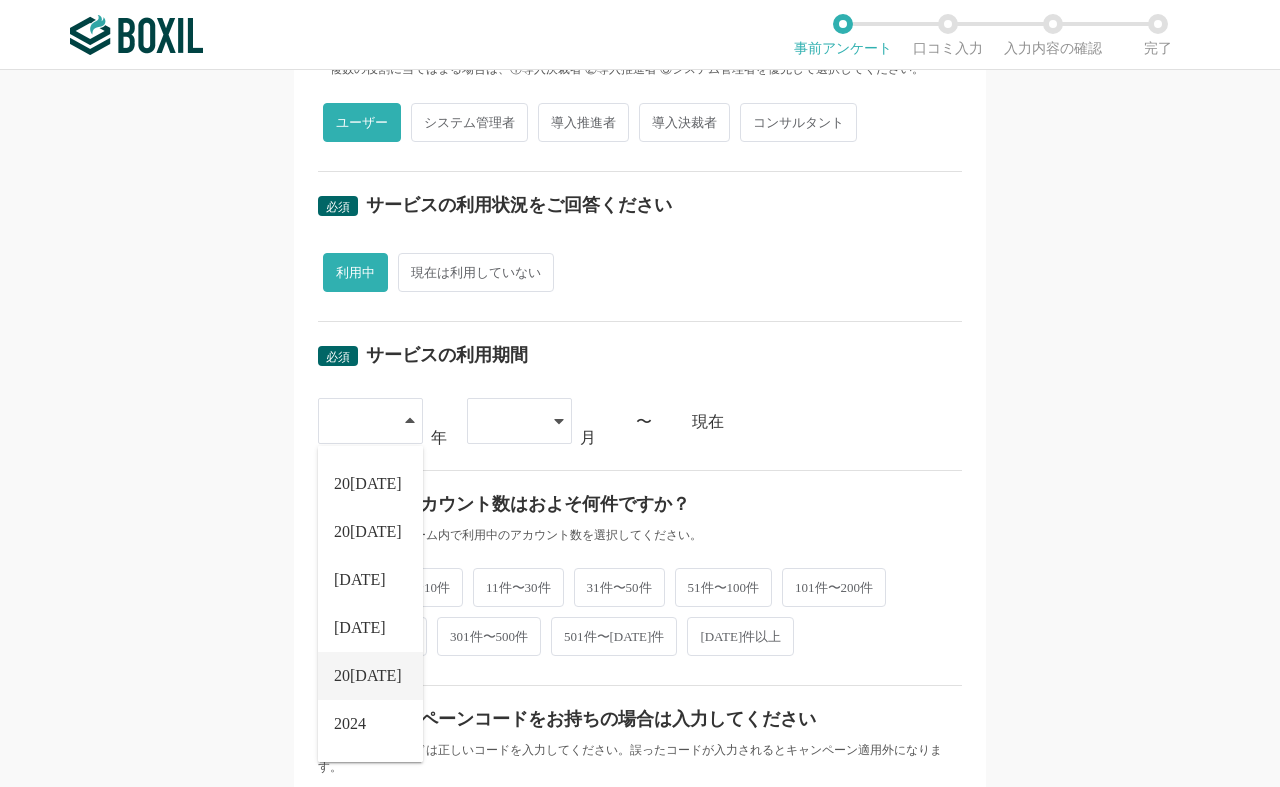 scroll, scrollTop: 228, scrollLeft: 0, axis: vertical 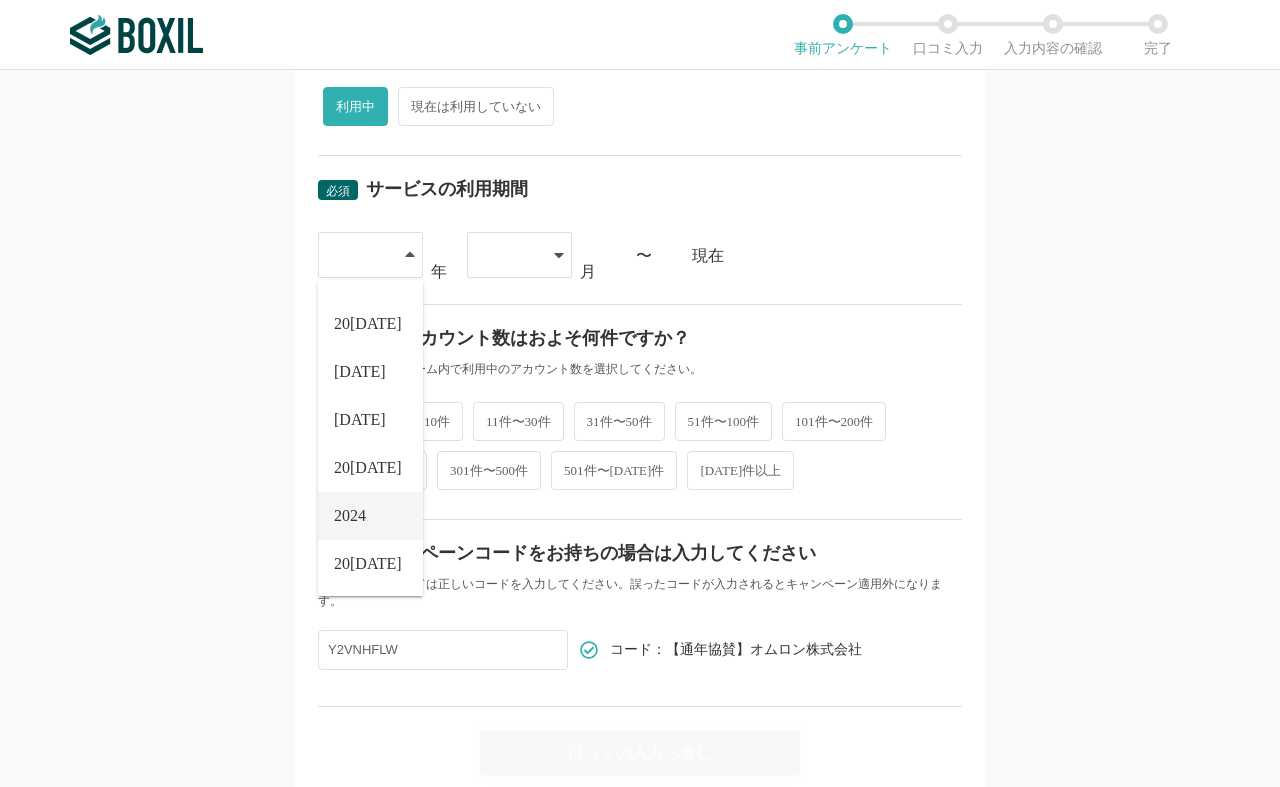 click on "2024" at bounding box center [350, 516] 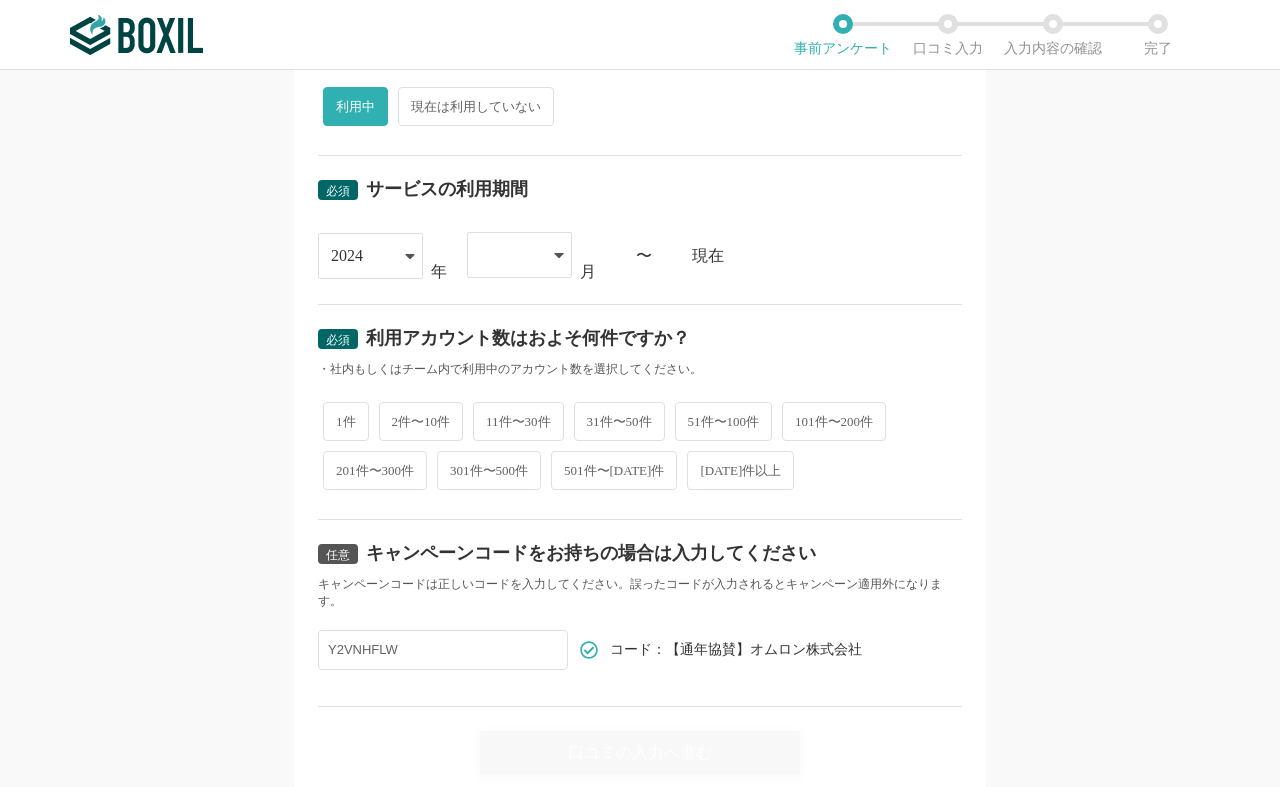 click at bounding box center [509, 255] 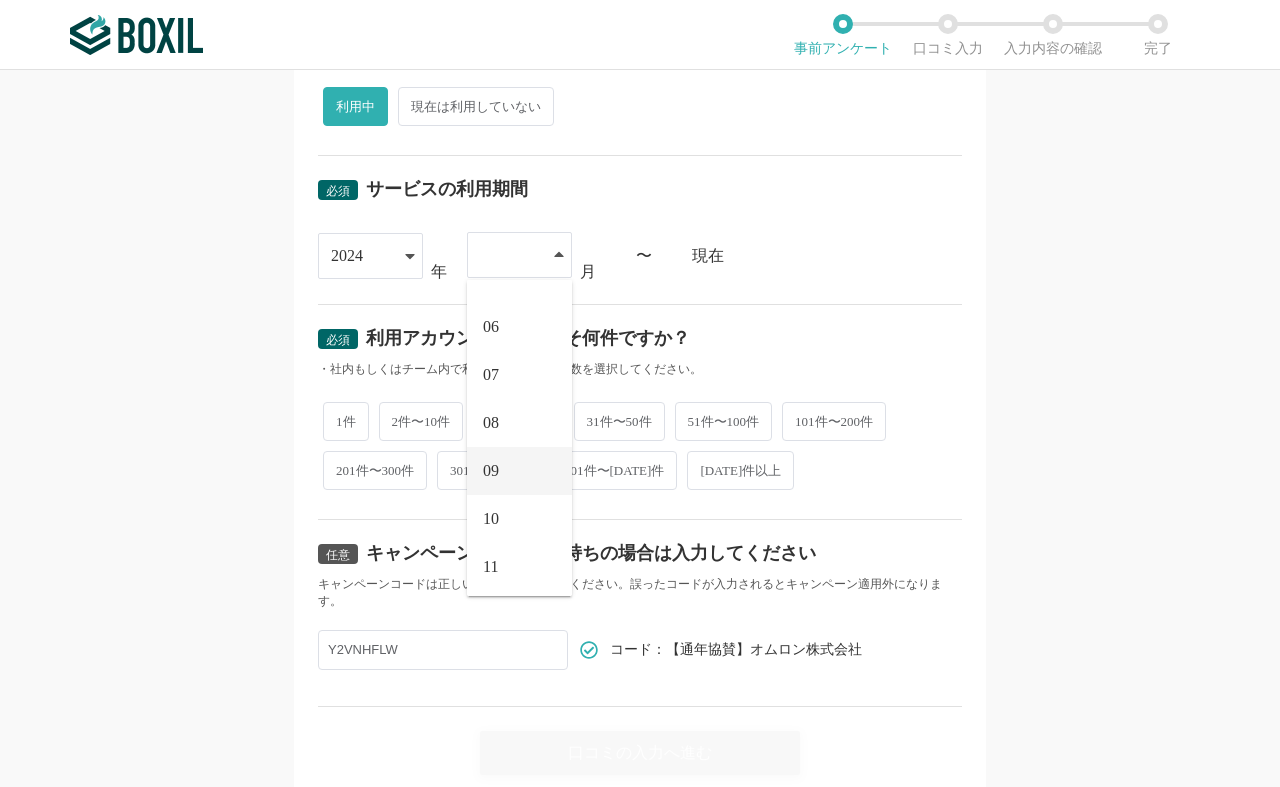 scroll, scrollTop: 233, scrollLeft: 0, axis: vertical 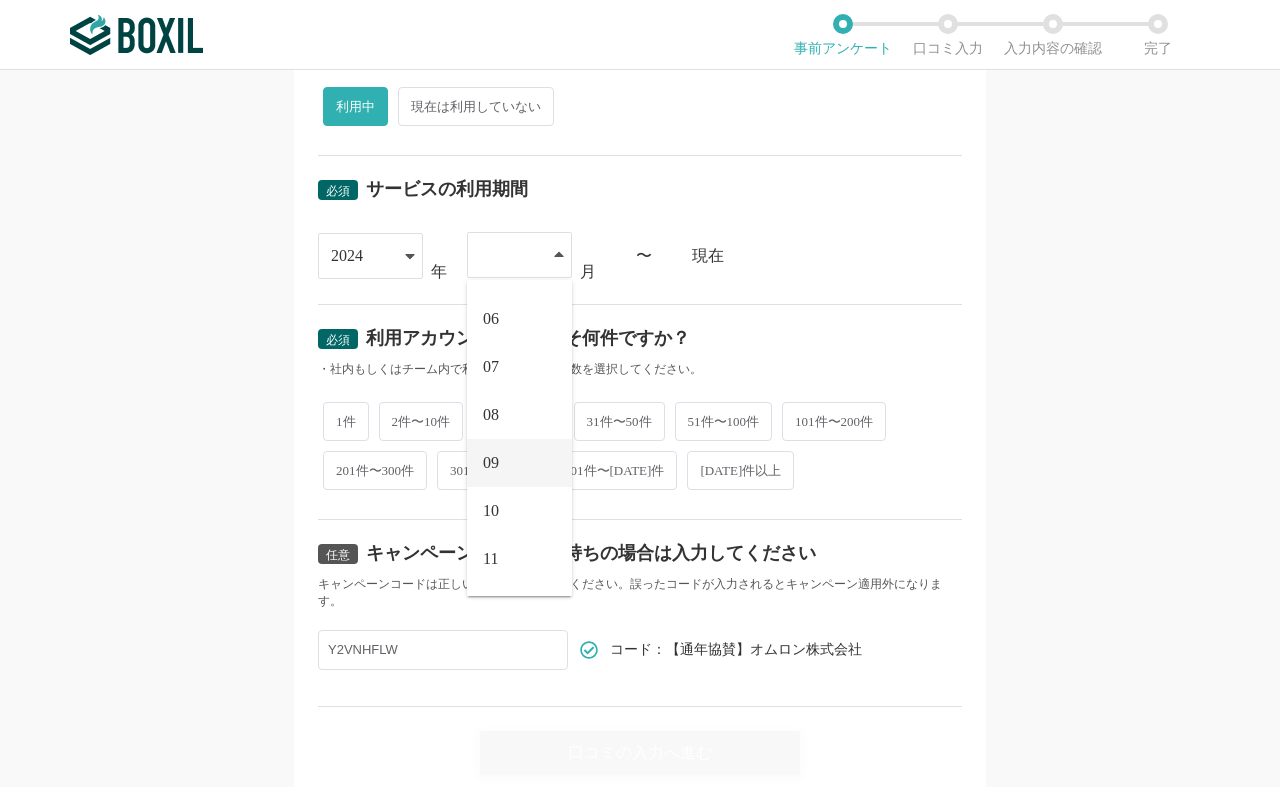 click on "09" at bounding box center (491, 463) 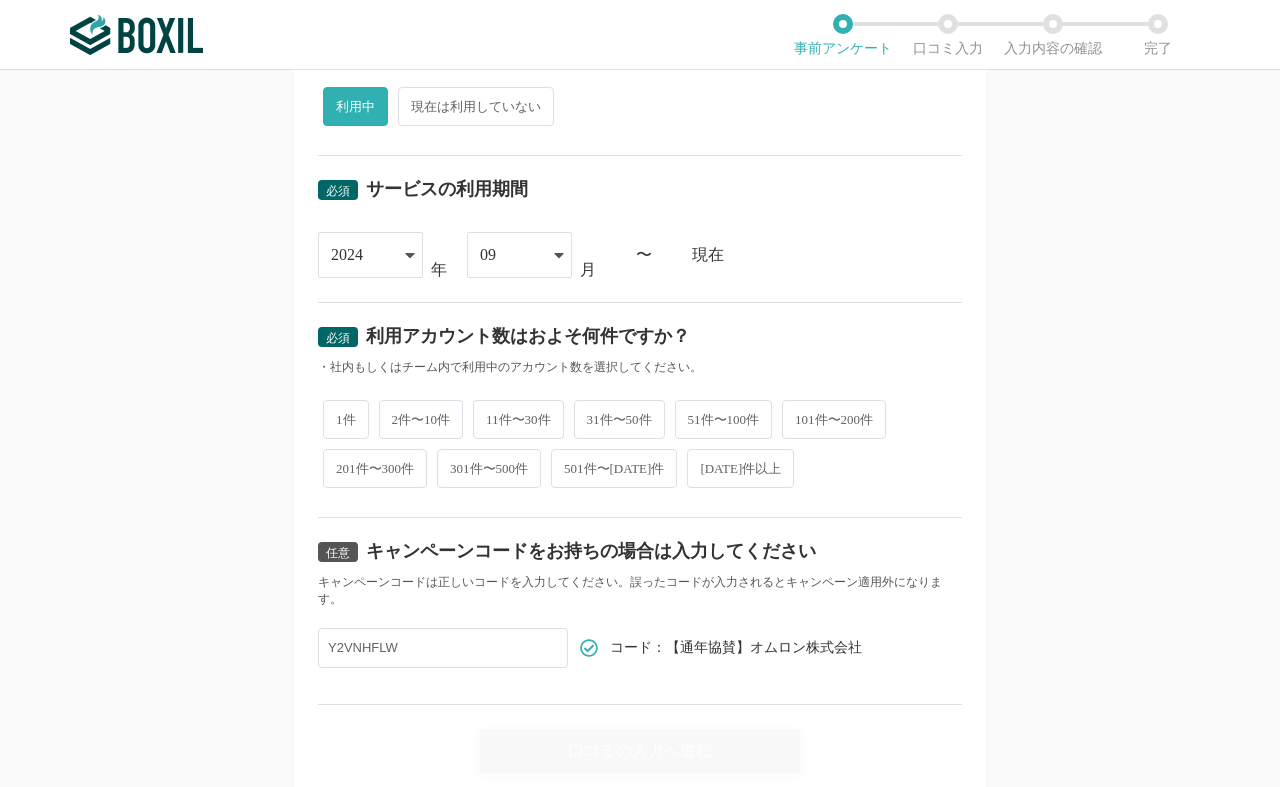 click on "2件〜10件" at bounding box center (421, 419) 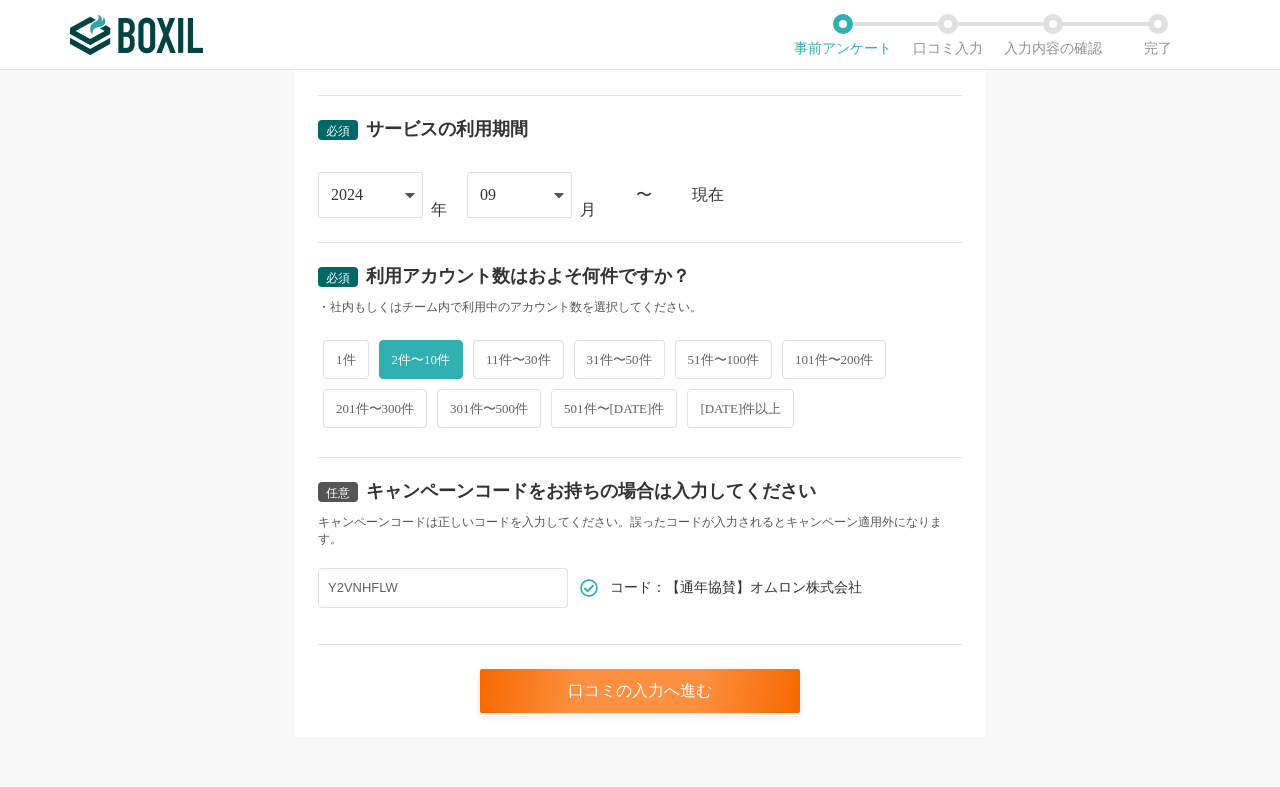 scroll, scrollTop: 807, scrollLeft: 0, axis: vertical 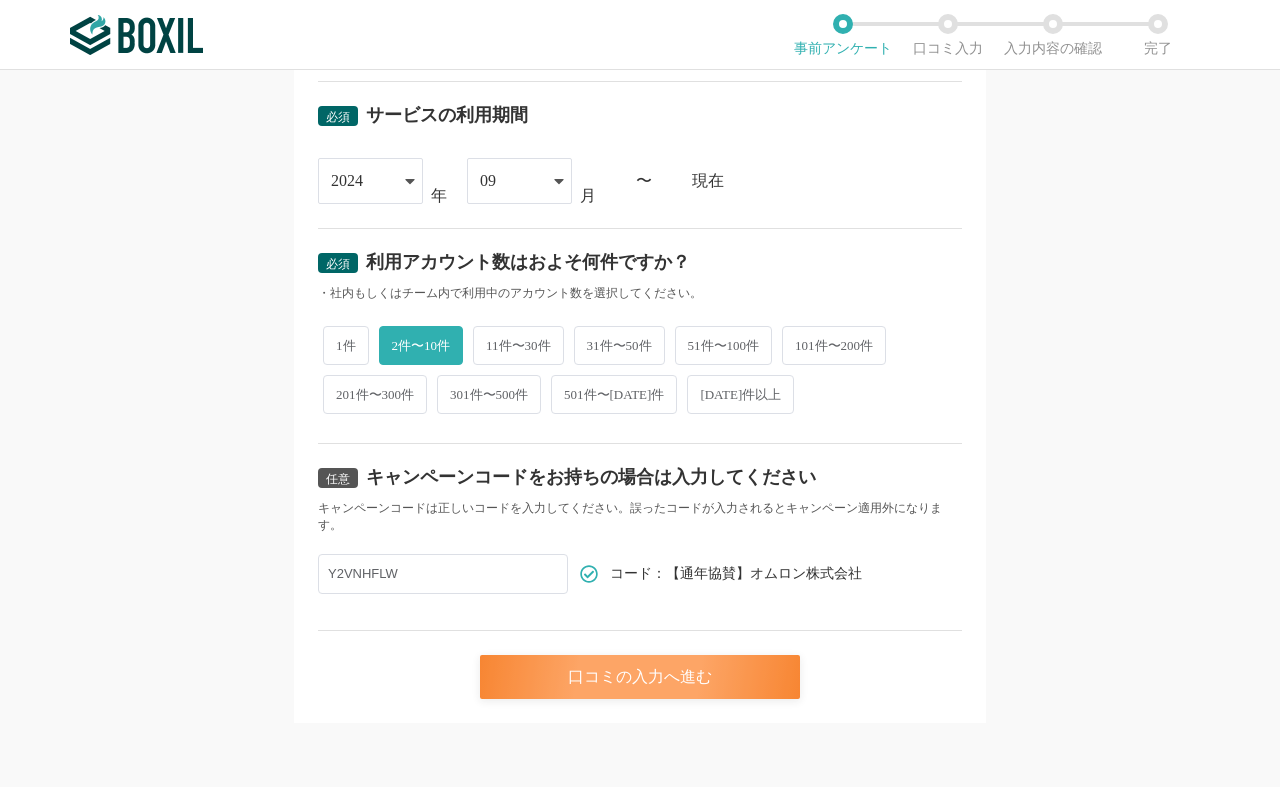 click on "口コミの入力へ進む" at bounding box center [640, 677] 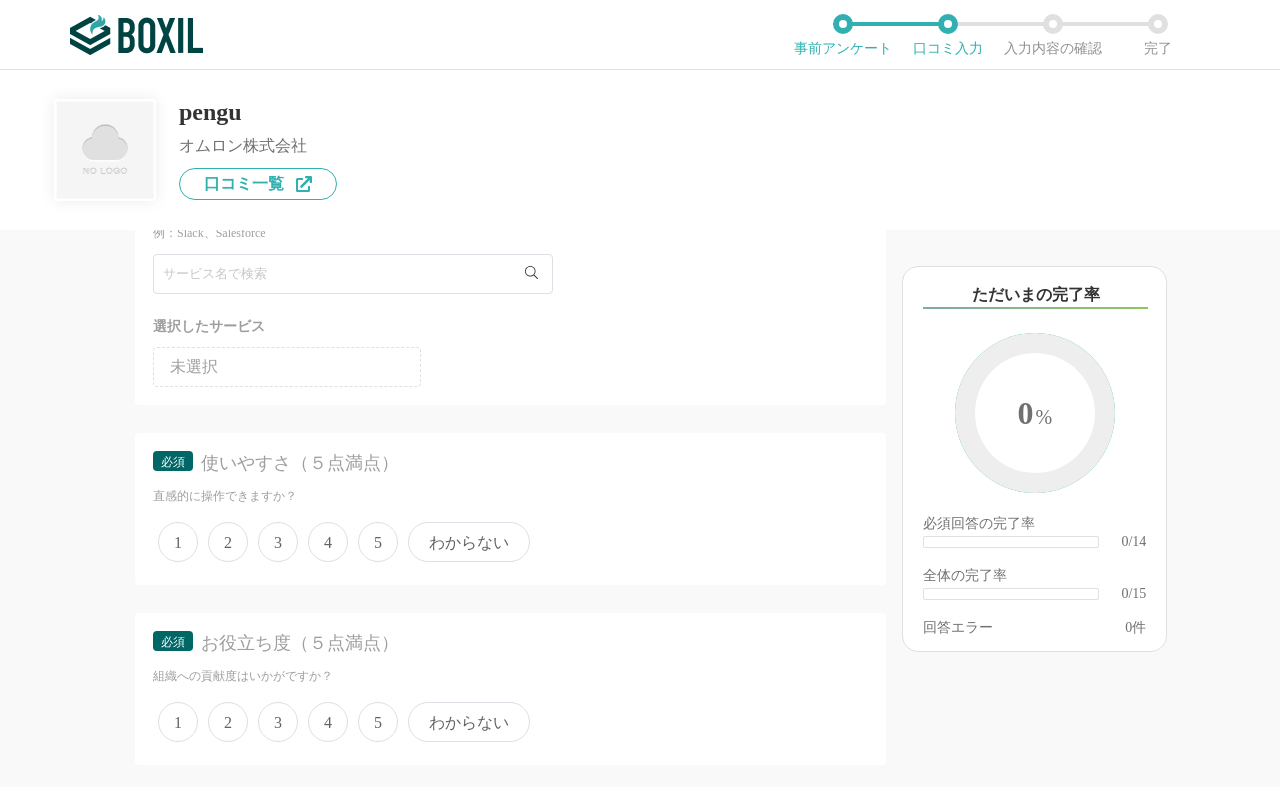 scroll, scrollTop: 0, scrollLeft: 0, axis: both 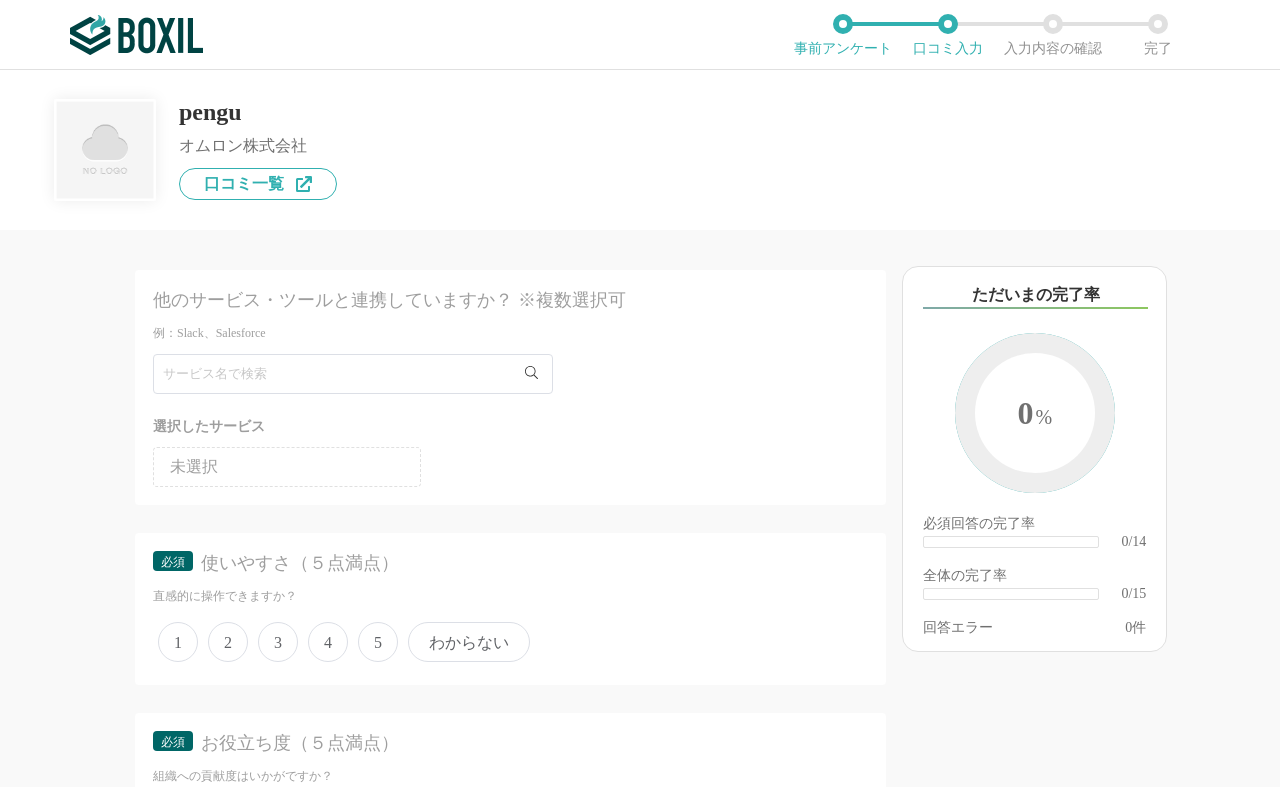 click 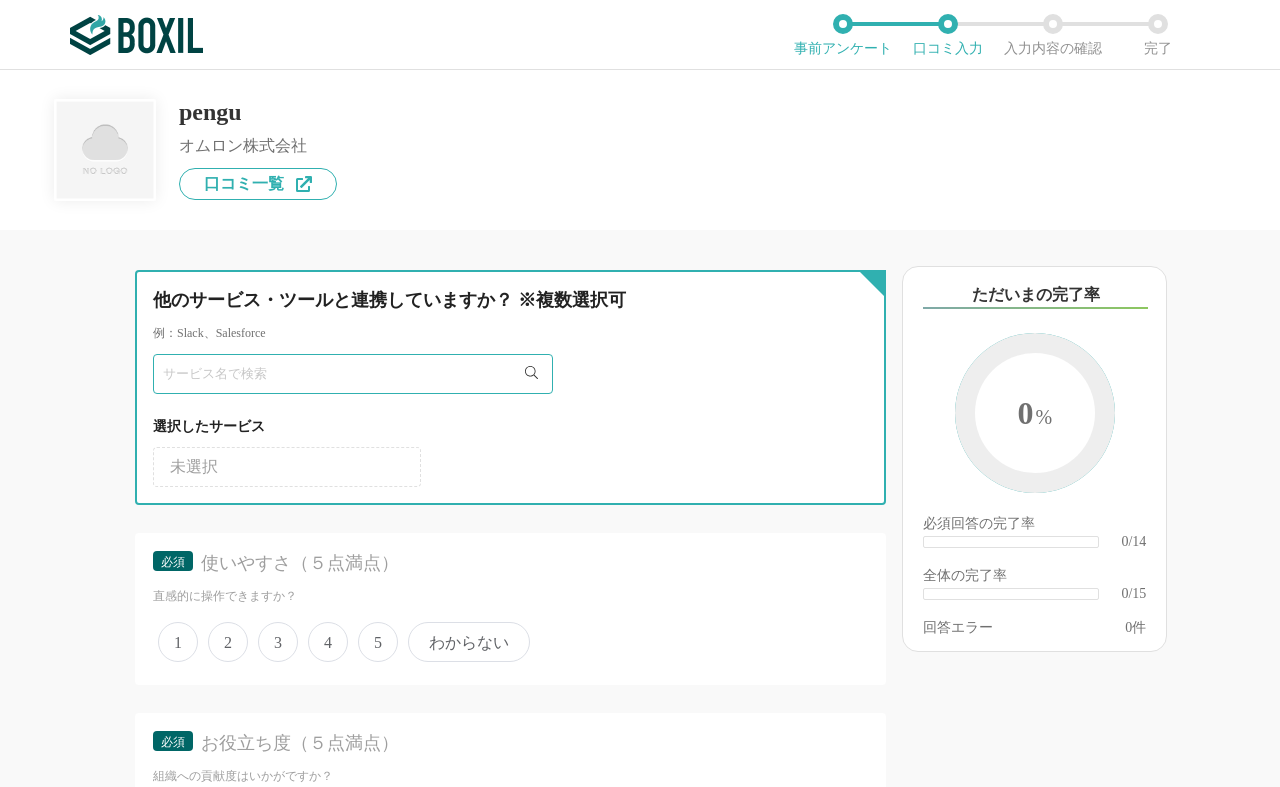 click at bounding box center (353, 374) 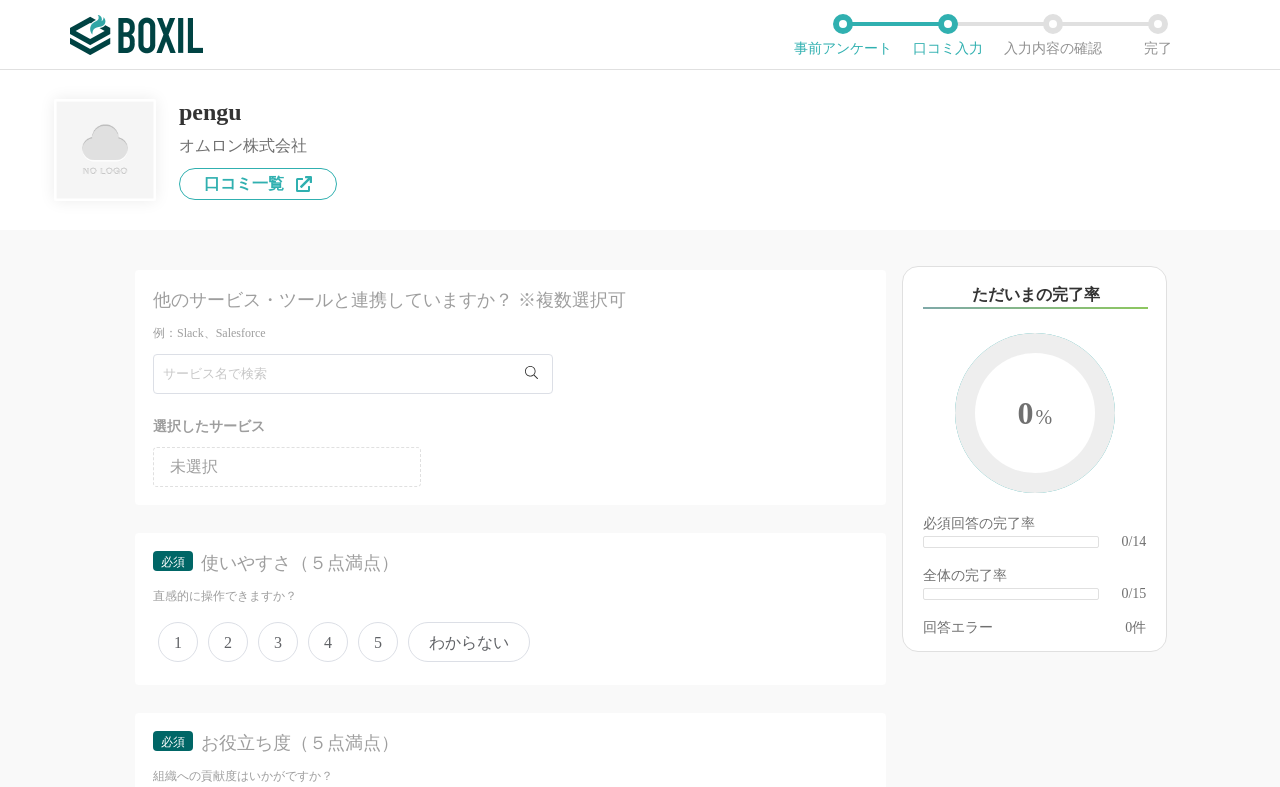 click on "未選択" at bounding box center (287, 467) 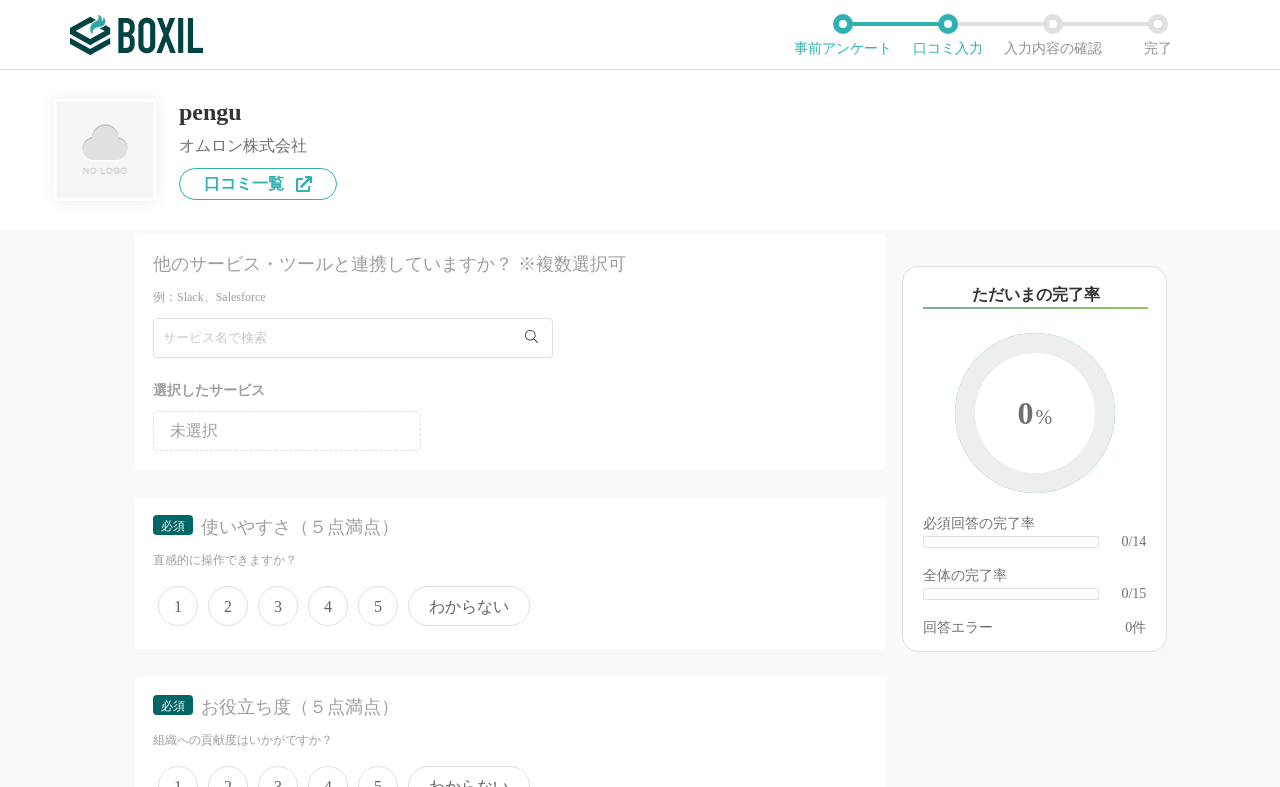 scroll, scrollTop: 0, scrollLeft: 0, axis: both 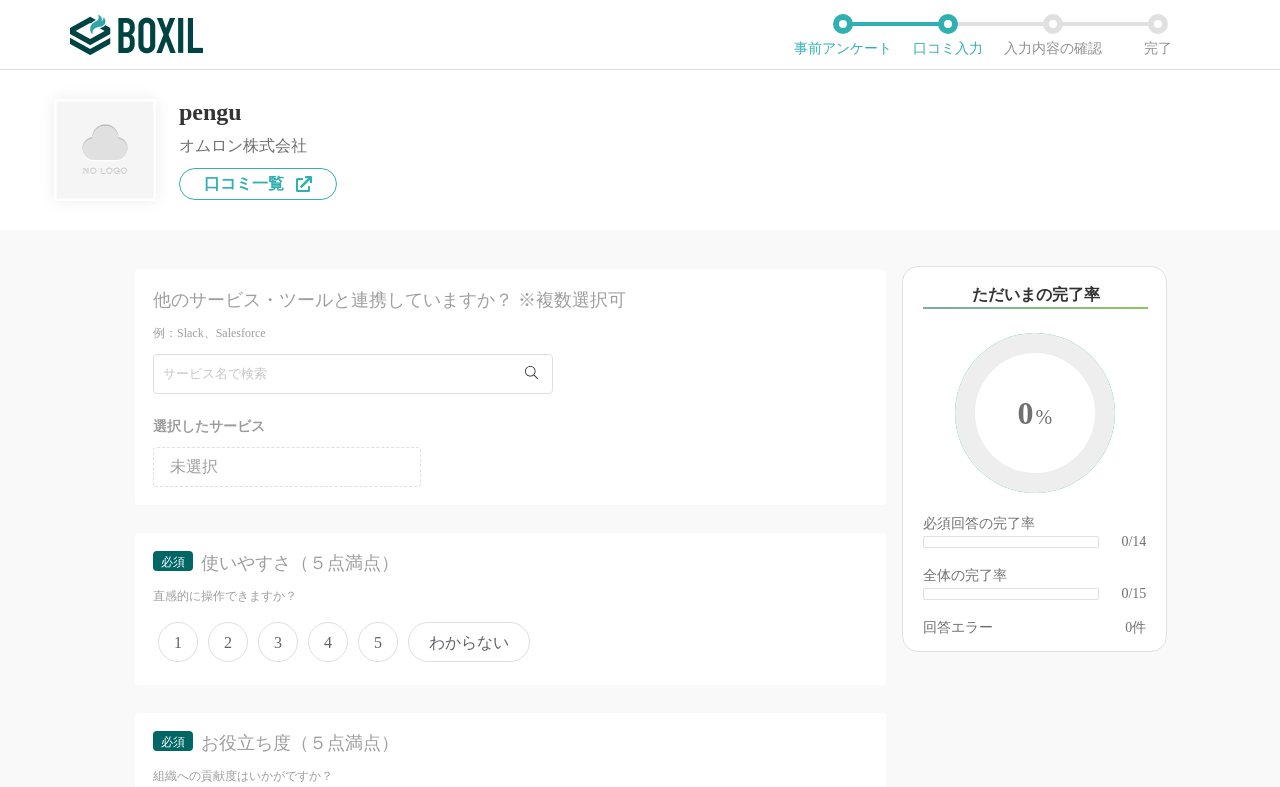 click 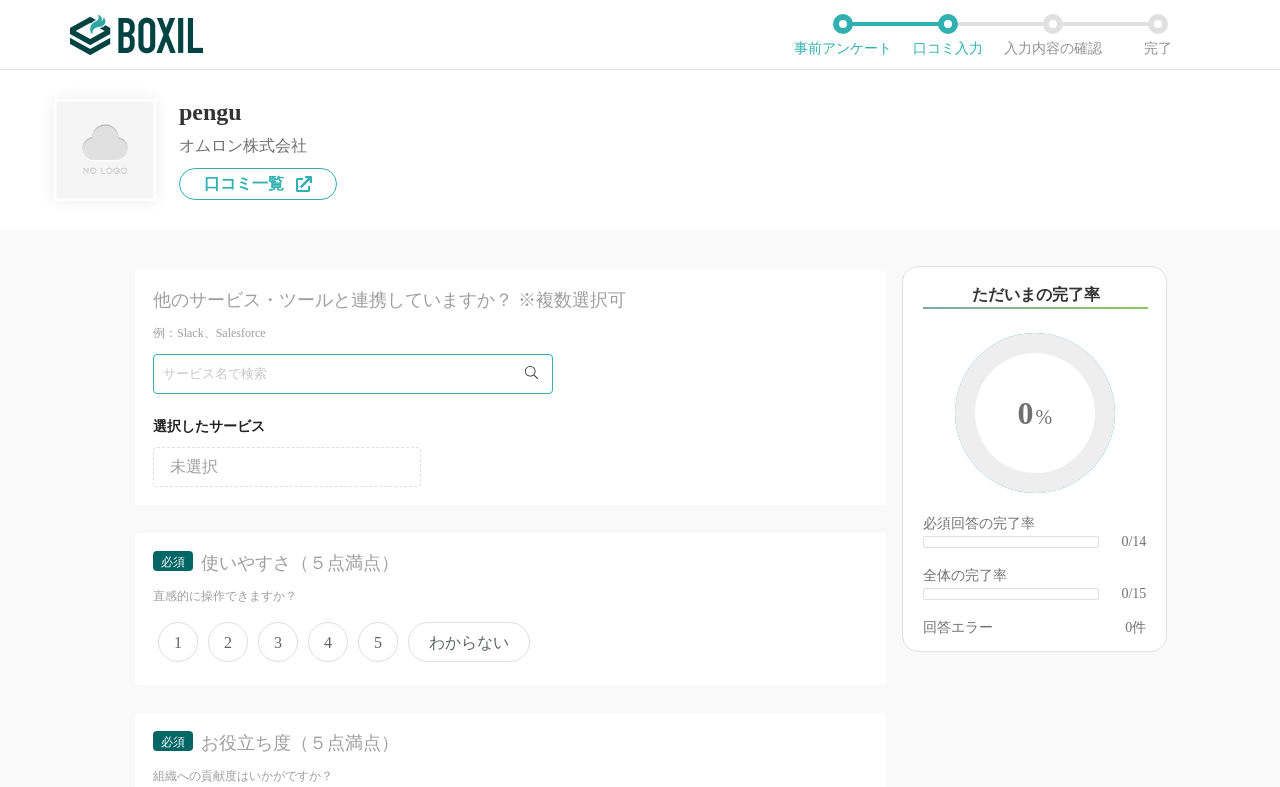 click 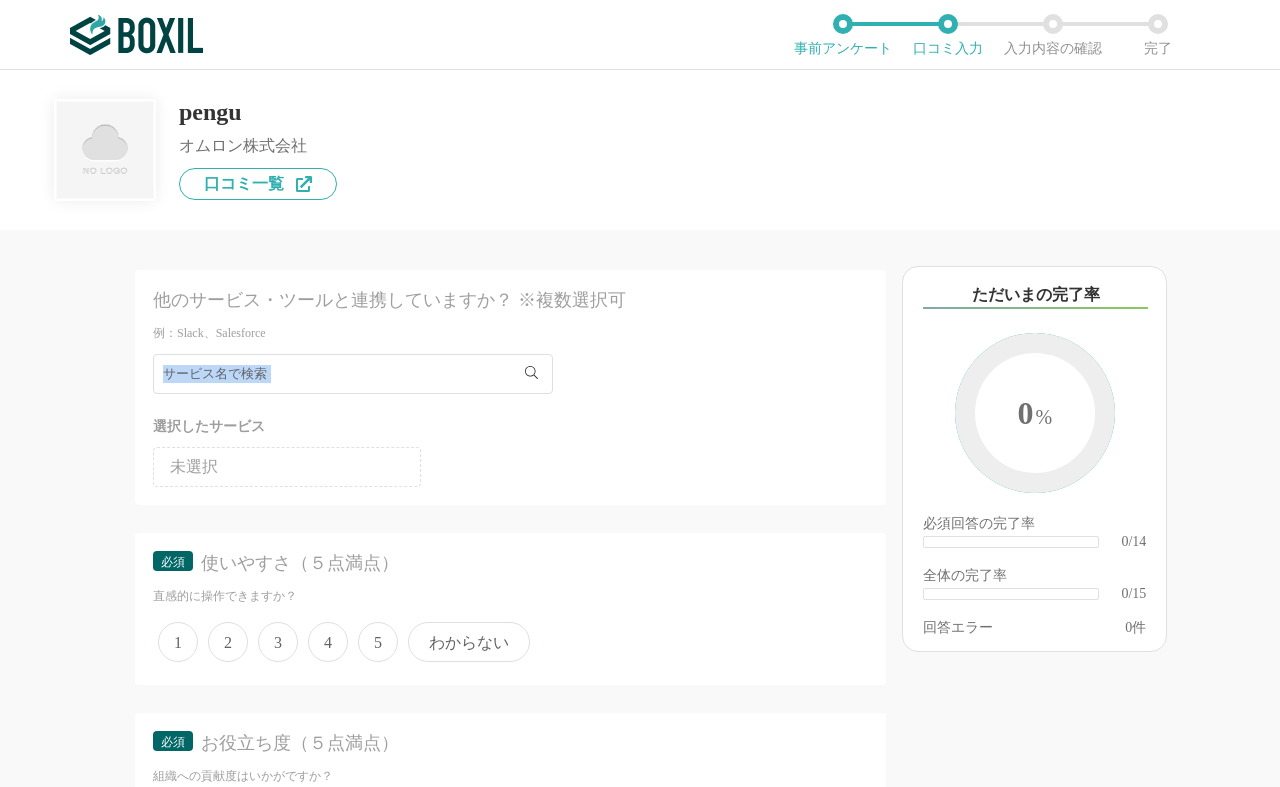click 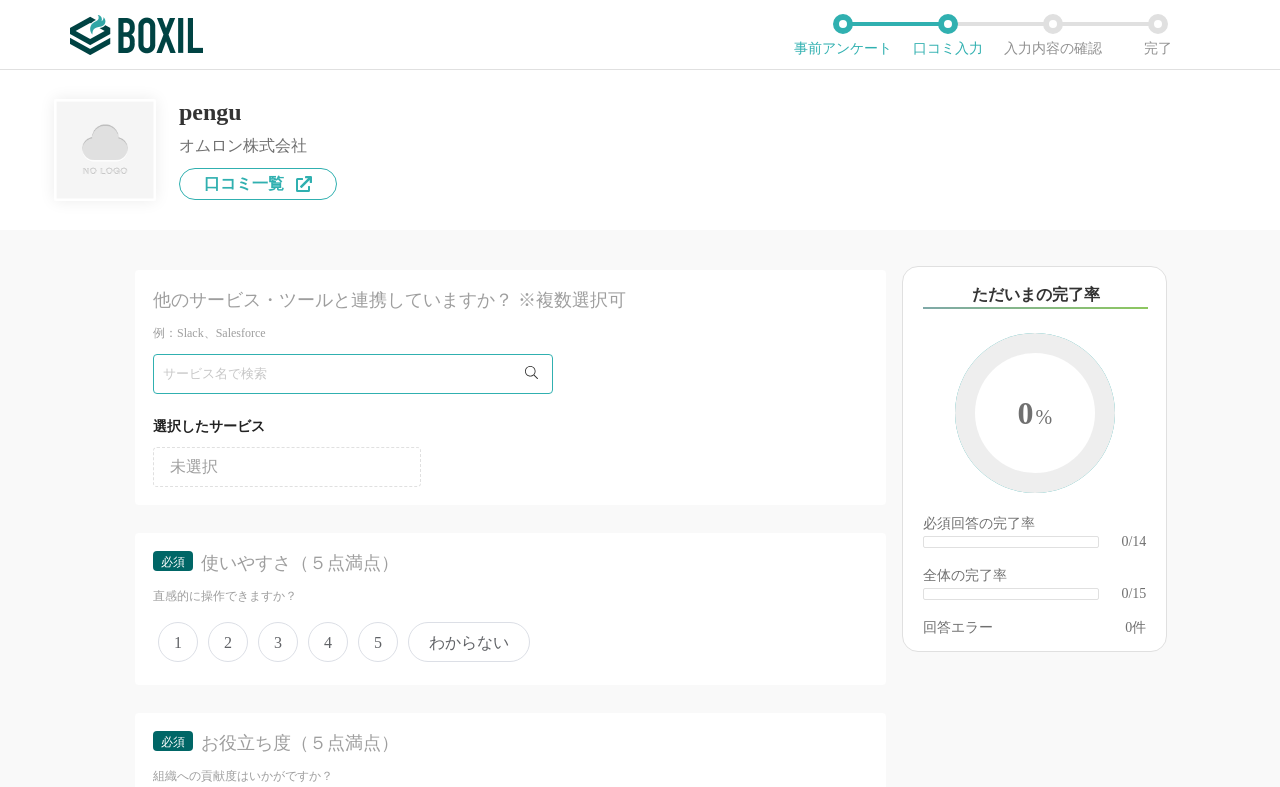 drag, startPoint x: 534, startPoint y: 371, endPoint x: 595, endPoint y: 411, distance: 72.94518 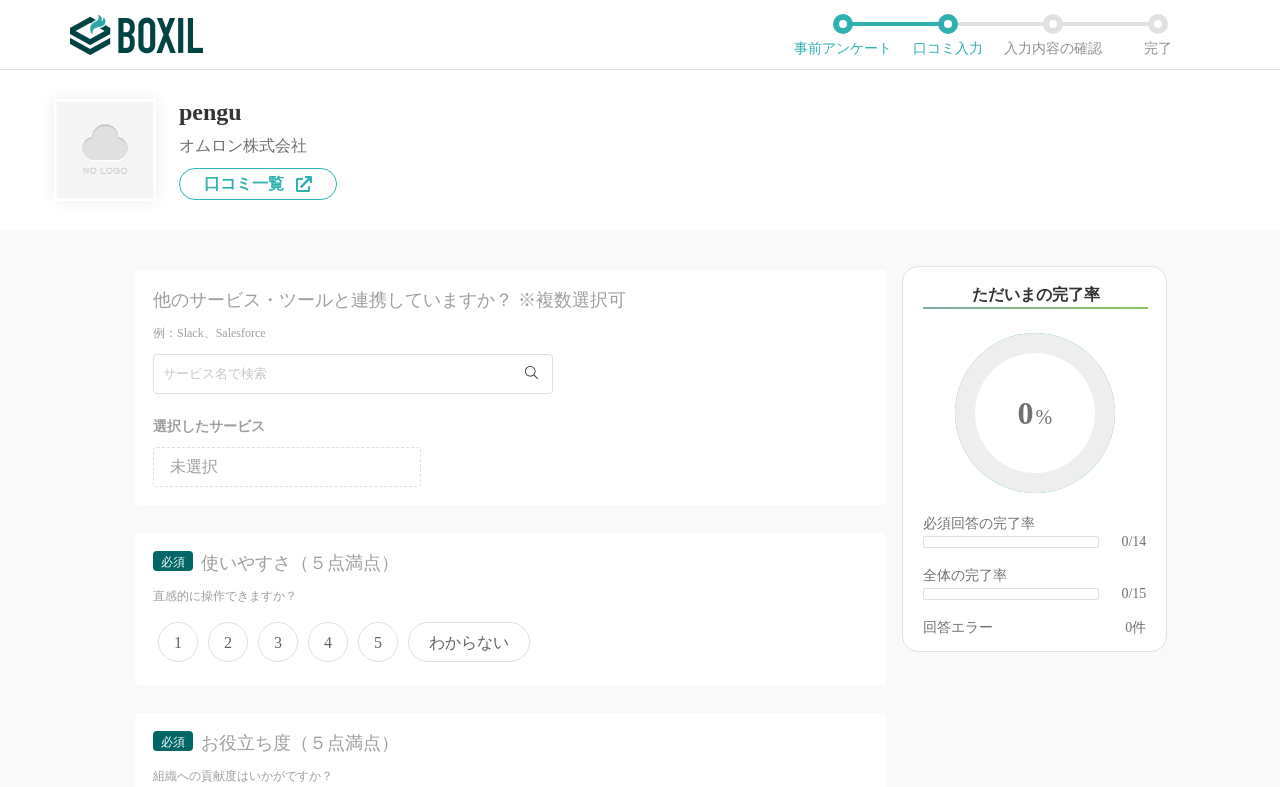 click 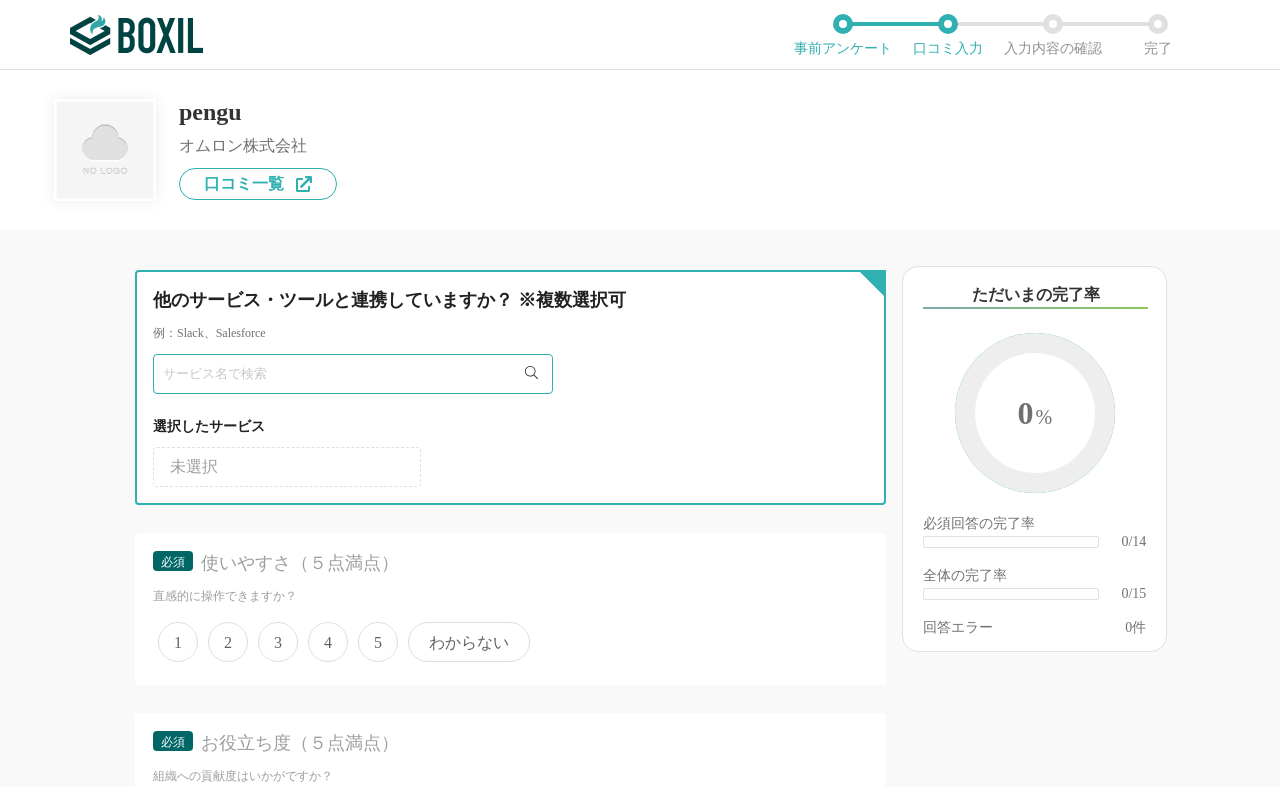 click at bounding box center (353, 374) 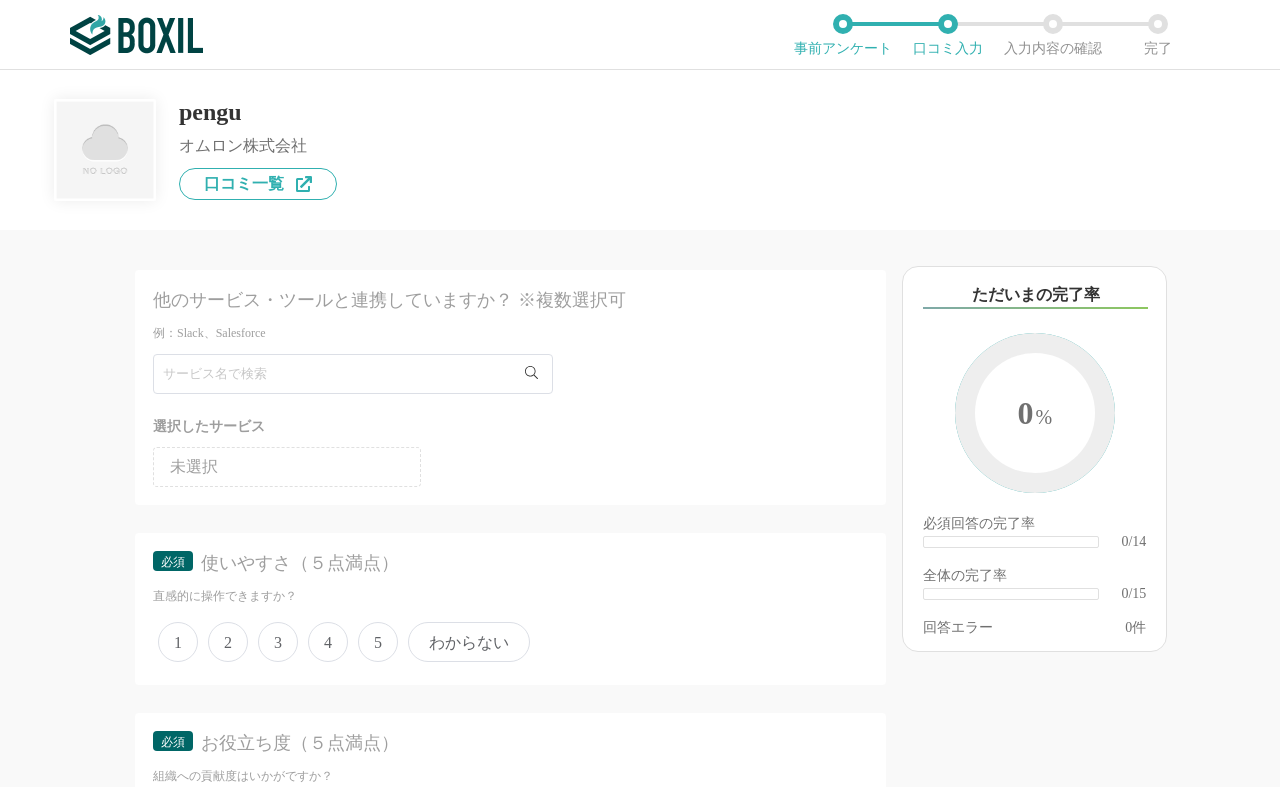 click on "直感的に操作できますか？" at bounding box center (510, 596) 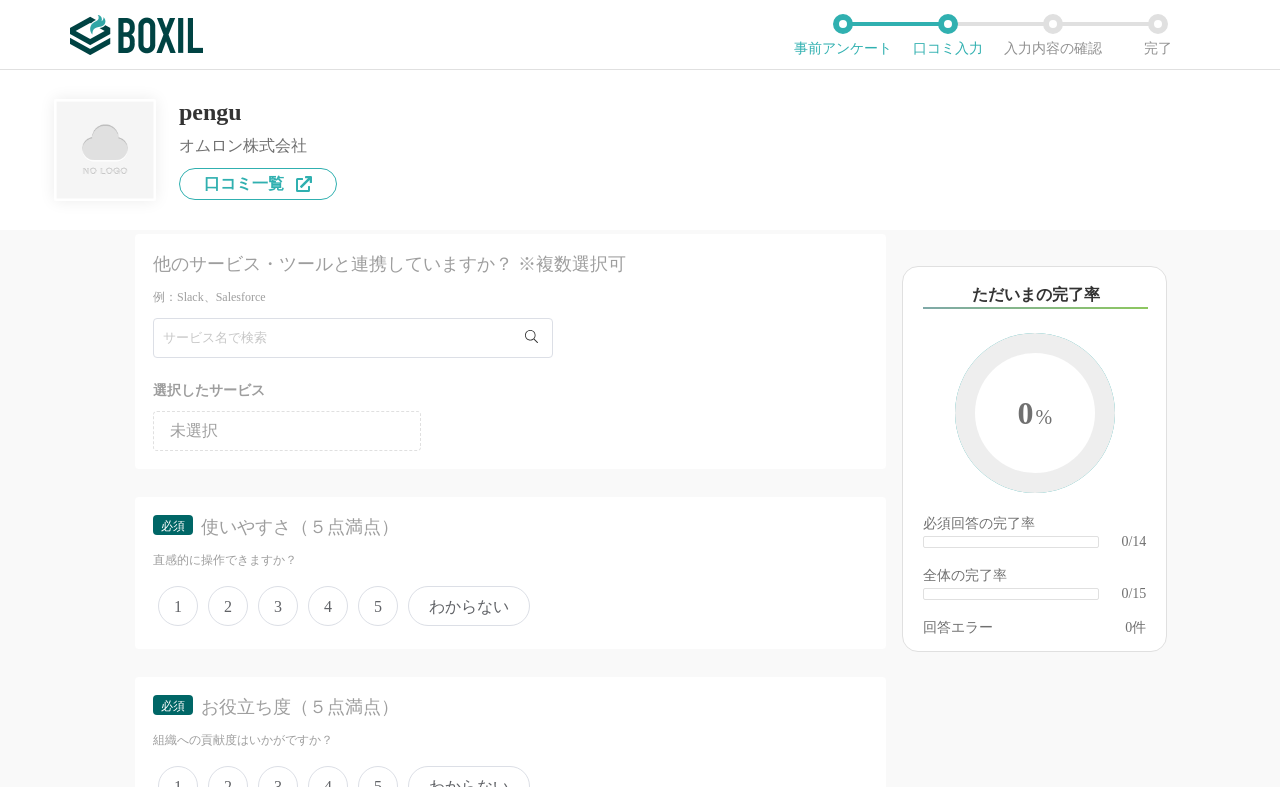 scroll, scrollTop: 67, scrollLeft: 0, axis: vertical 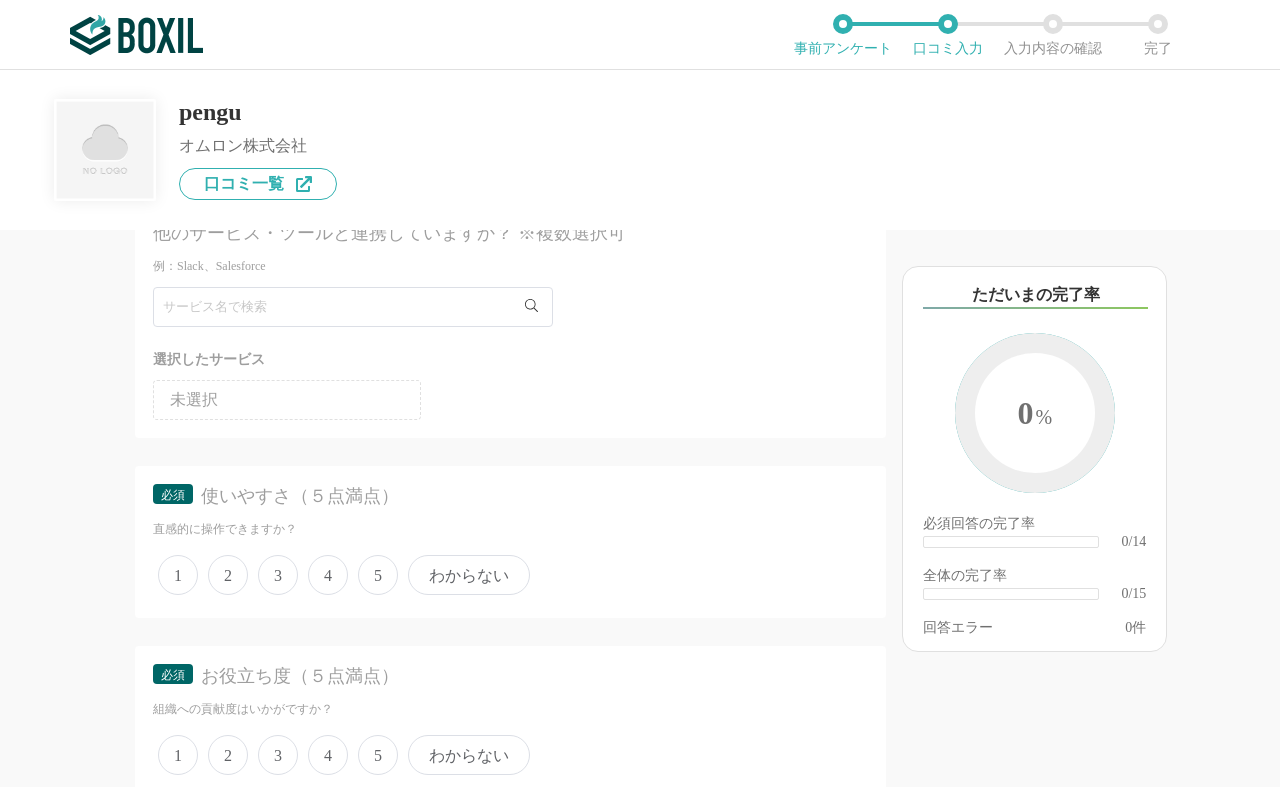 click on "5" at bounding box center [378, 575] 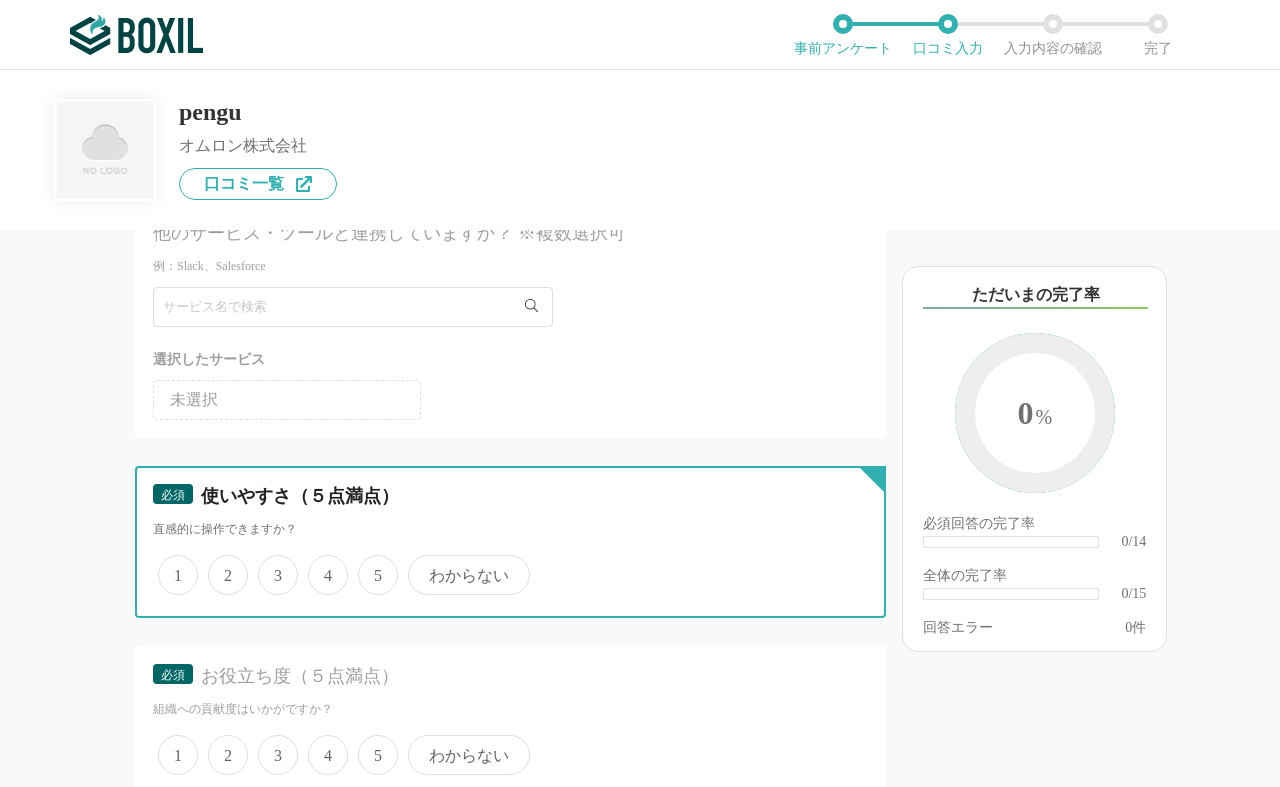 click on "5" at bounding box center (369, 564) 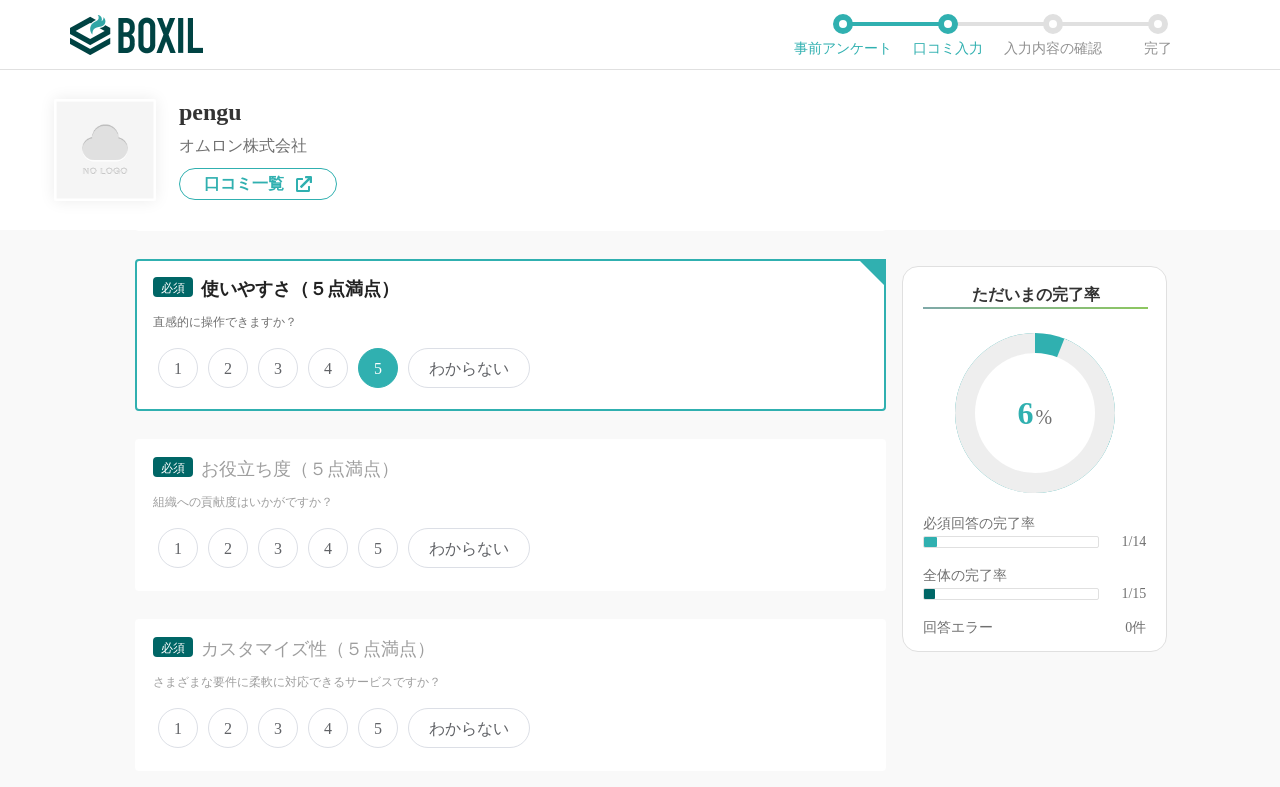 scroll, scrollTop: 300, scrollLeft: 0, axis: vertical 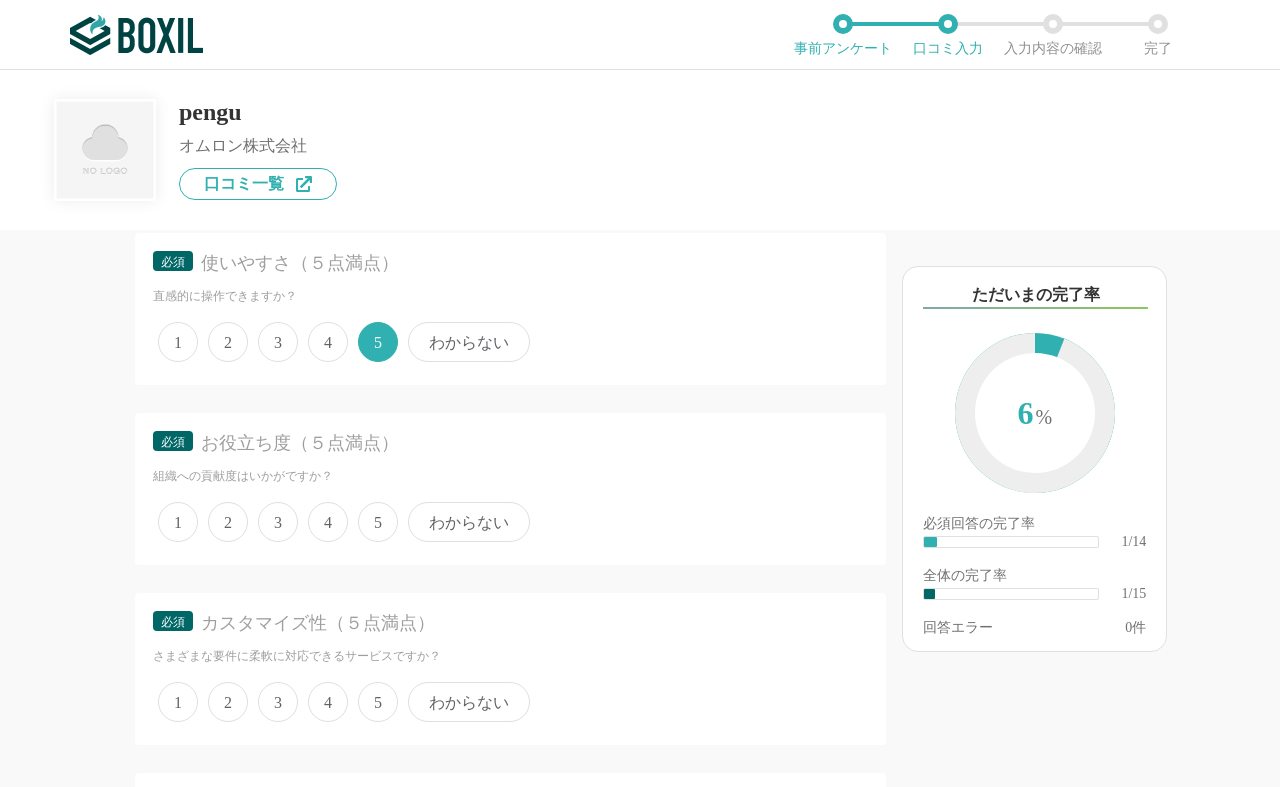 click on "4" at bounding box center [328, 522] 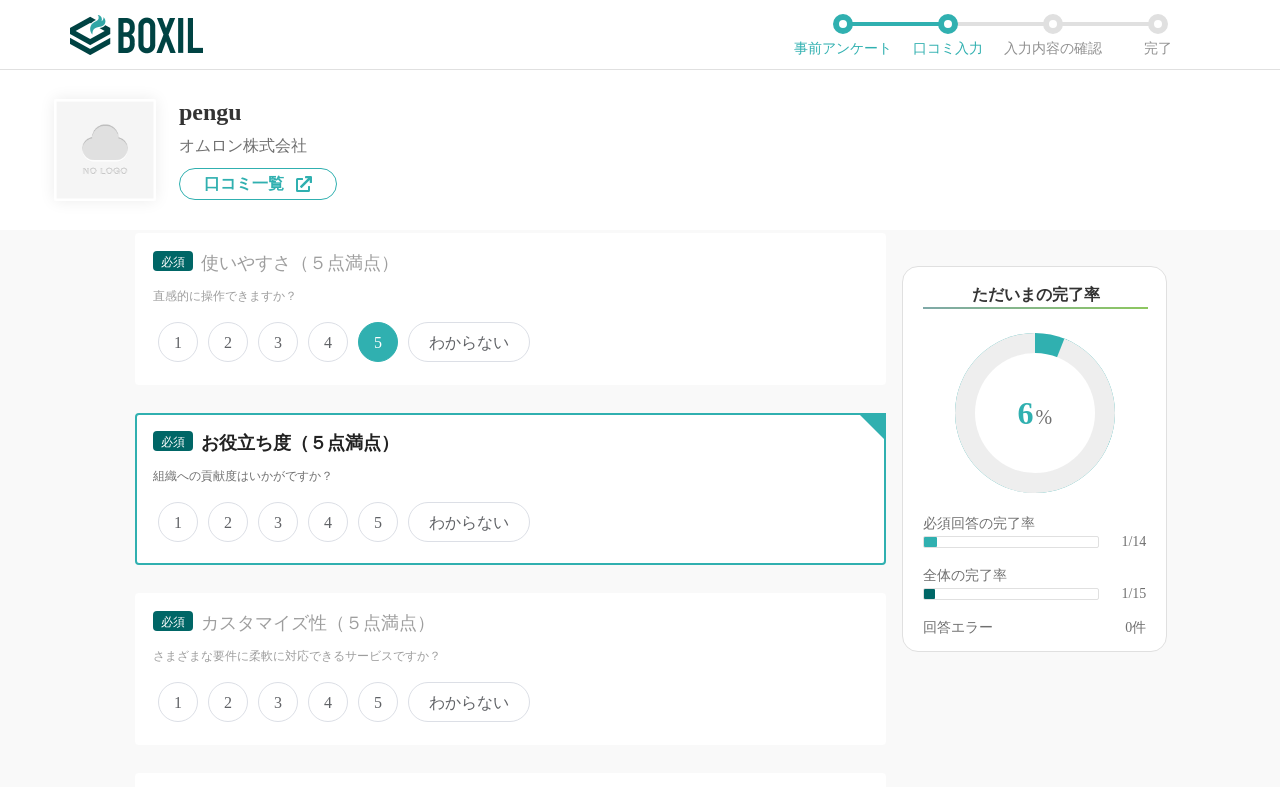 click on "4" at bounding box center [319, 511] 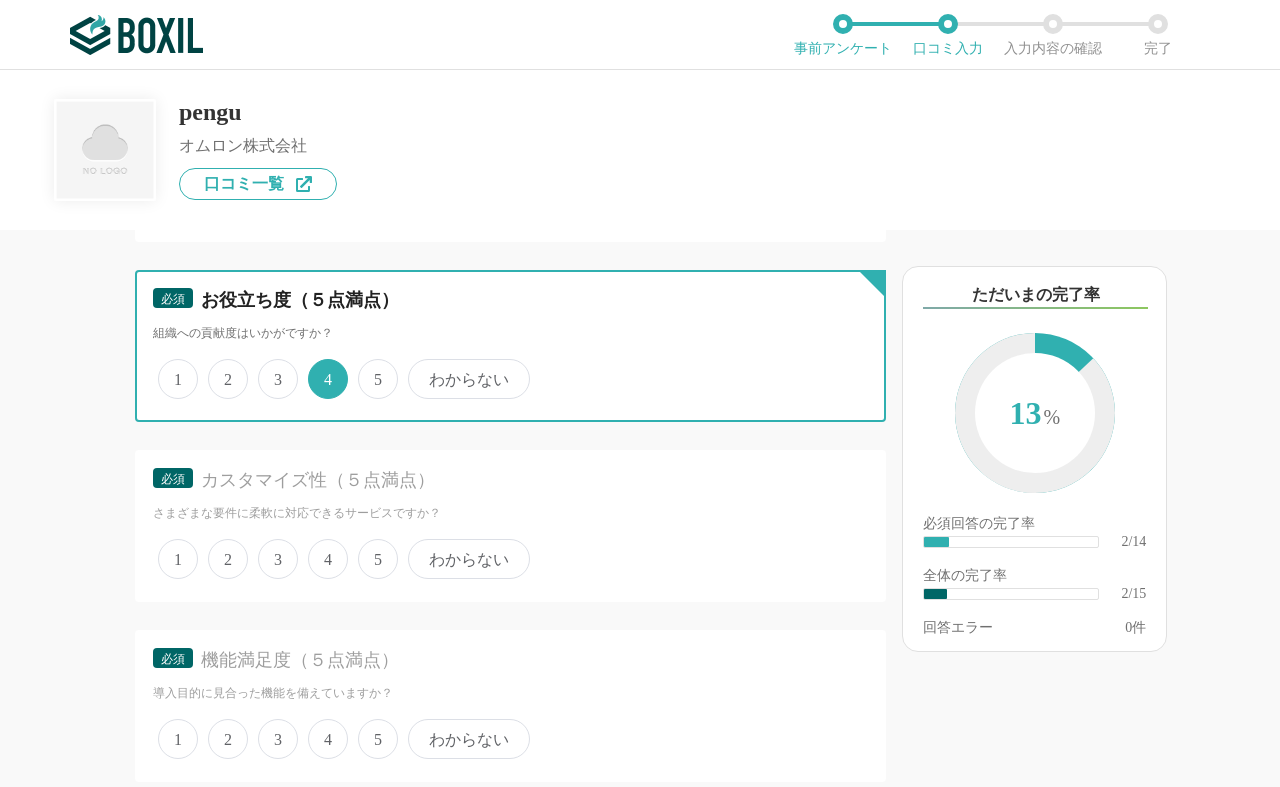 scroll, scrollTop: 500, scrollLeft: 0, axis: vertical 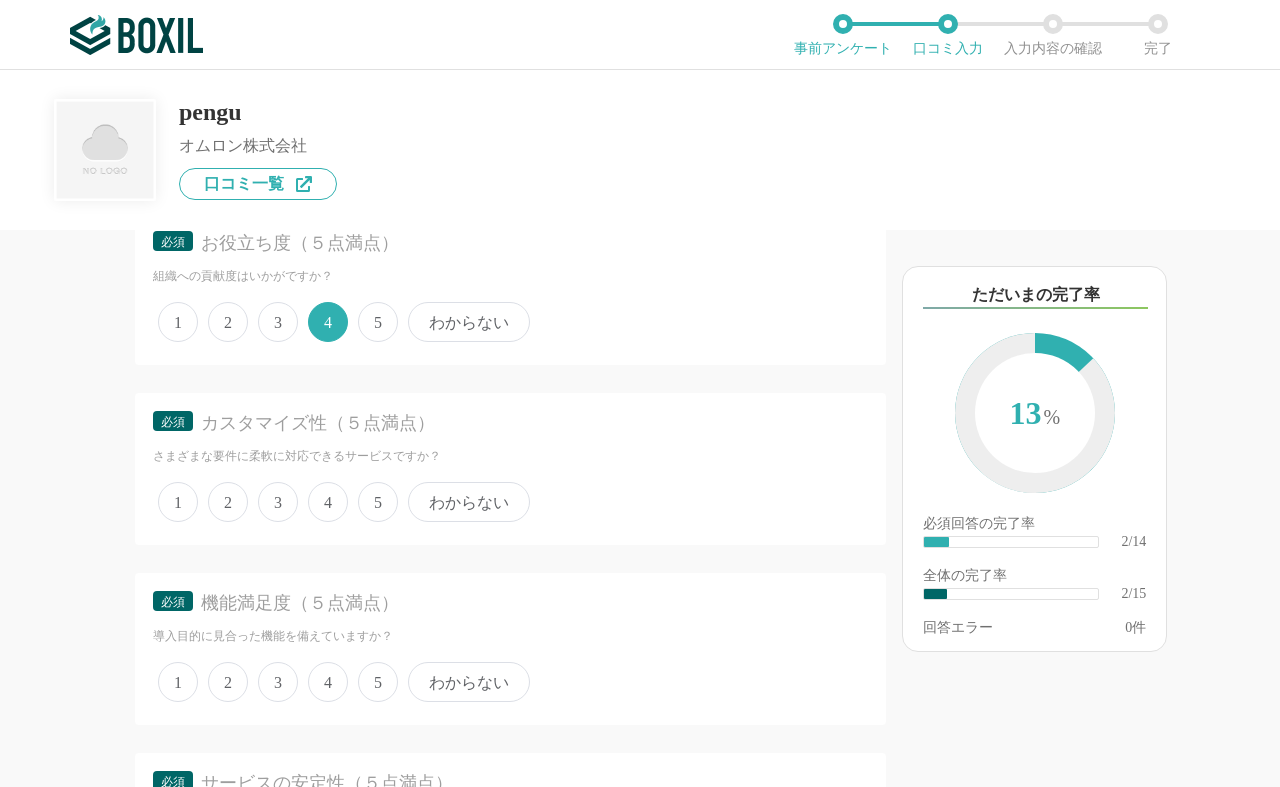 click on "4" at bounding box center (328, 502) 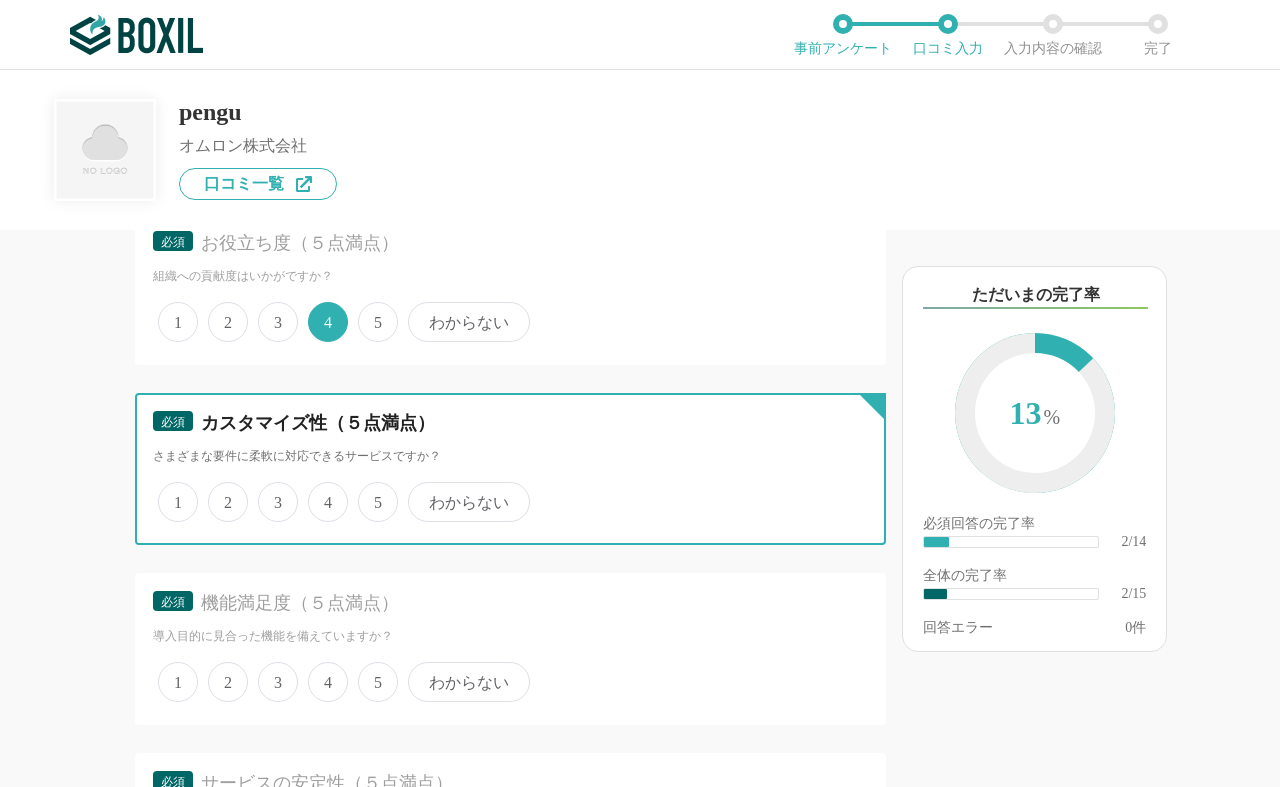 click on "4" at bounding box center [319, 491] 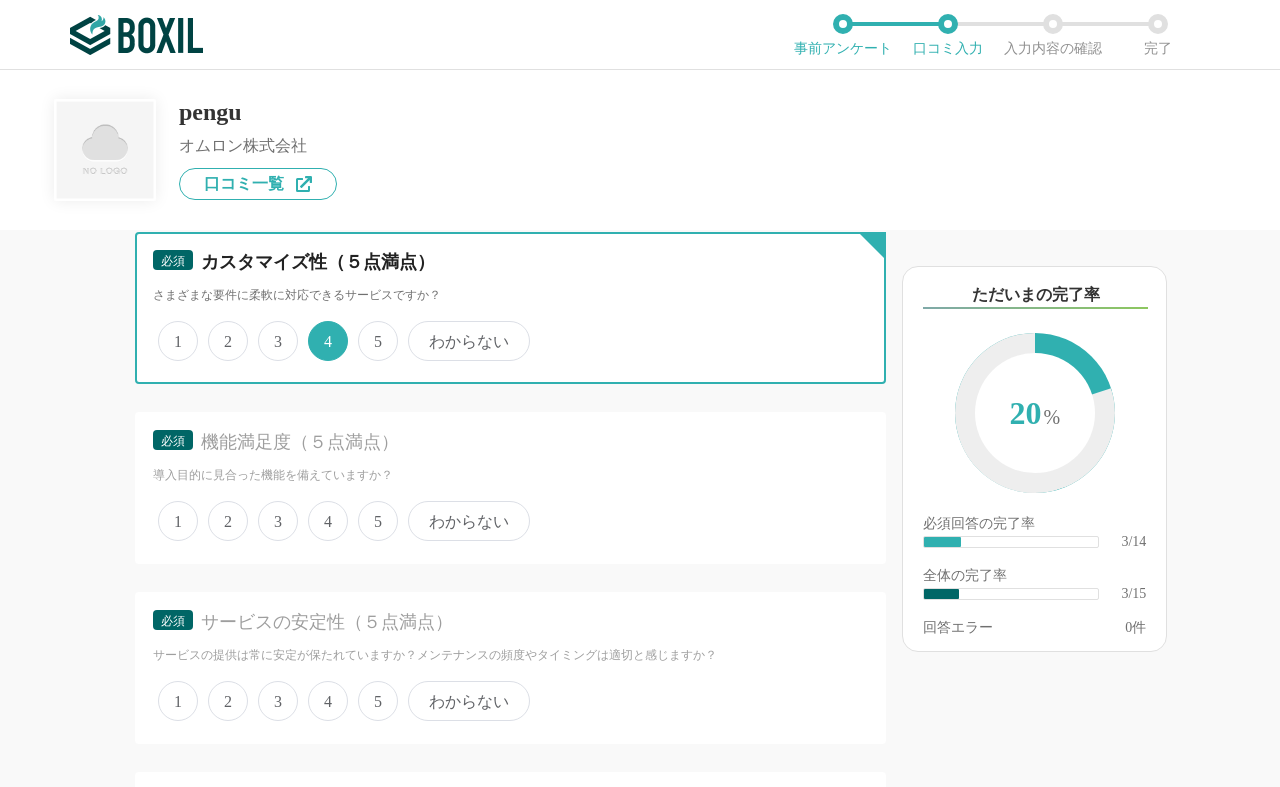 scroll, scrollTop: 733, scrollLeft: 0, axis: vertical 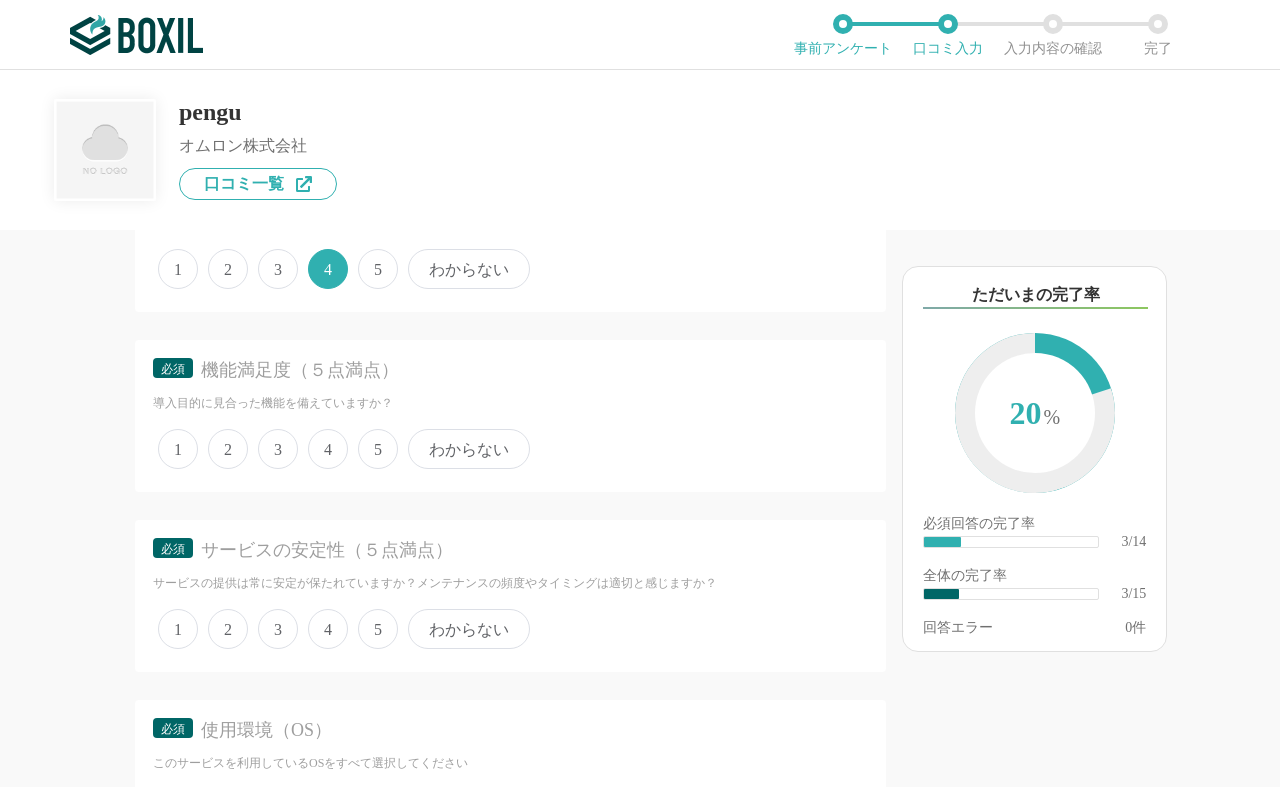 click on "4" at bounding box center (328, 449) 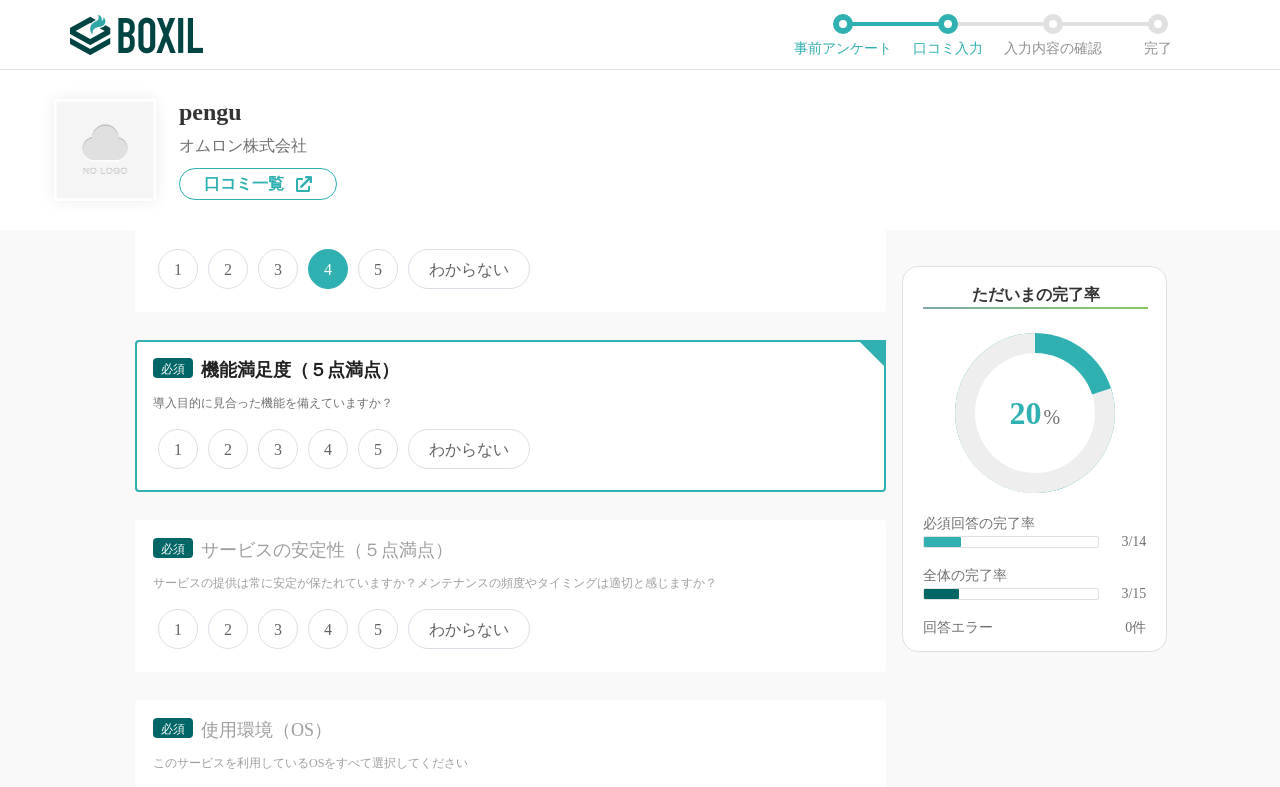 click on "4" at bounding box center [319, 438] 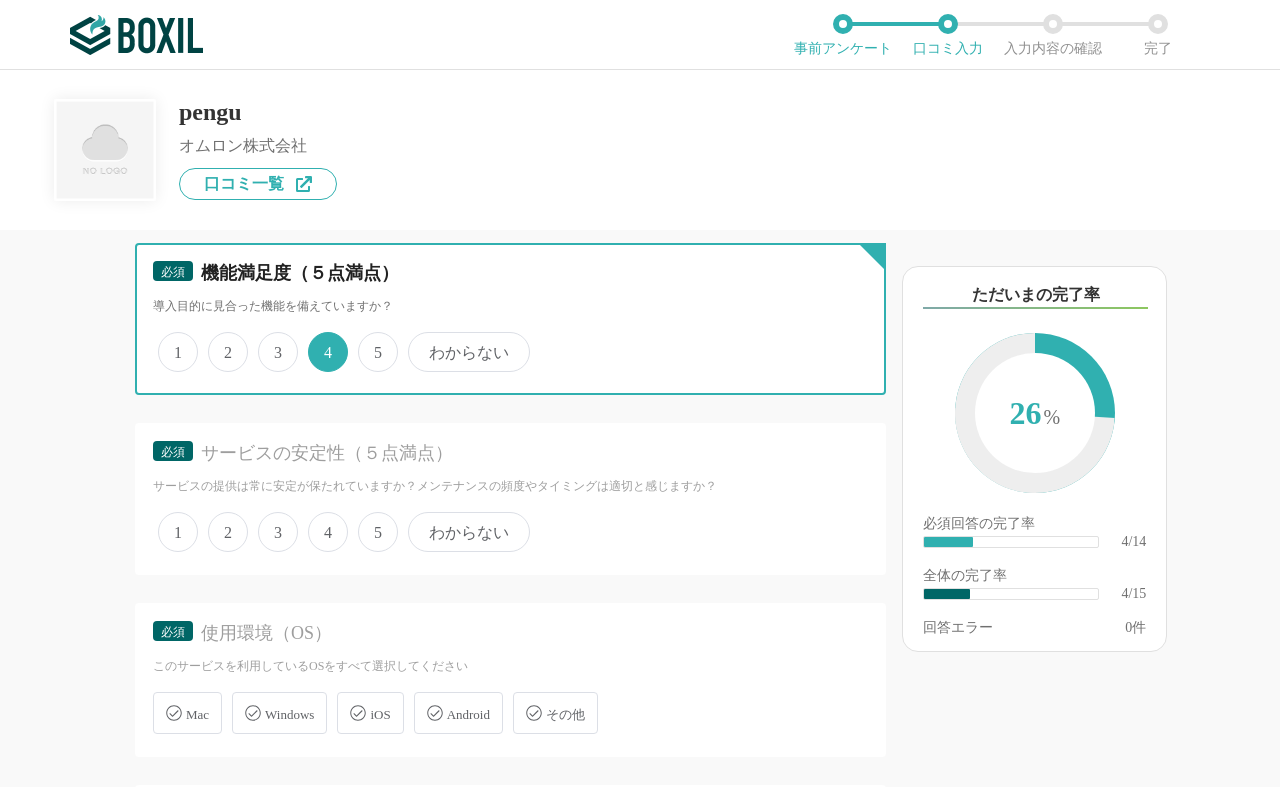 scroll, scrollTop: 833, scrollLeft: 0, axis: vertical 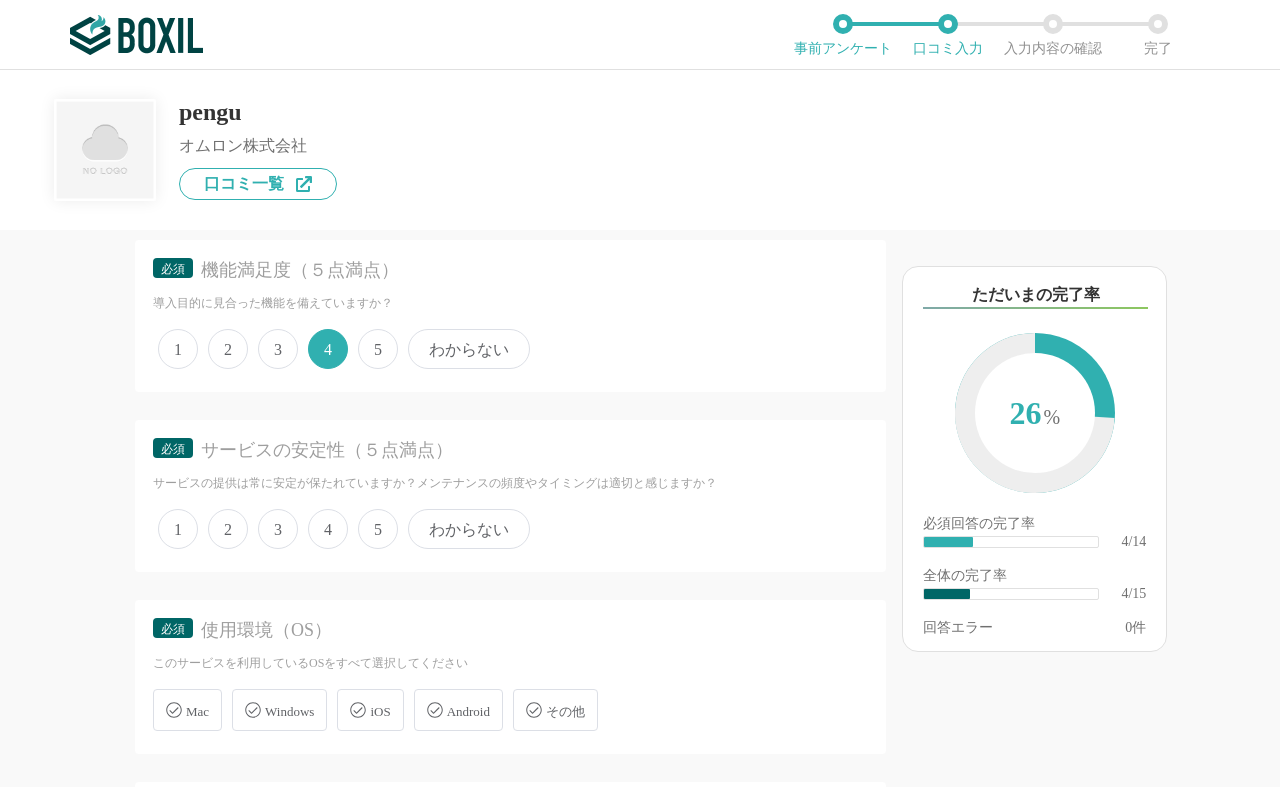 click on "5" at bounding box center [378, 349] 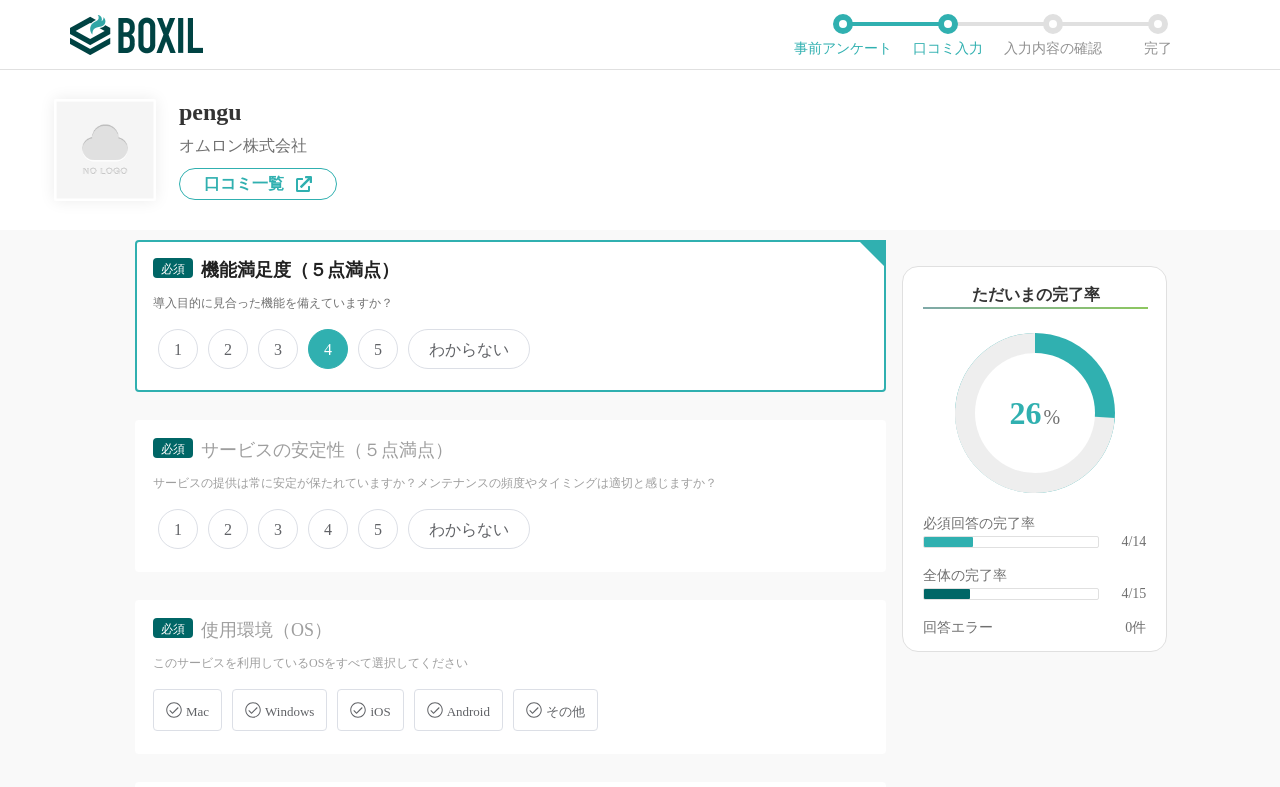 click on "5" at bounding box center [369, 338] 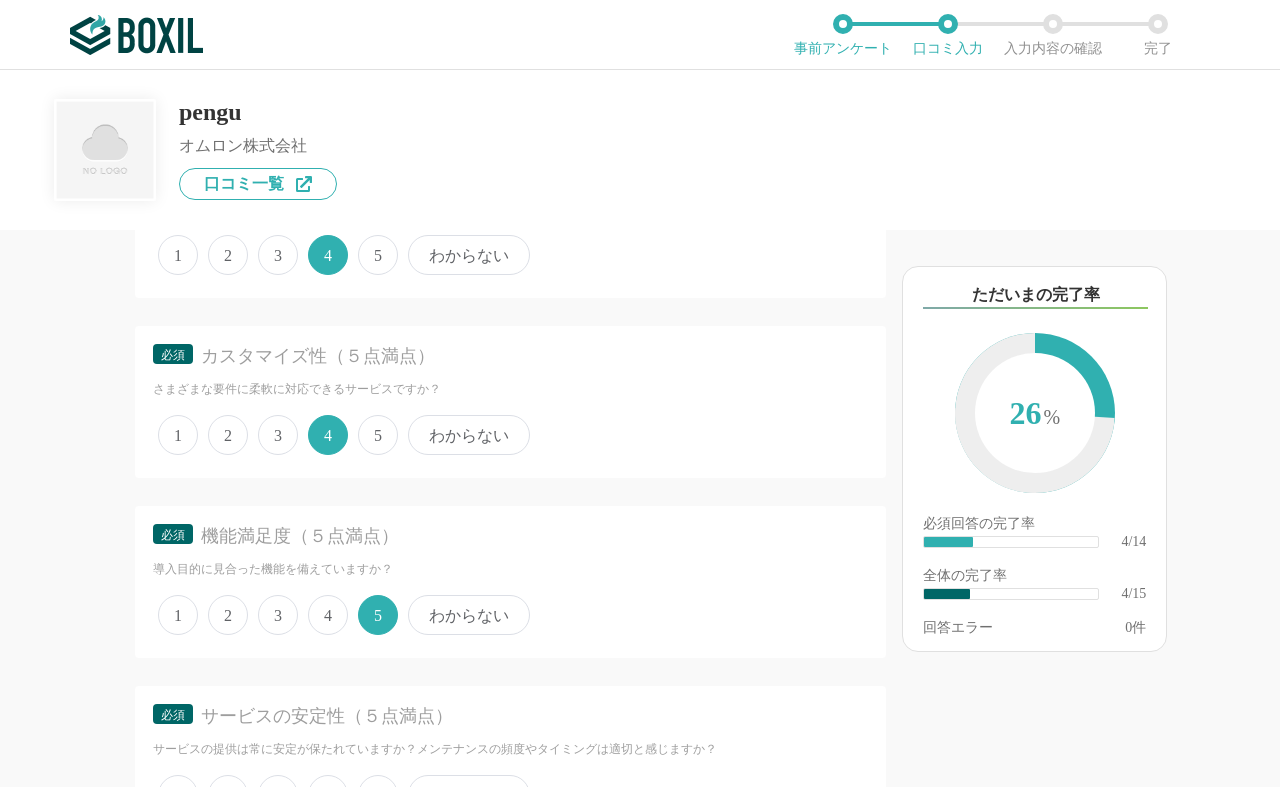 click on "5" at bounding box center [378, 435] 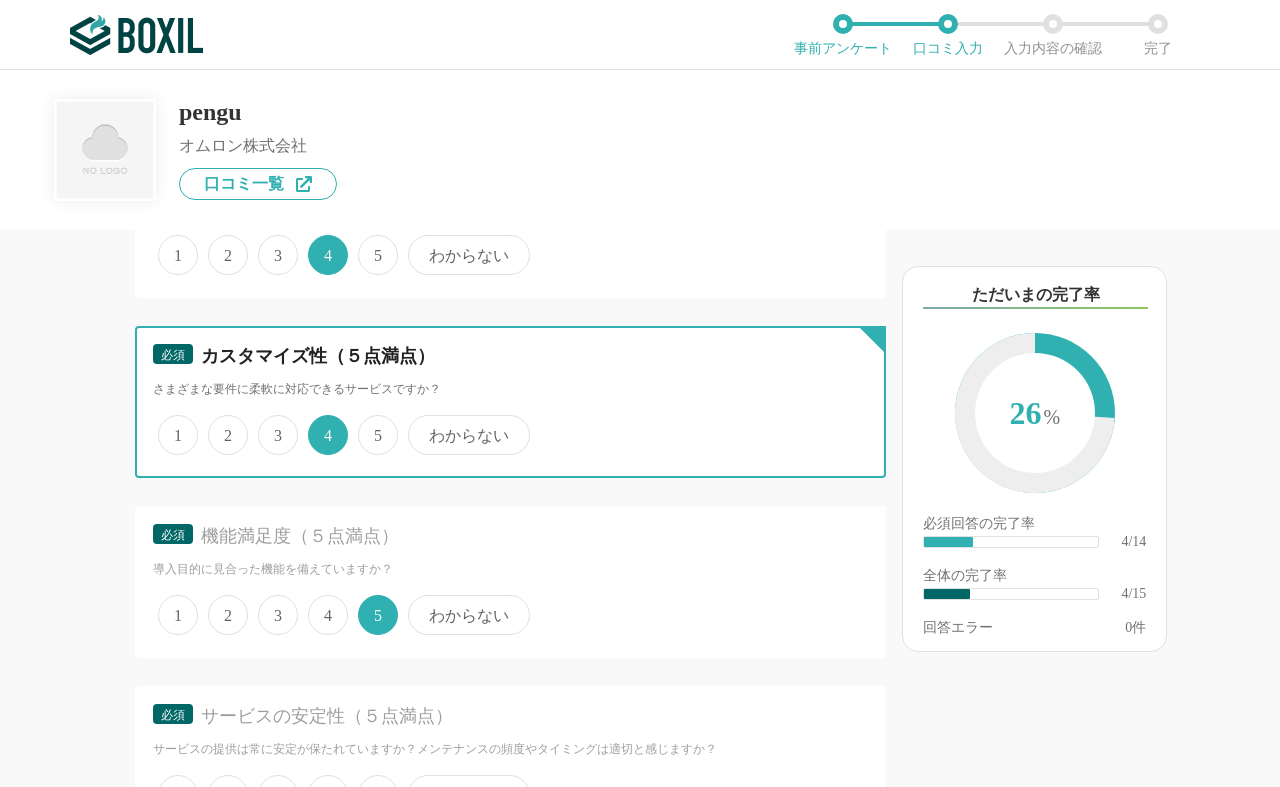 click on "5" at bounding box center [369, 424] 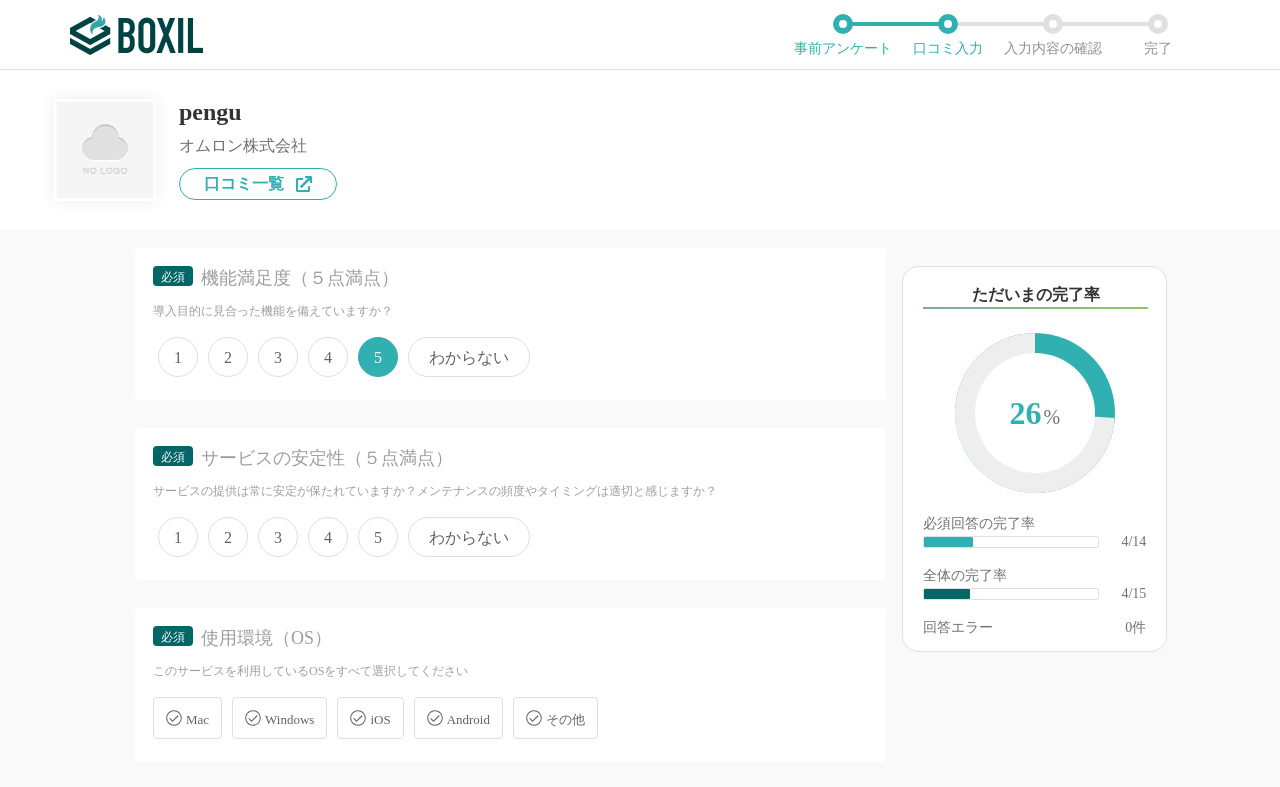 scroll, scrollTop: 900, scrollLeft: 0, axis: vertical 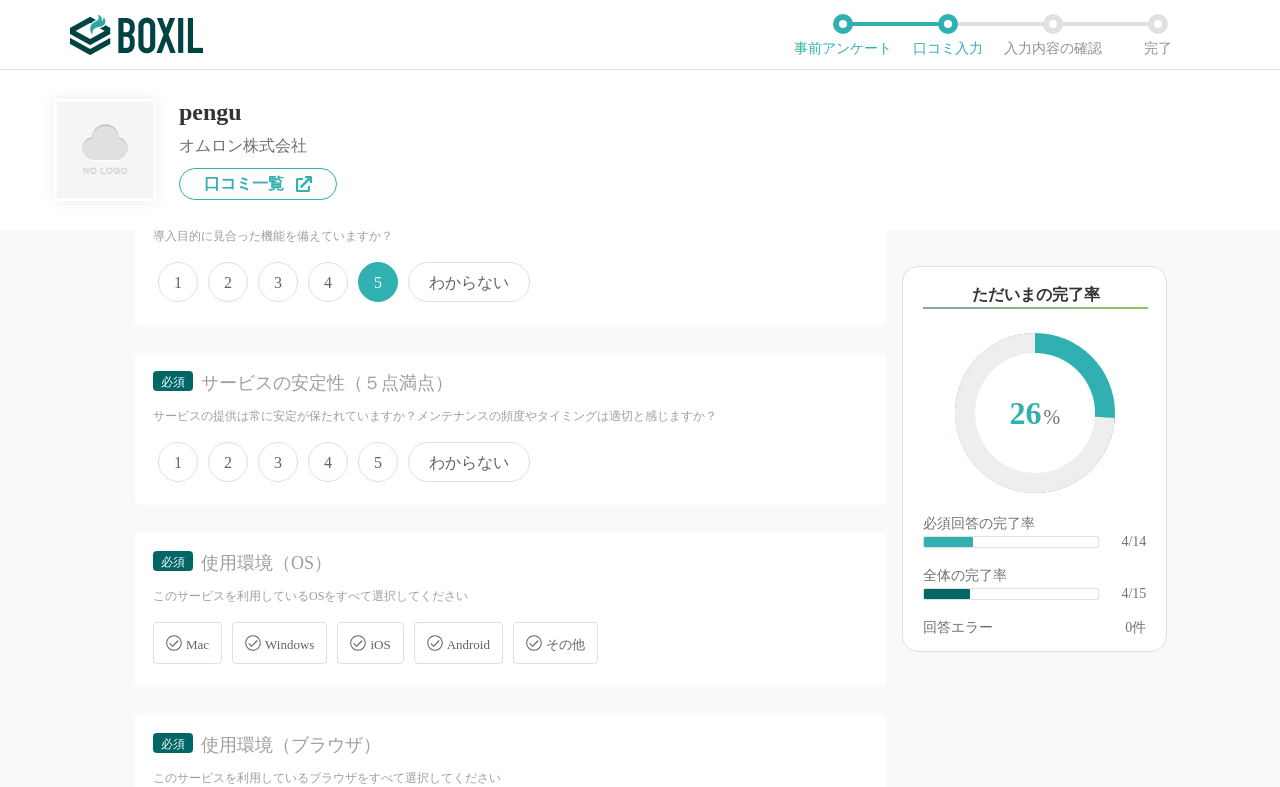 click on "3" at bounding box center (278, 462) 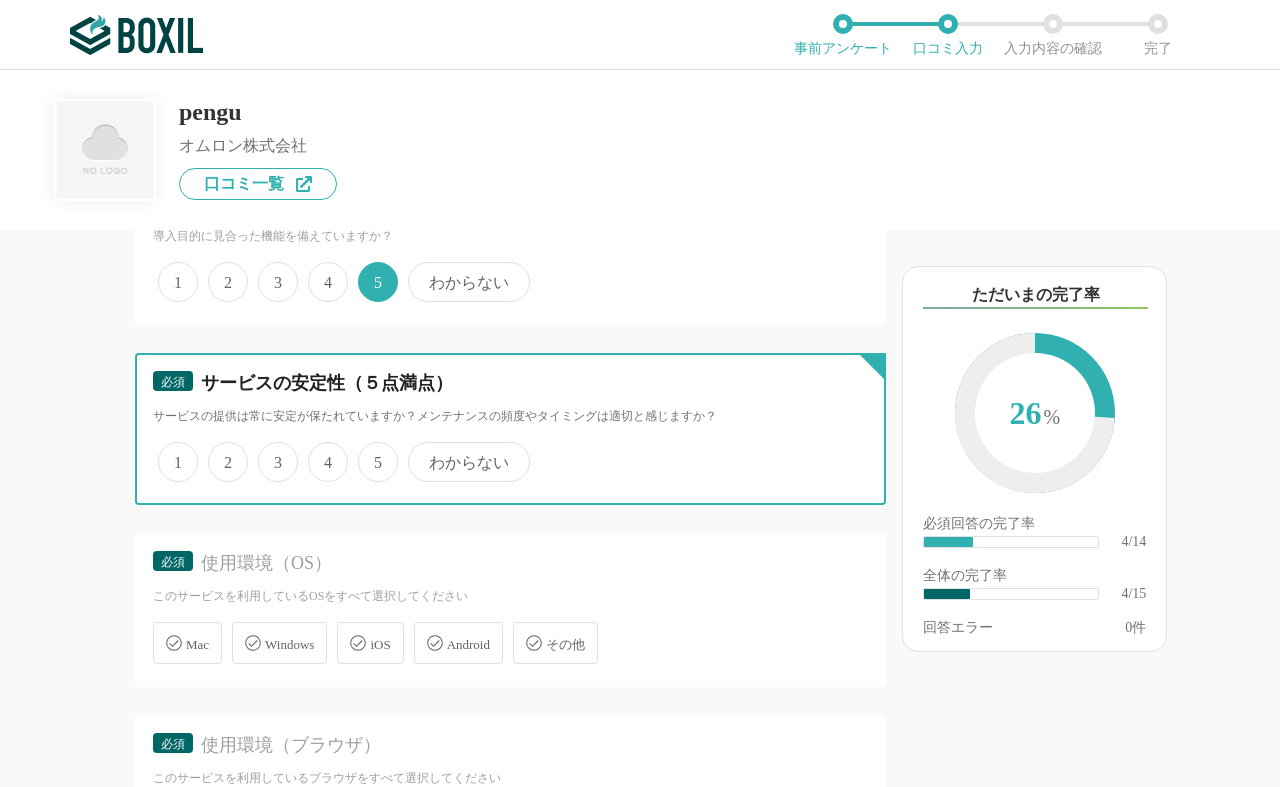 click on "3" at bounding box center (269, 451) 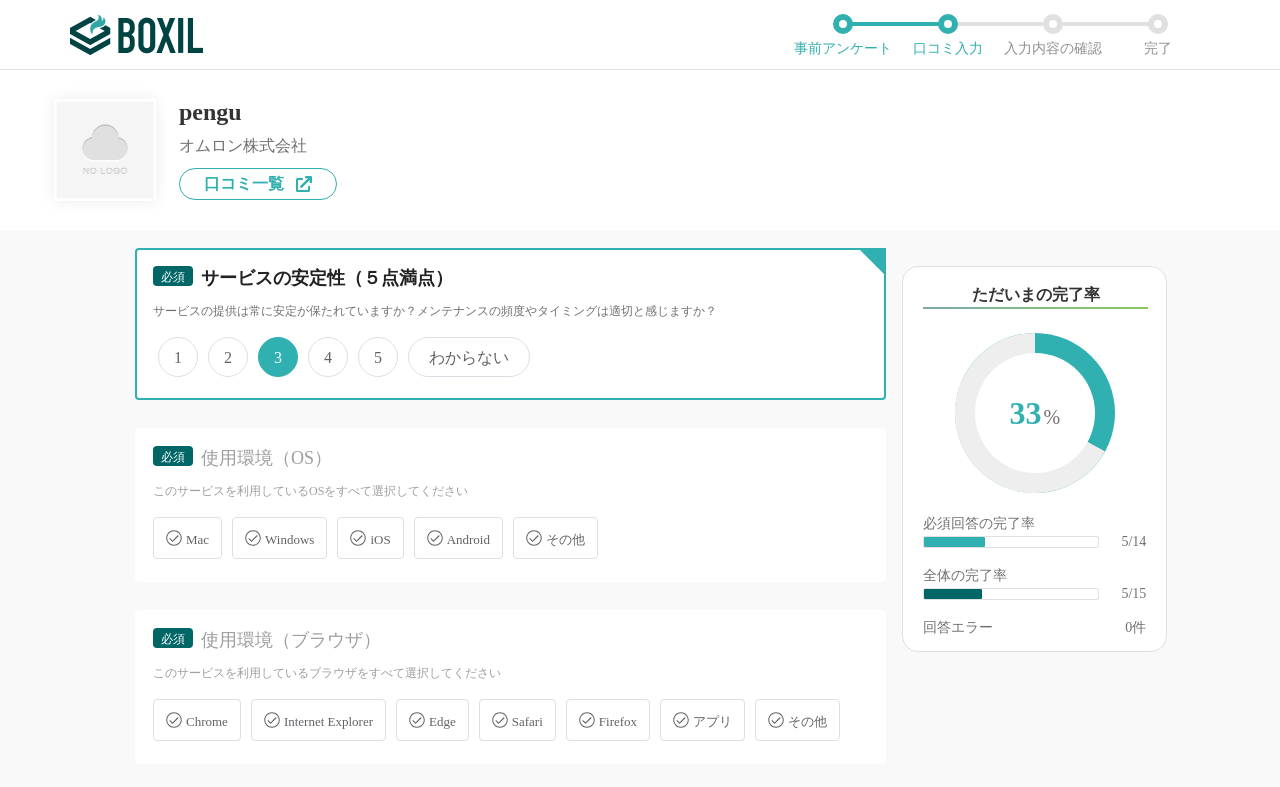 scroll, scrollTop: 1133, scrollLeft: 0, axis: vertical 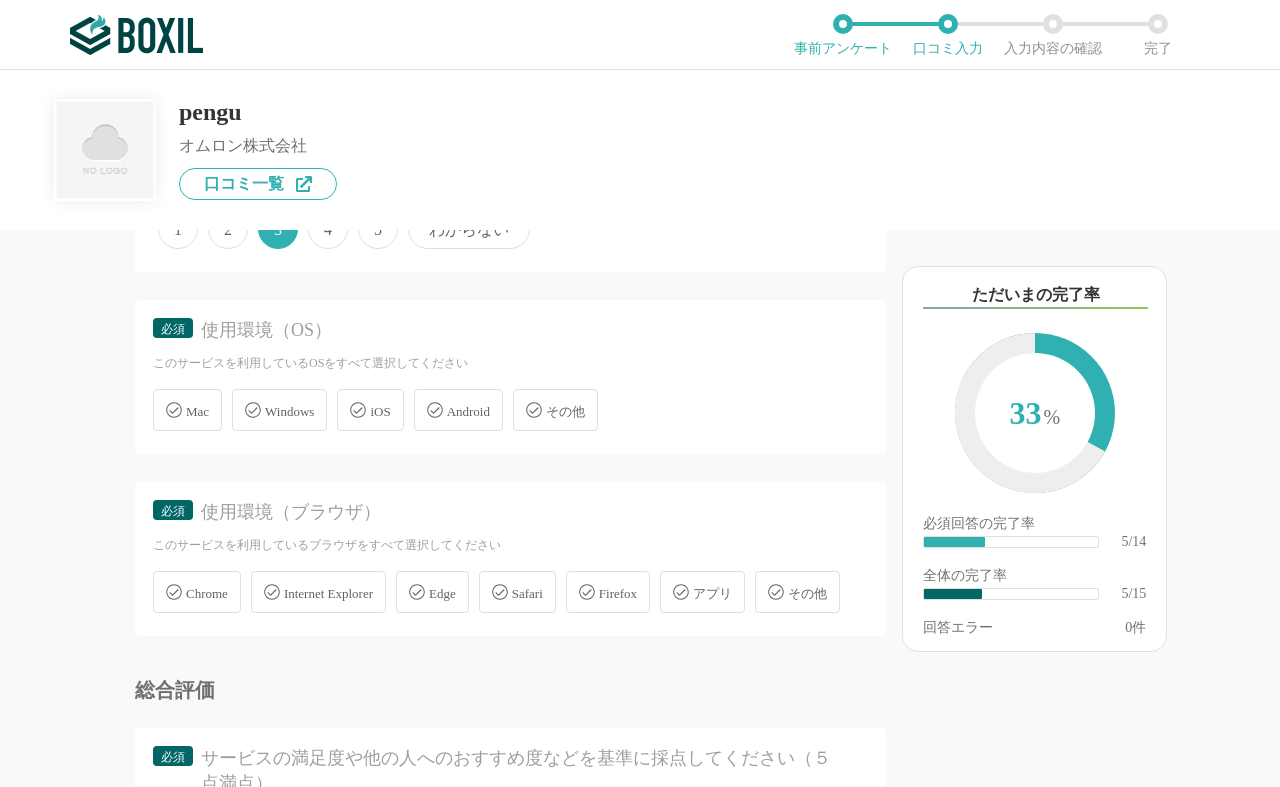 click on "Windows" at bounding box center (289, 411) 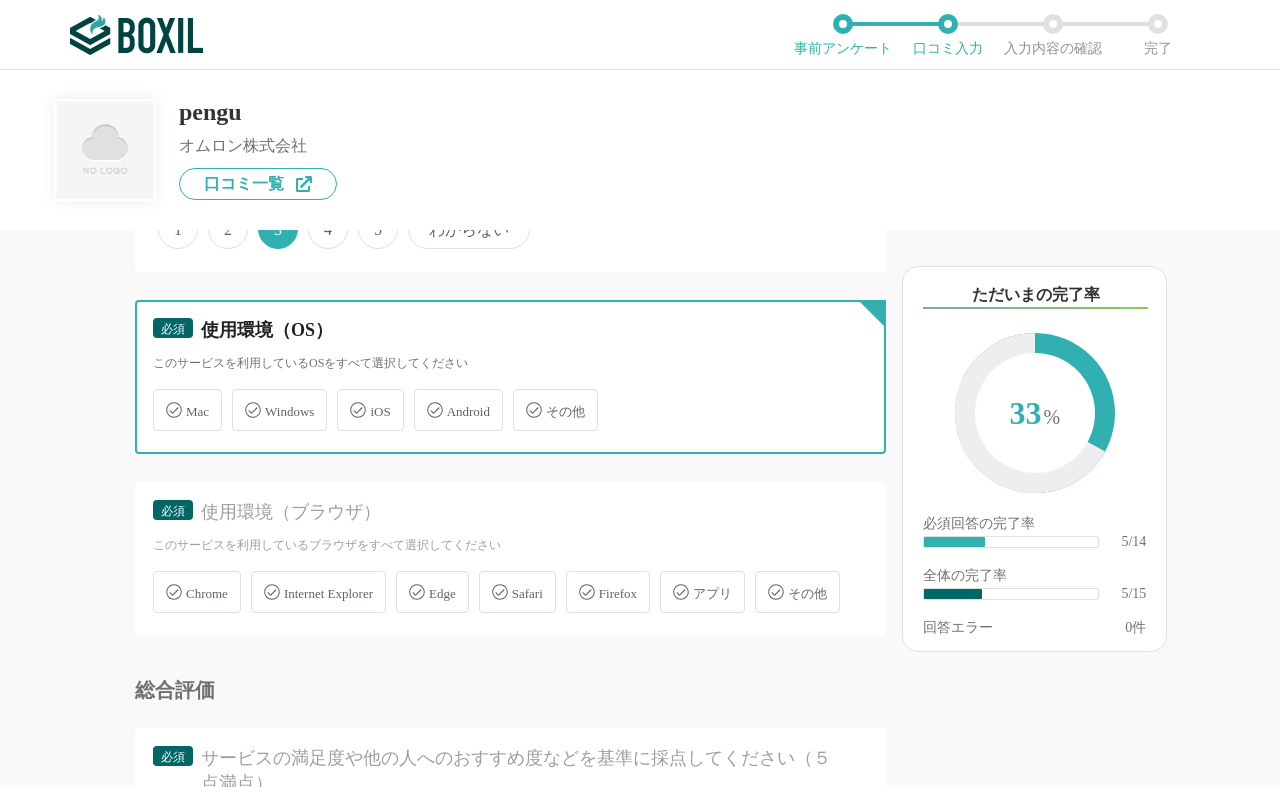 click on "Windows" at bounding box center (242, 398) 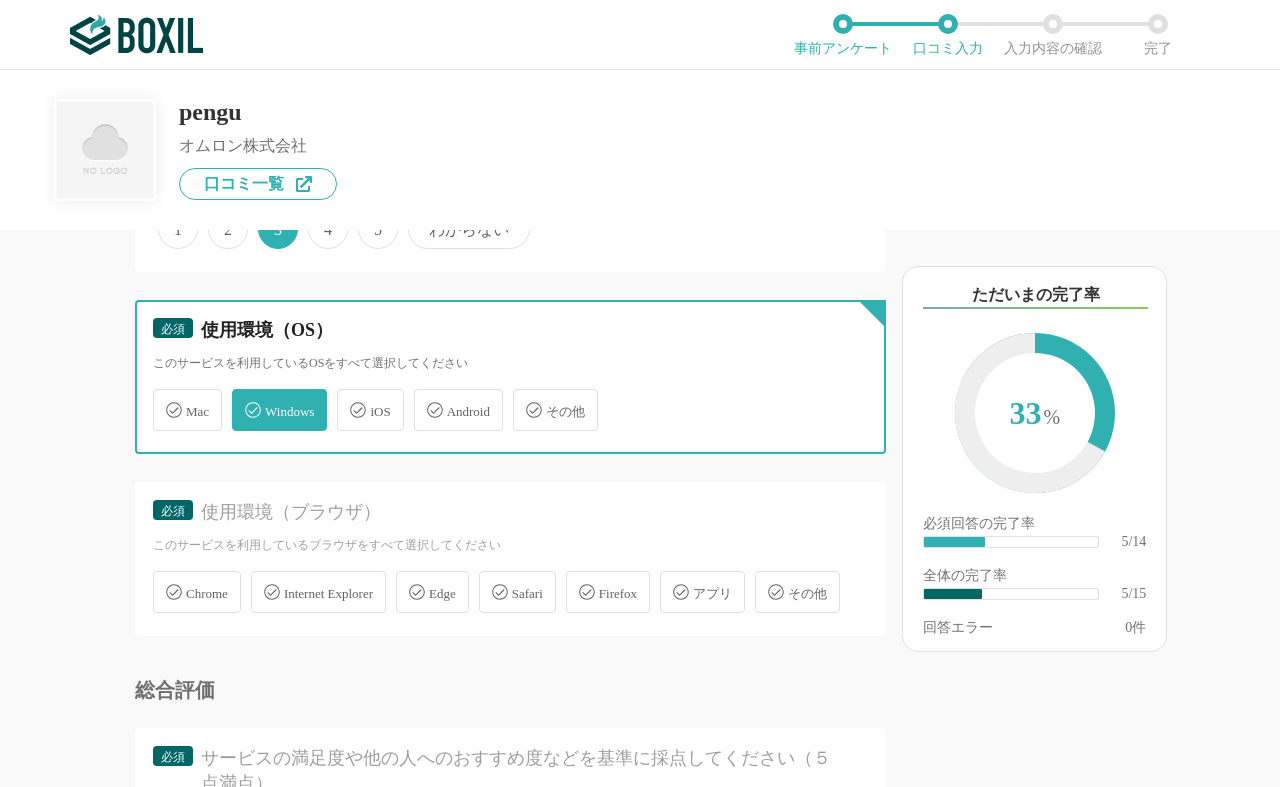 checkbox on "true" 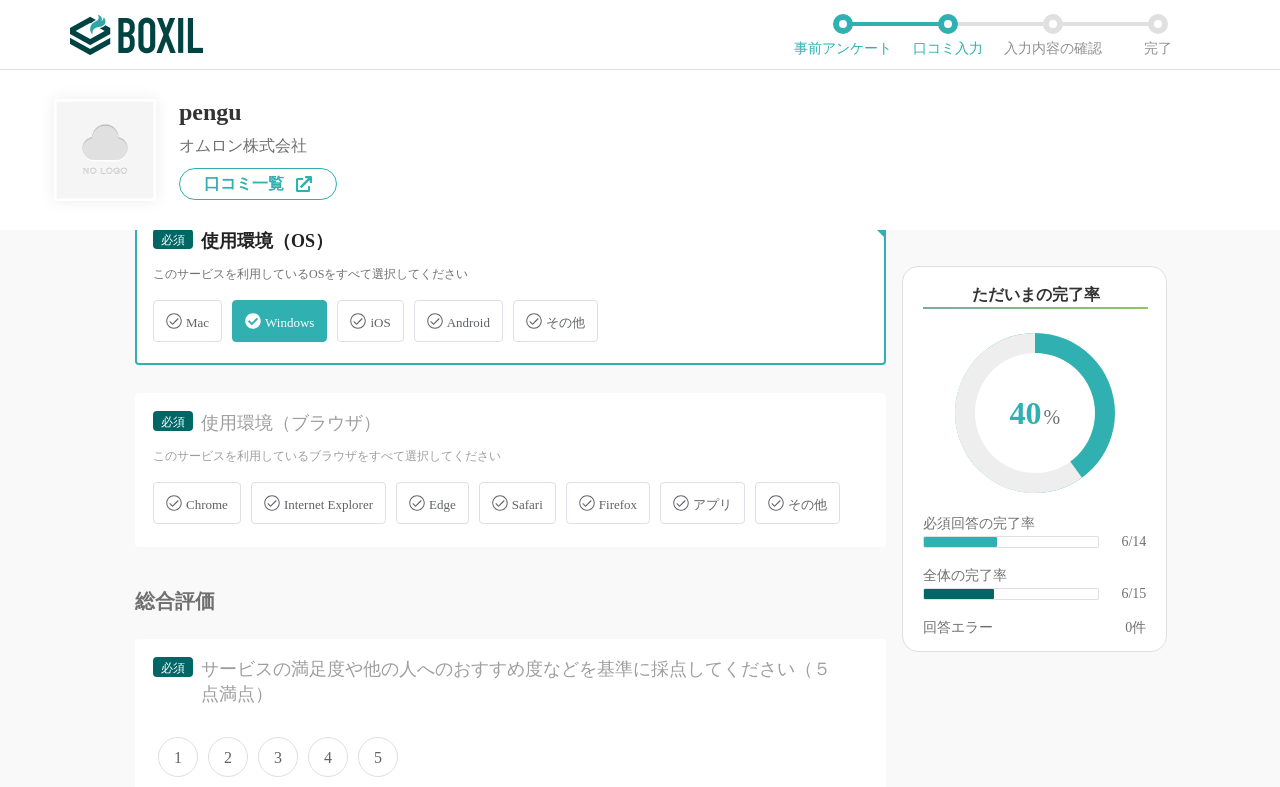 scroll, scrollTop: 1300, scrollLeft: 0, axis: vertical 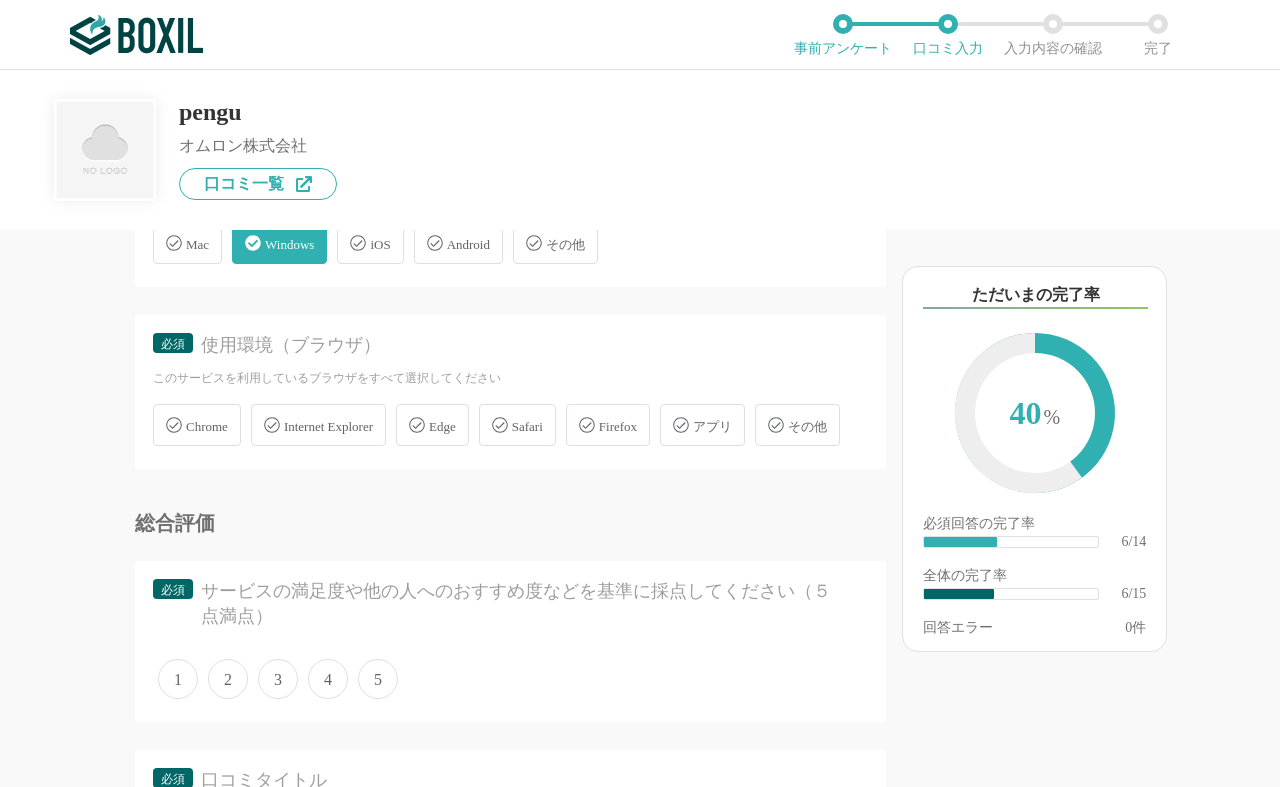 click on "Edge" at bounding box center [442, 426] 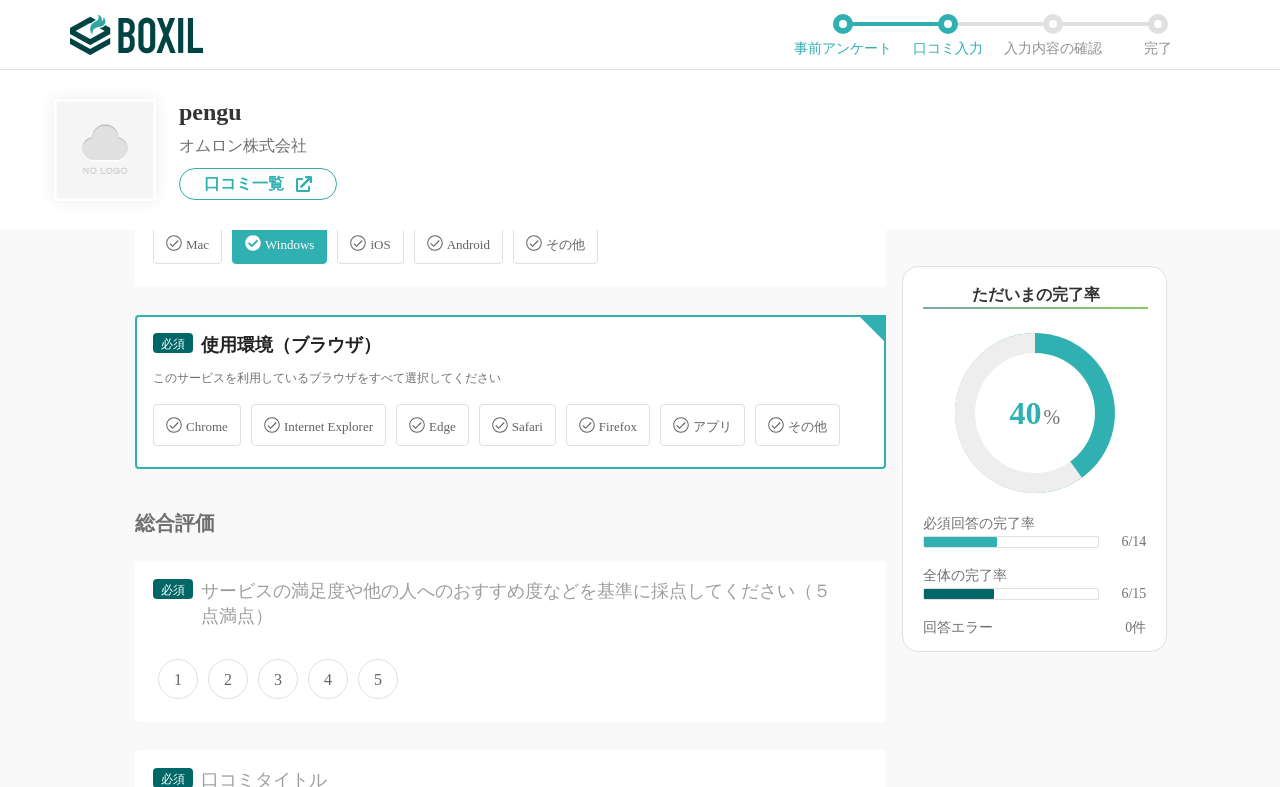click on "Edge" at bounding box center (406, 413) 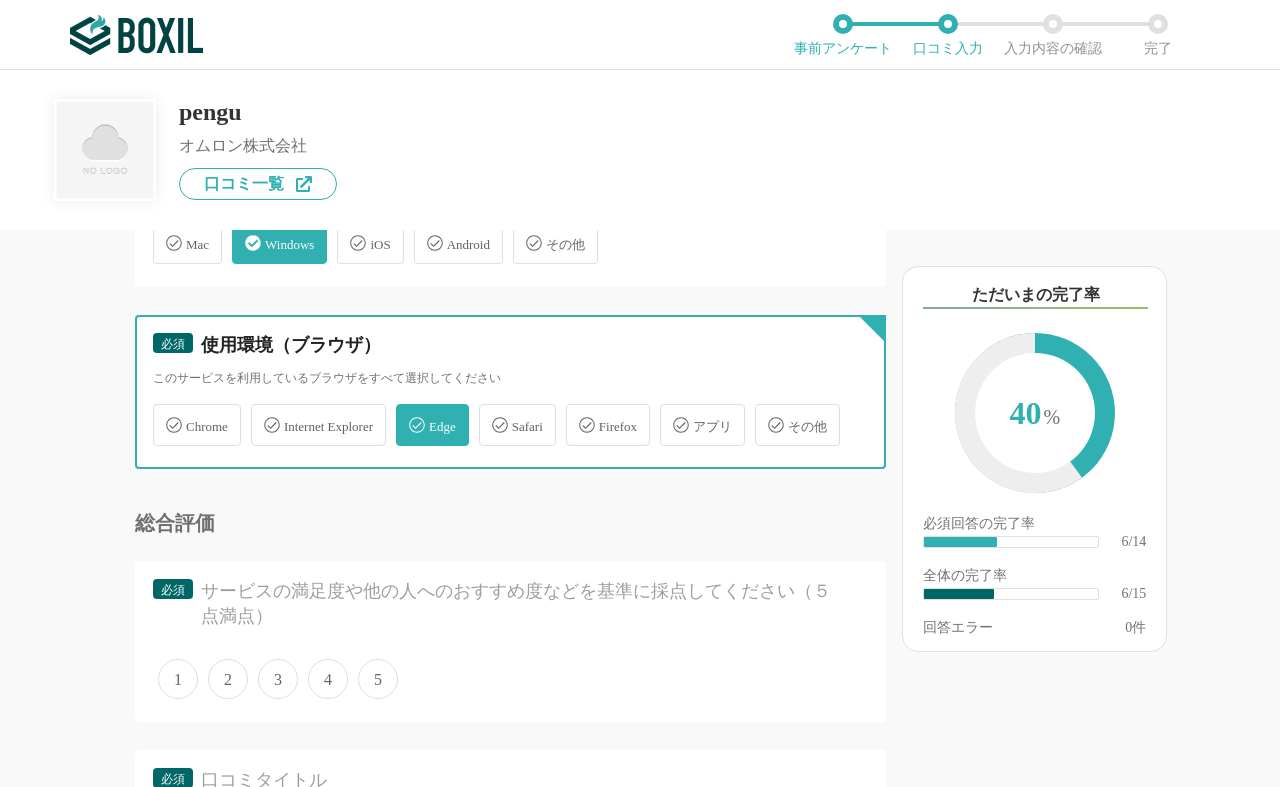 checkbox on "true" 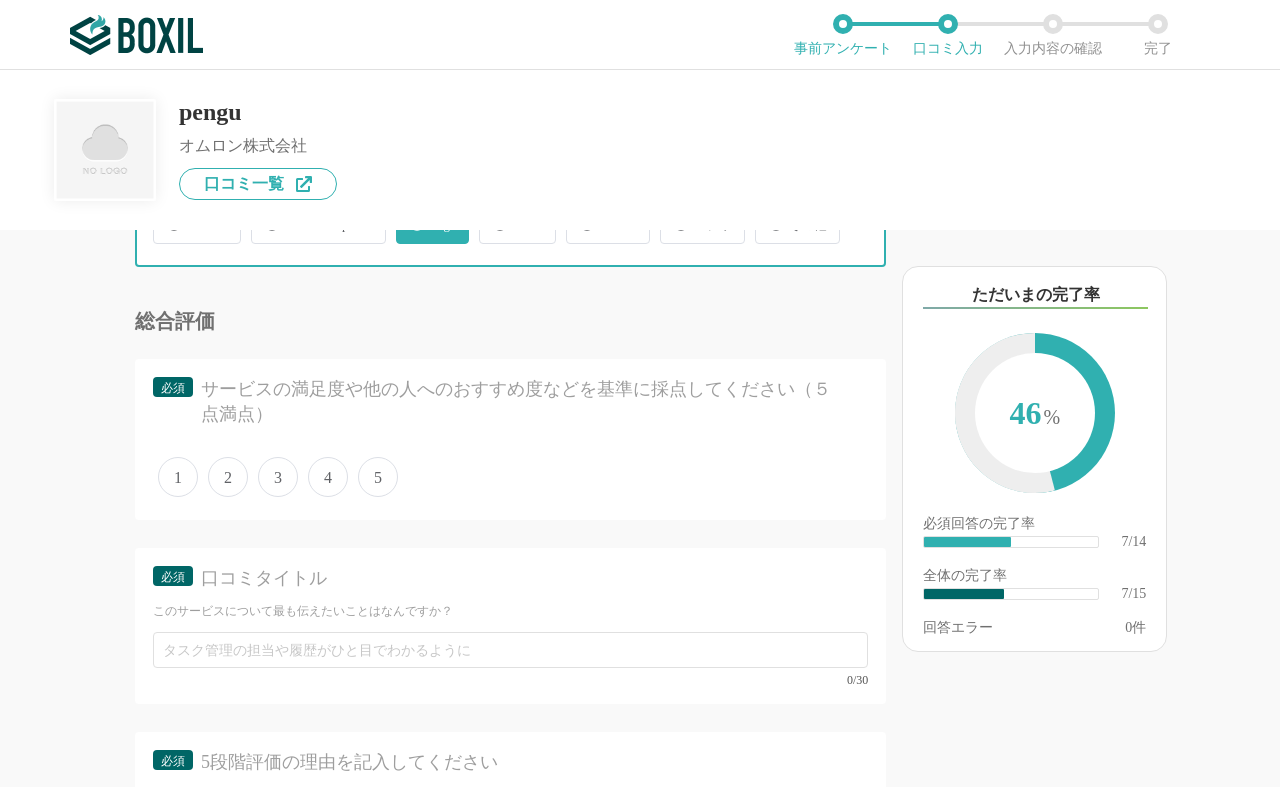 scroll, scrollTop: 1533, scrollLeft: 0, axis: vertical 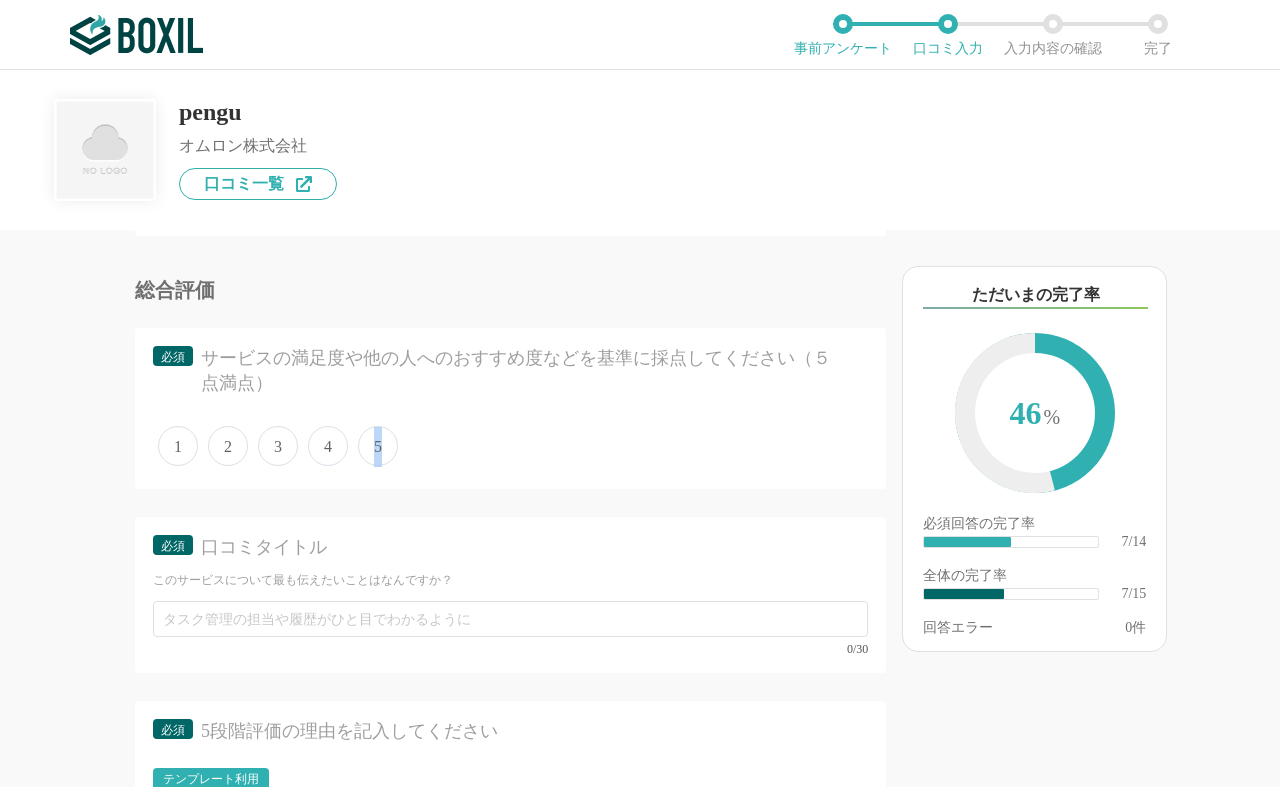 click on "5" at bounding box center (378, 446) 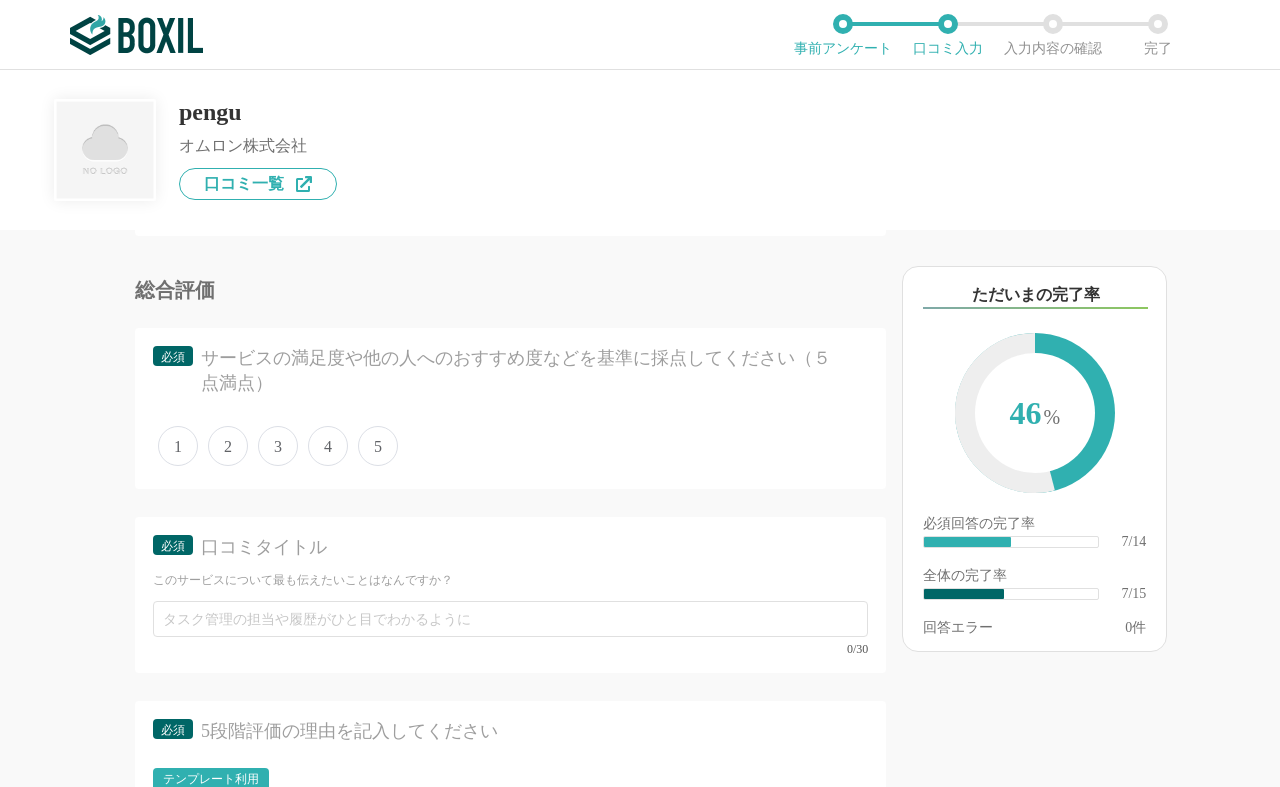 click on "1 2 3 4 5" at bounding box center [510, 446] 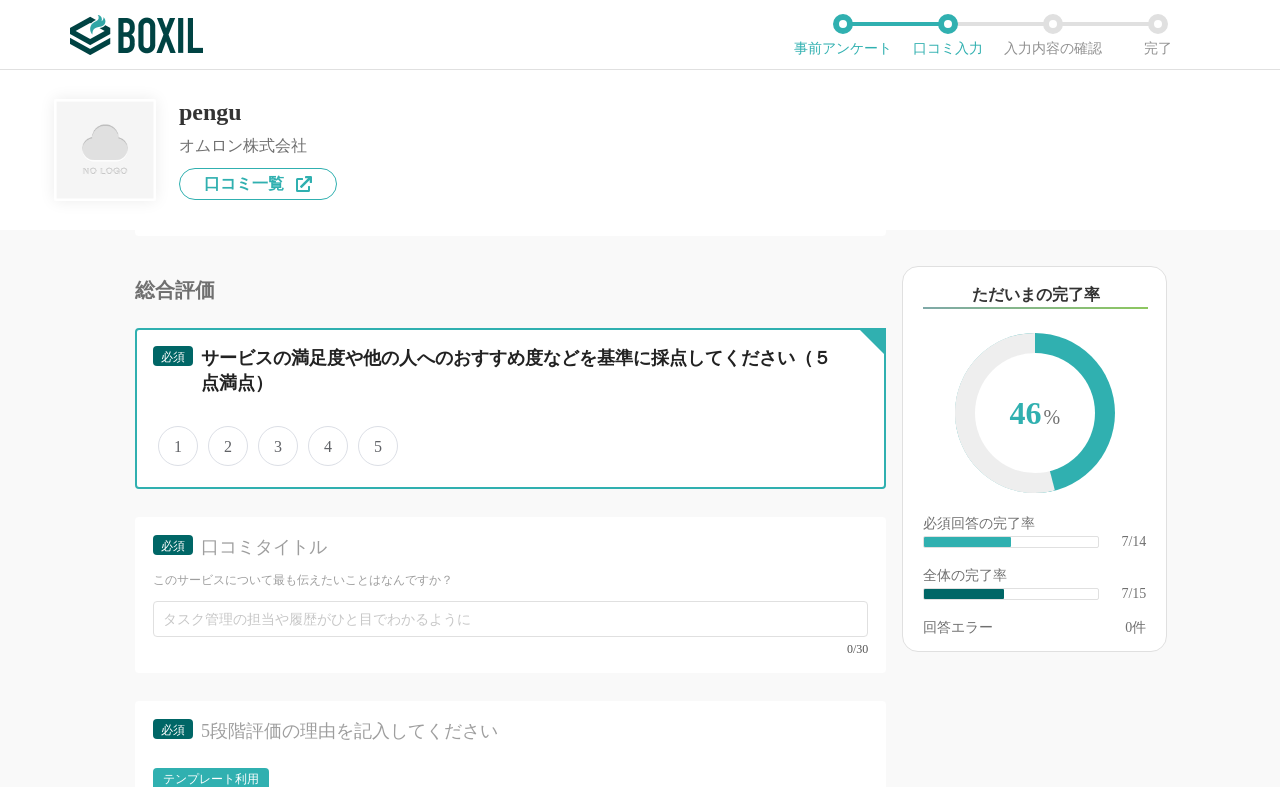 click on "5" at bounding box center [369, 435] 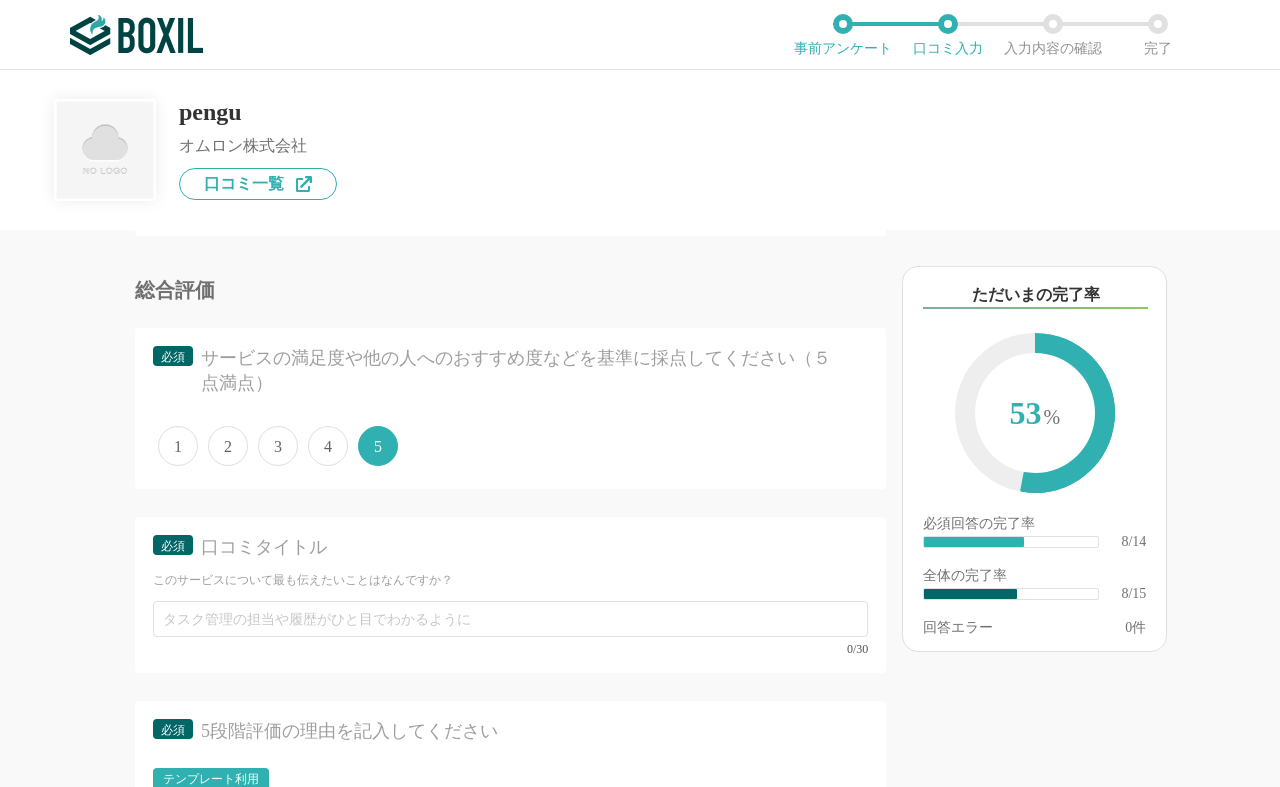 click on "口コミタイトル" at bounding box center (523, 547) 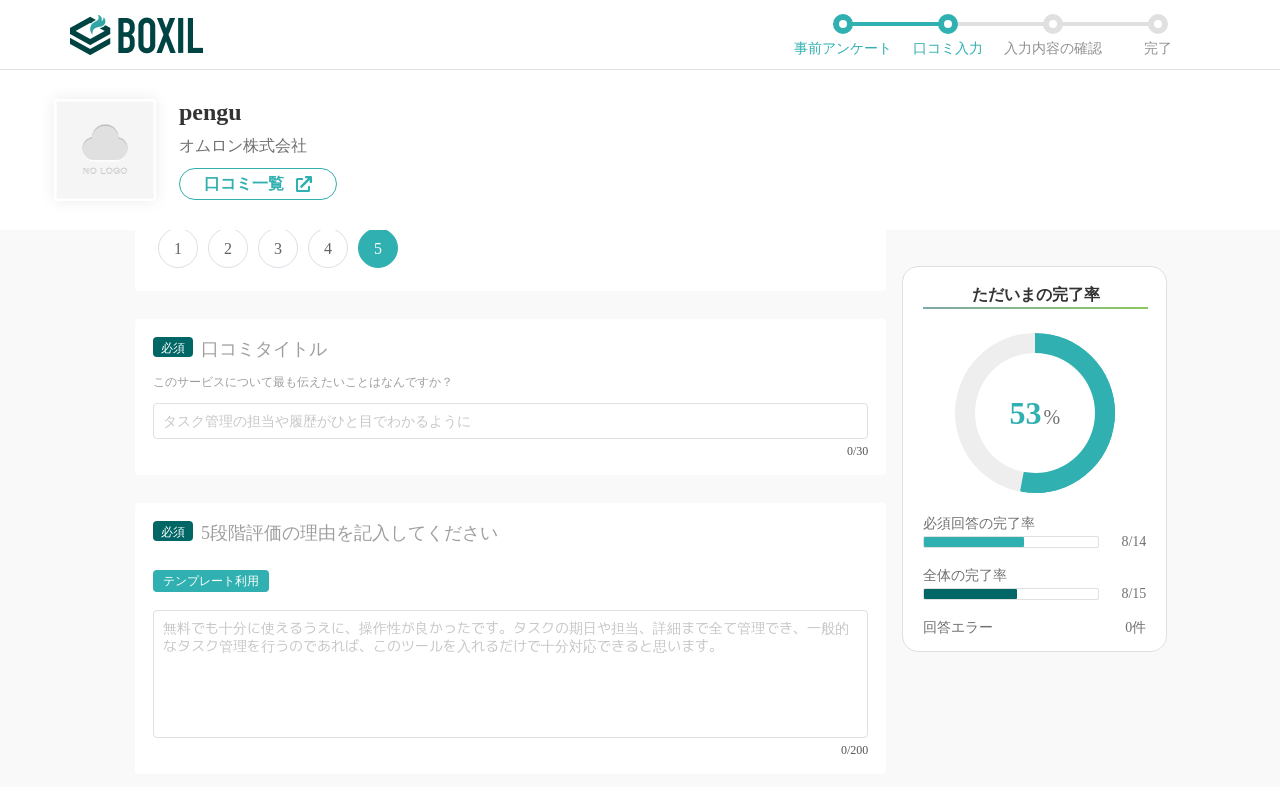 scroll, scrollTop: 1733, scrollLeft: 0, axis: vertical 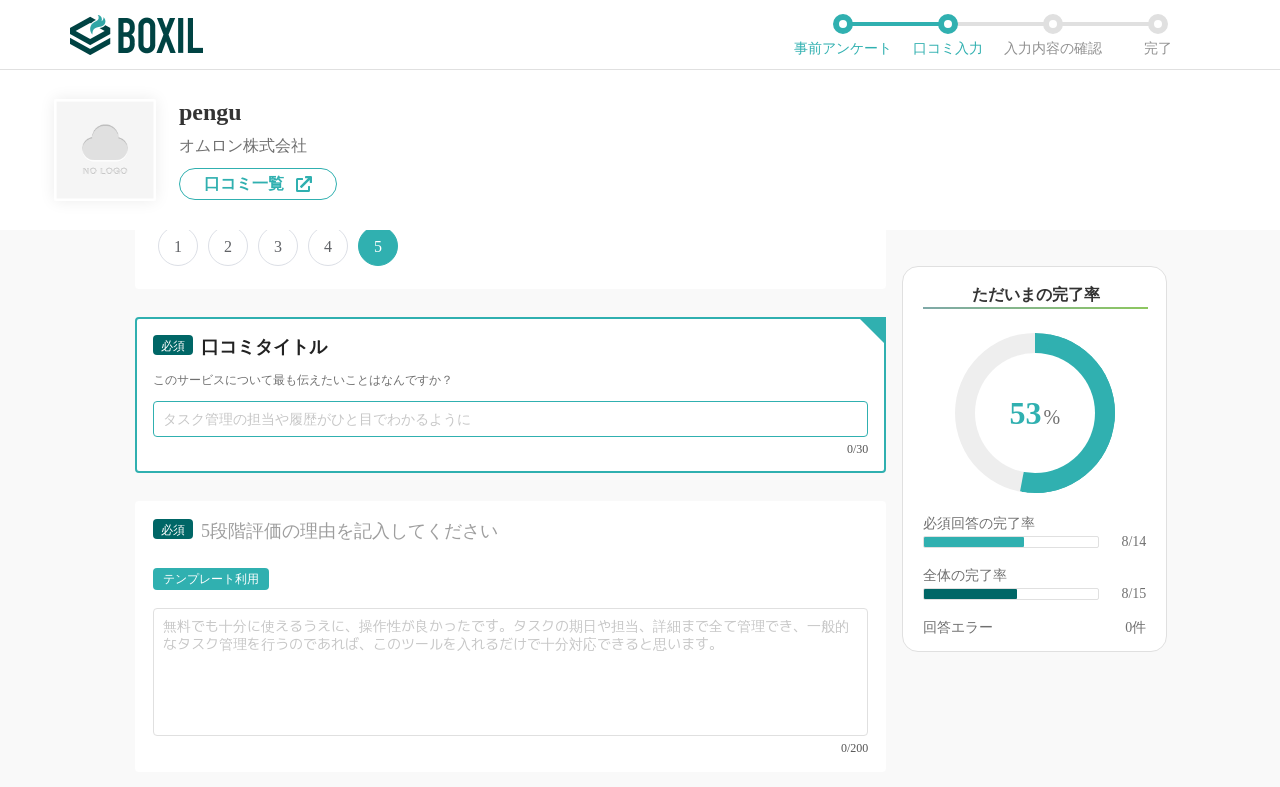 click at bounding box center (510, 419) 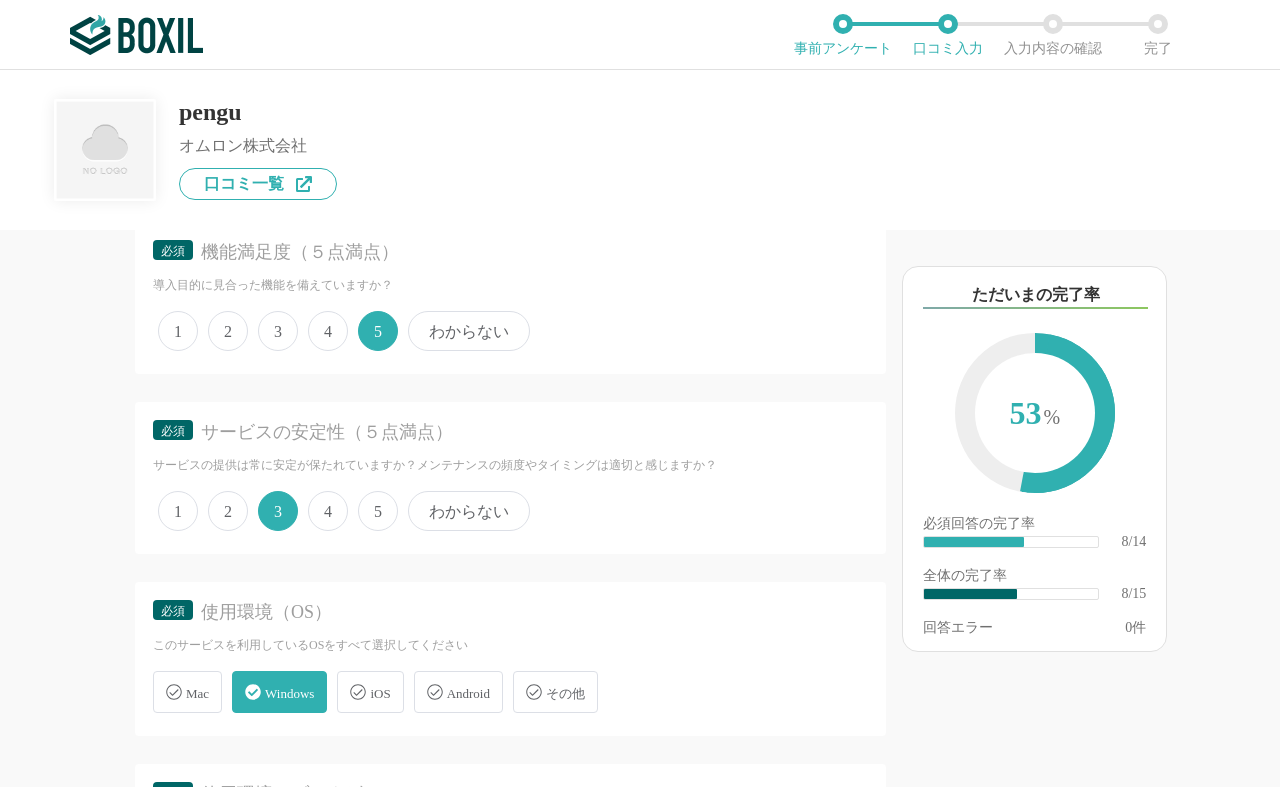 scroll, scrollTop: 867, scrollLeft: 0, axis: vertical 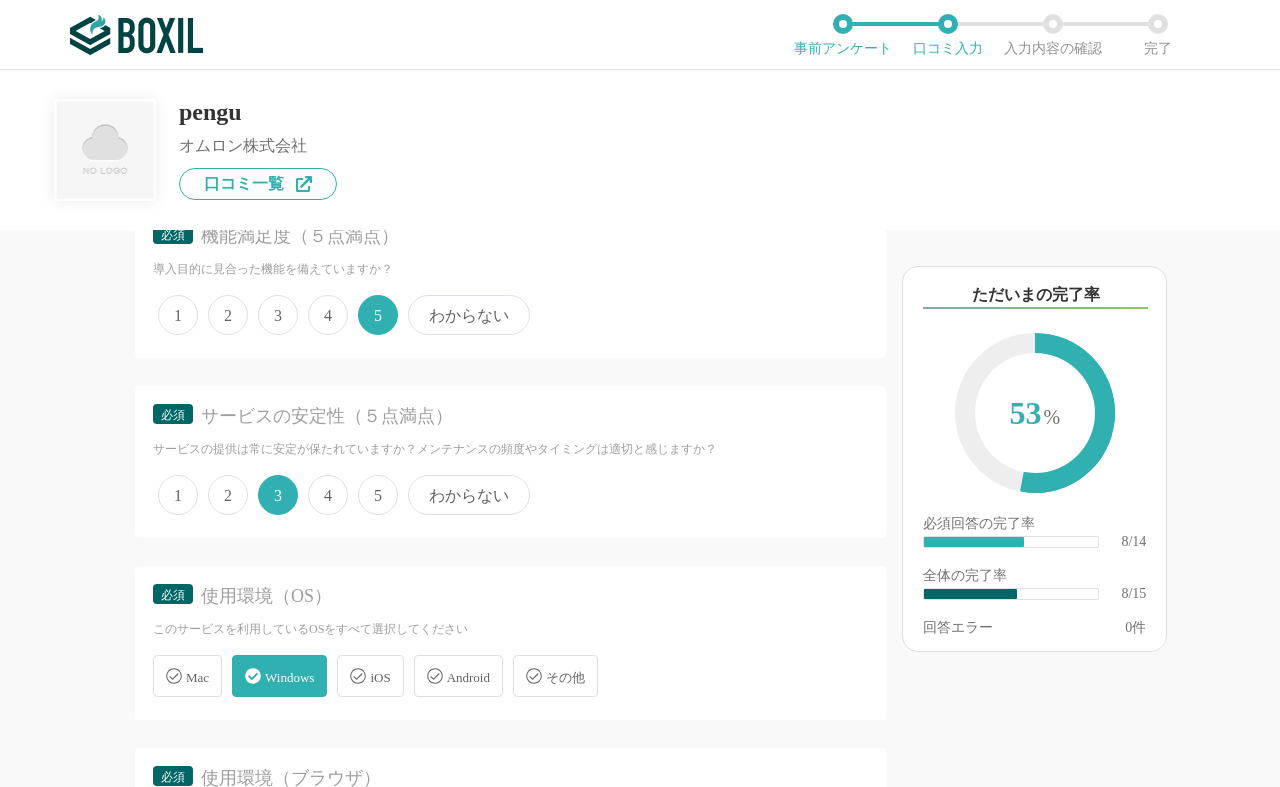 click on "4" at bounding box center [328, 495] 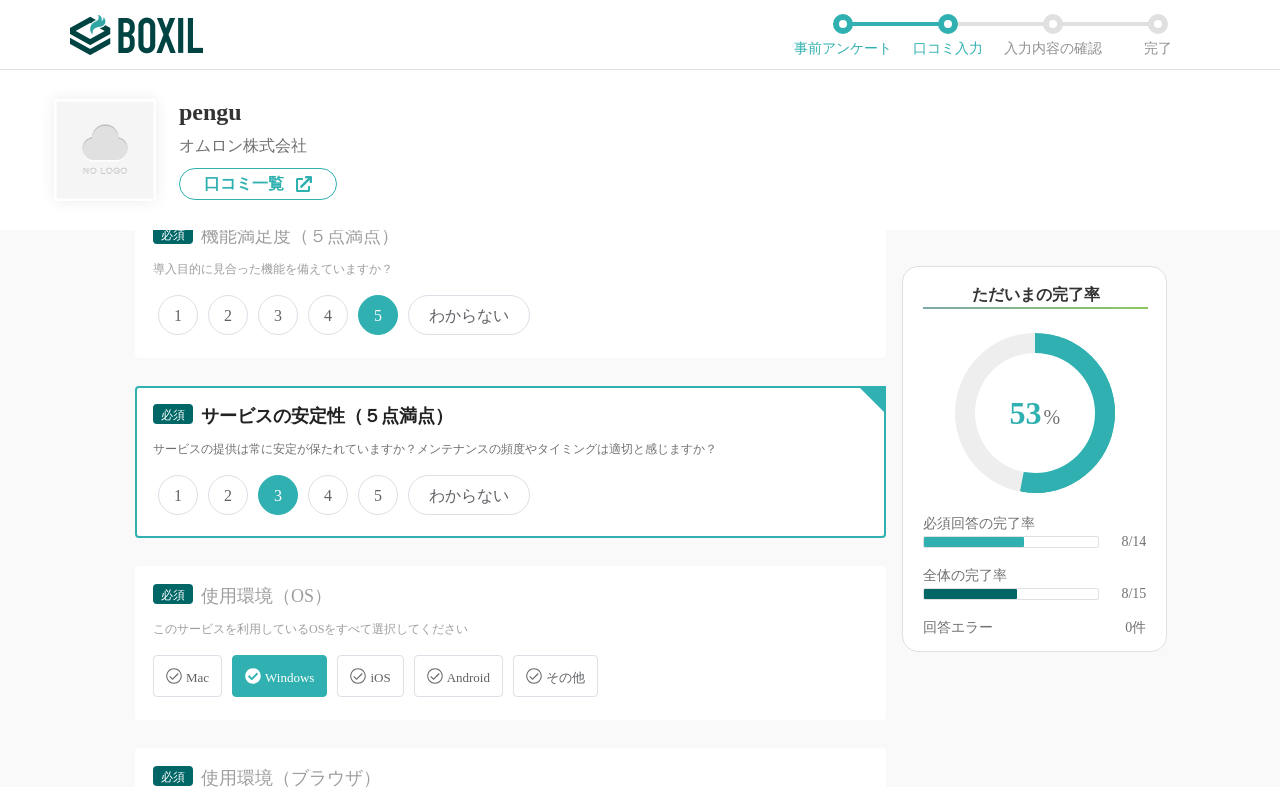 click on "4" at bounding box center [319, 484] 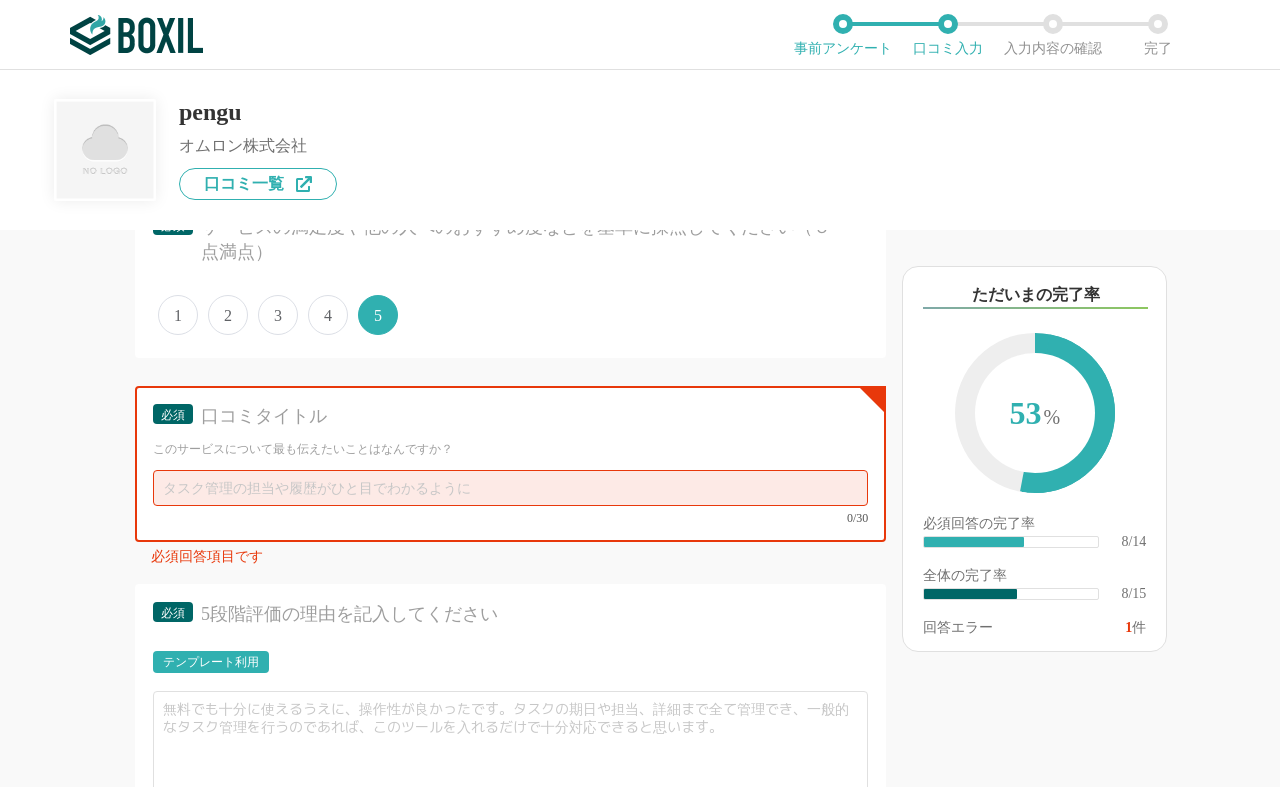 scroll, scrollTop: 1667, scrollLeft: 0, axis: vertical 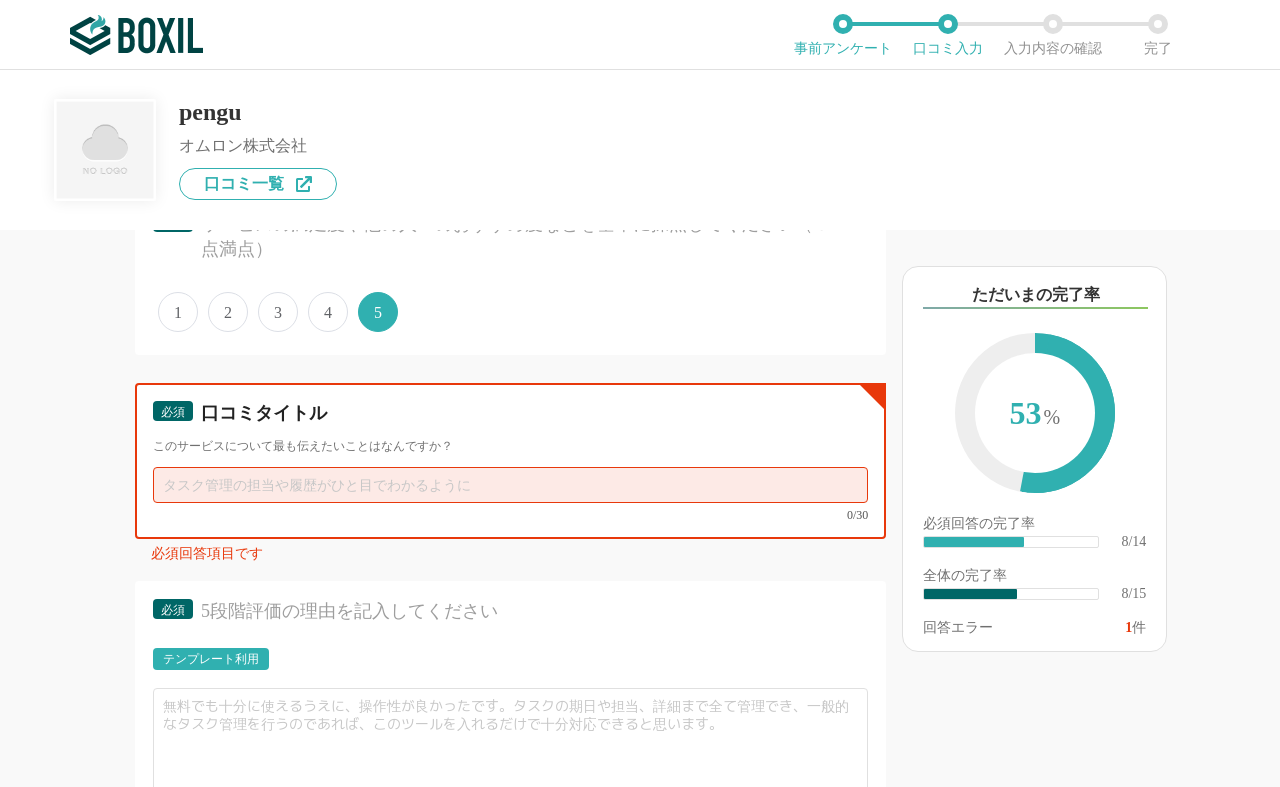 click at bounding box center (510, 485) 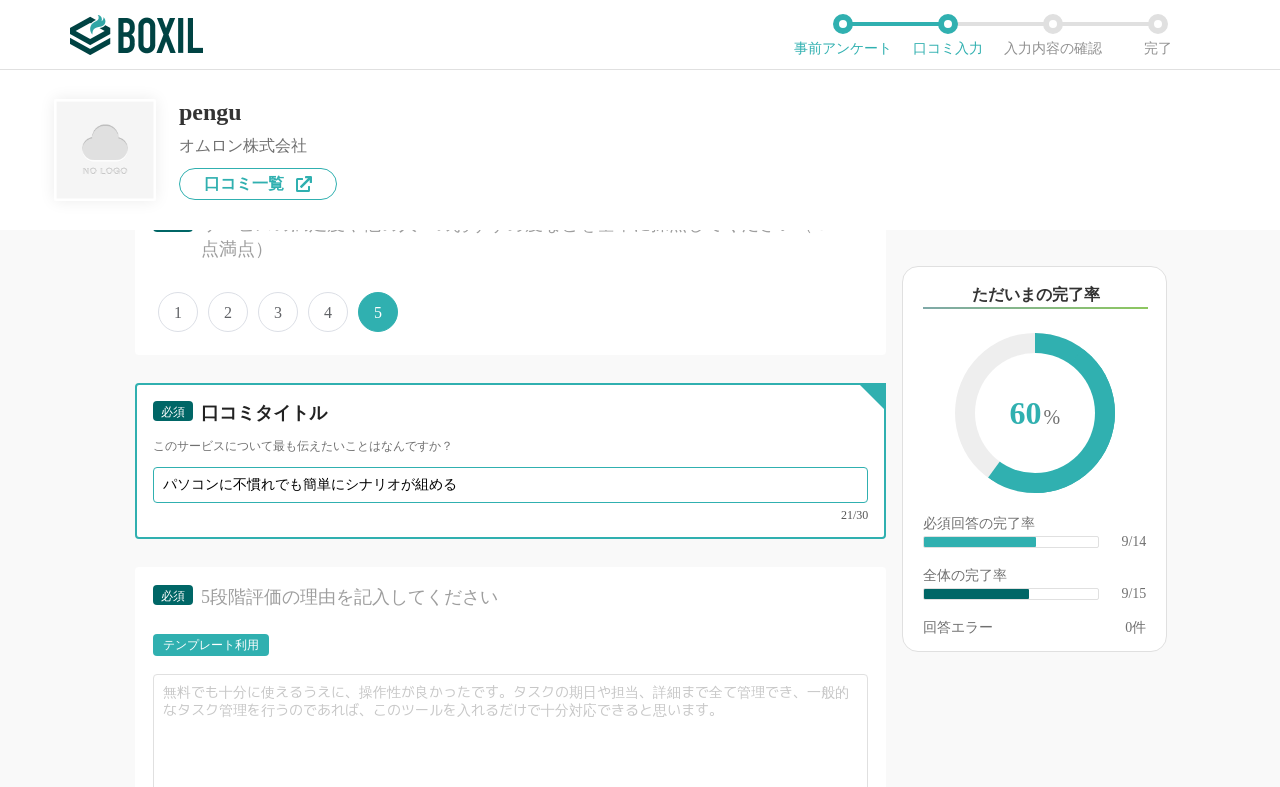 click on "パソコンに不慣れでも簡単にシナリオが組める" at bounding box center [510, 485] 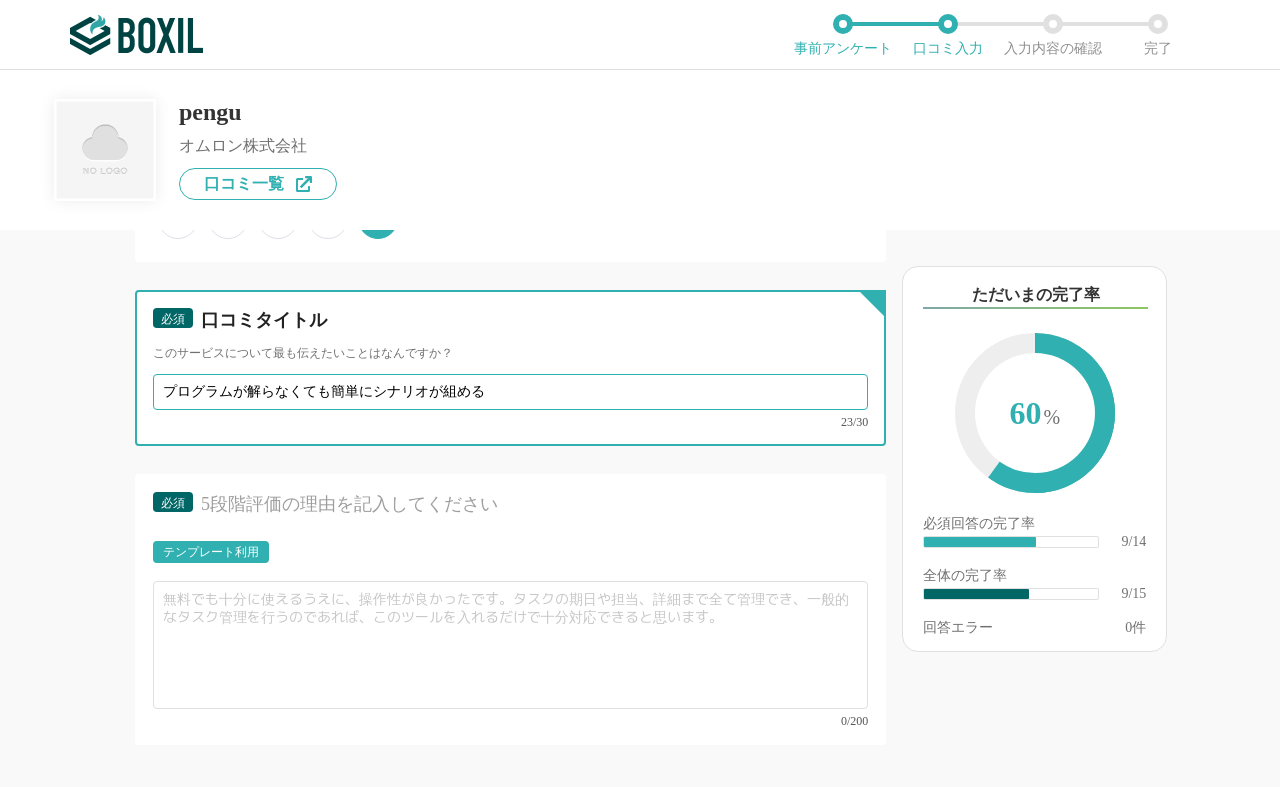 scroll, scrollTop: 1767, scrollLeft: 0, axis: vertical 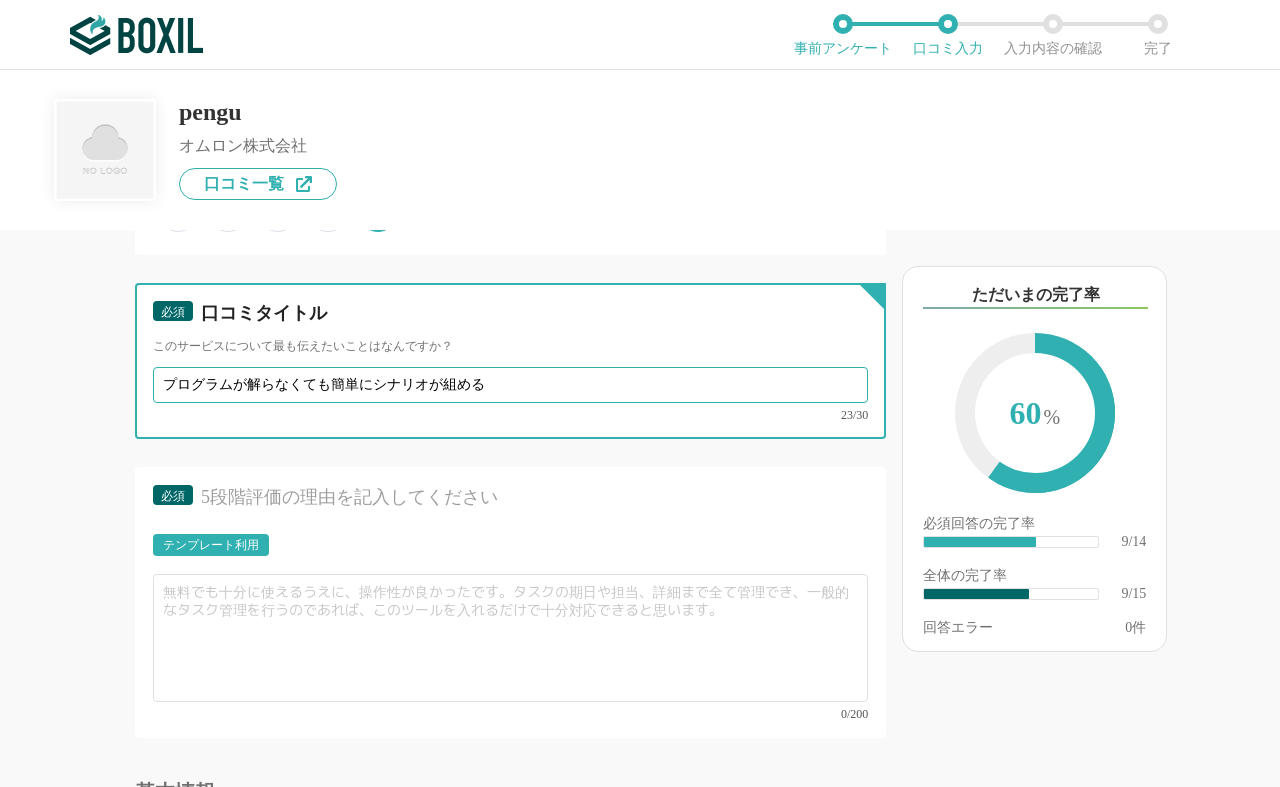 type on "プログラムが解らなくても簡単にシナリオが組める" 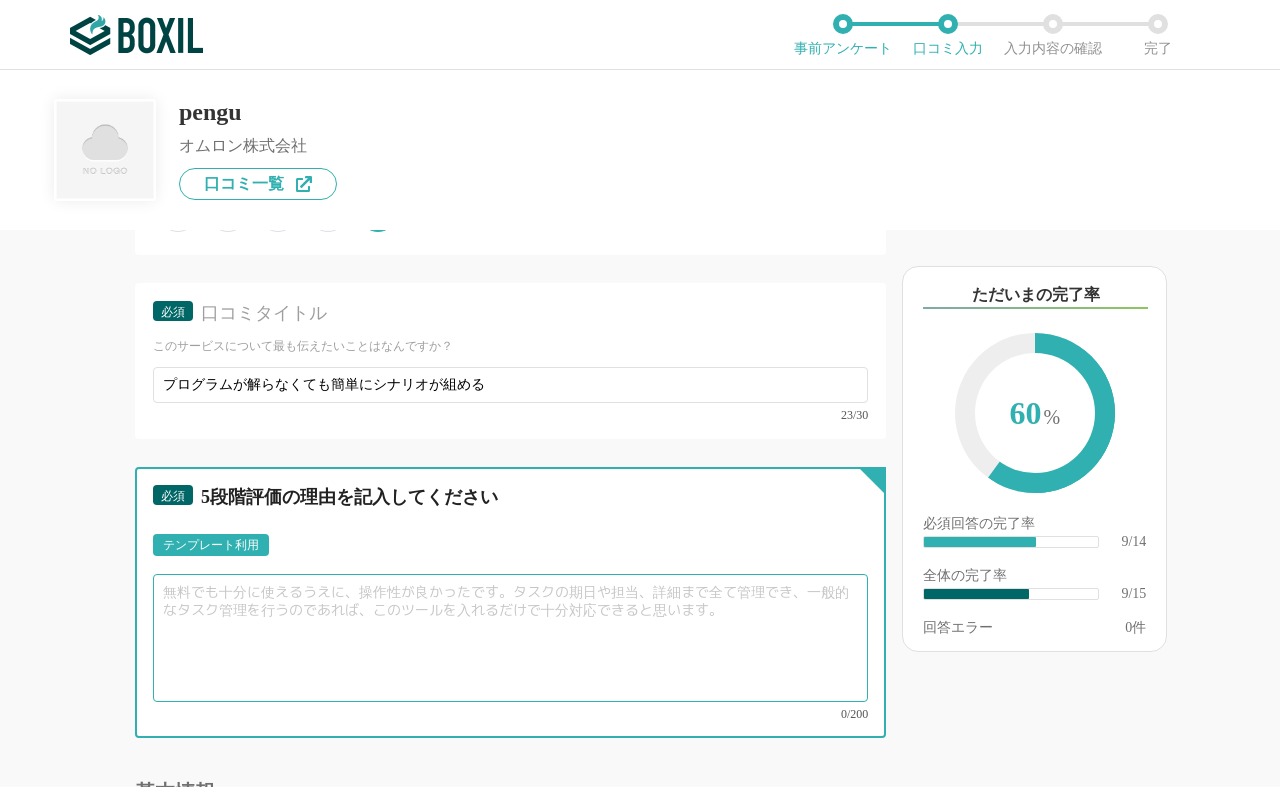 click at bounding box center (510, 638) 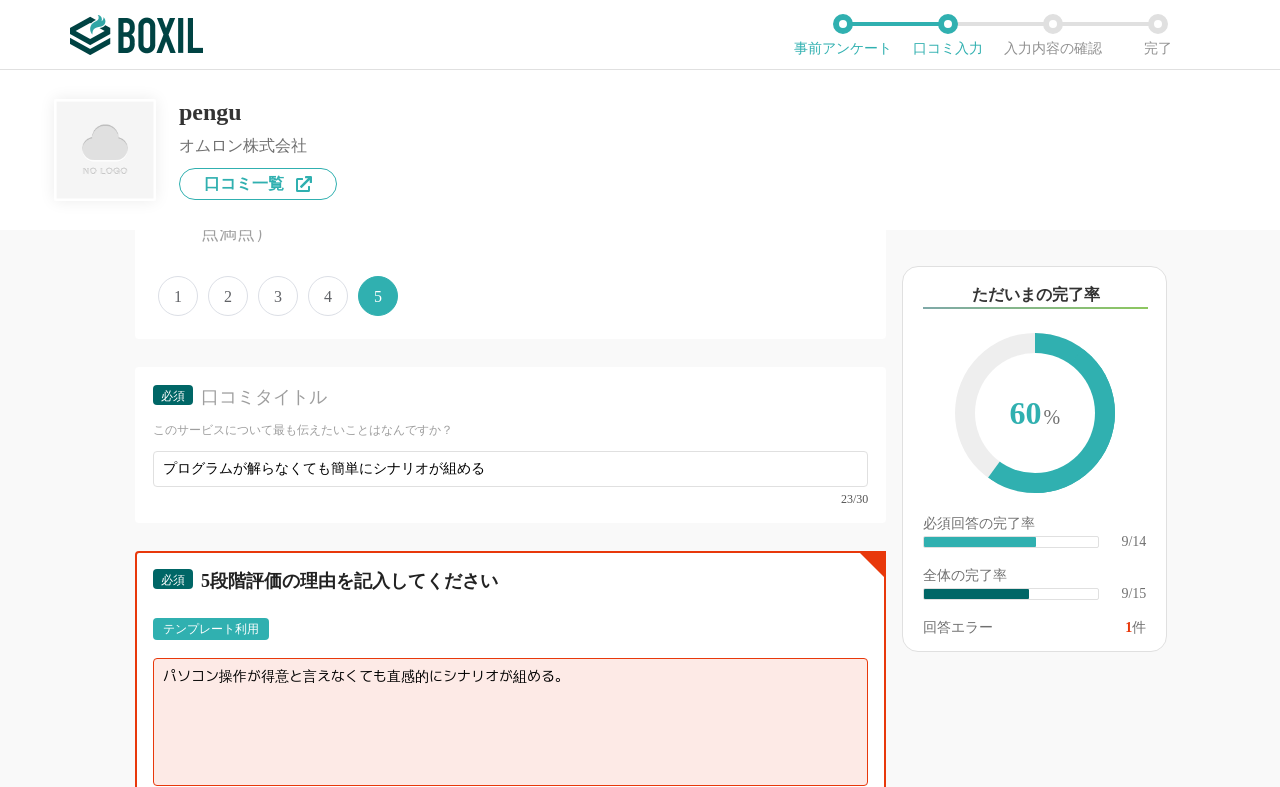 scroll, scrollTop: 1867, scrollLeft: 0, axis: vertical 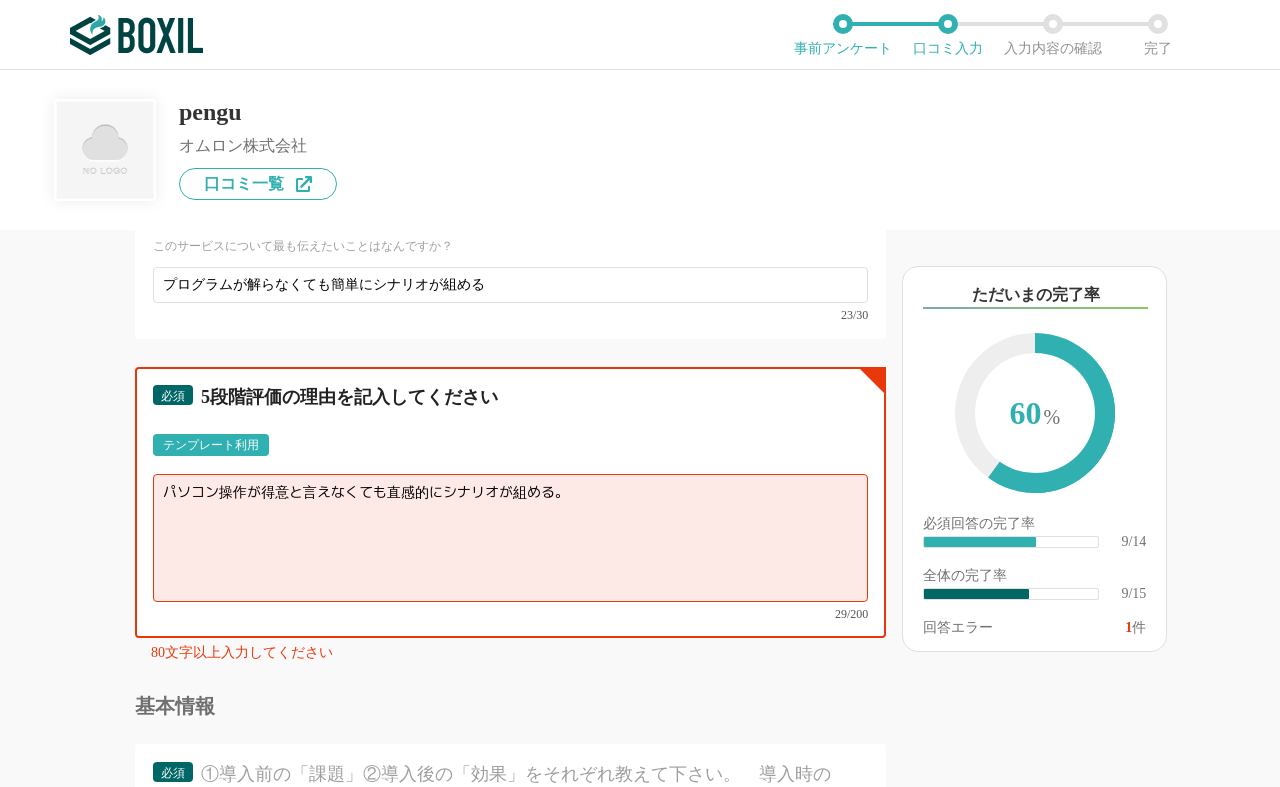 drag, startPoint x: 292, startPoint y: 539, endPoint x: 324, endPoint y: 542, distance: 32.140316 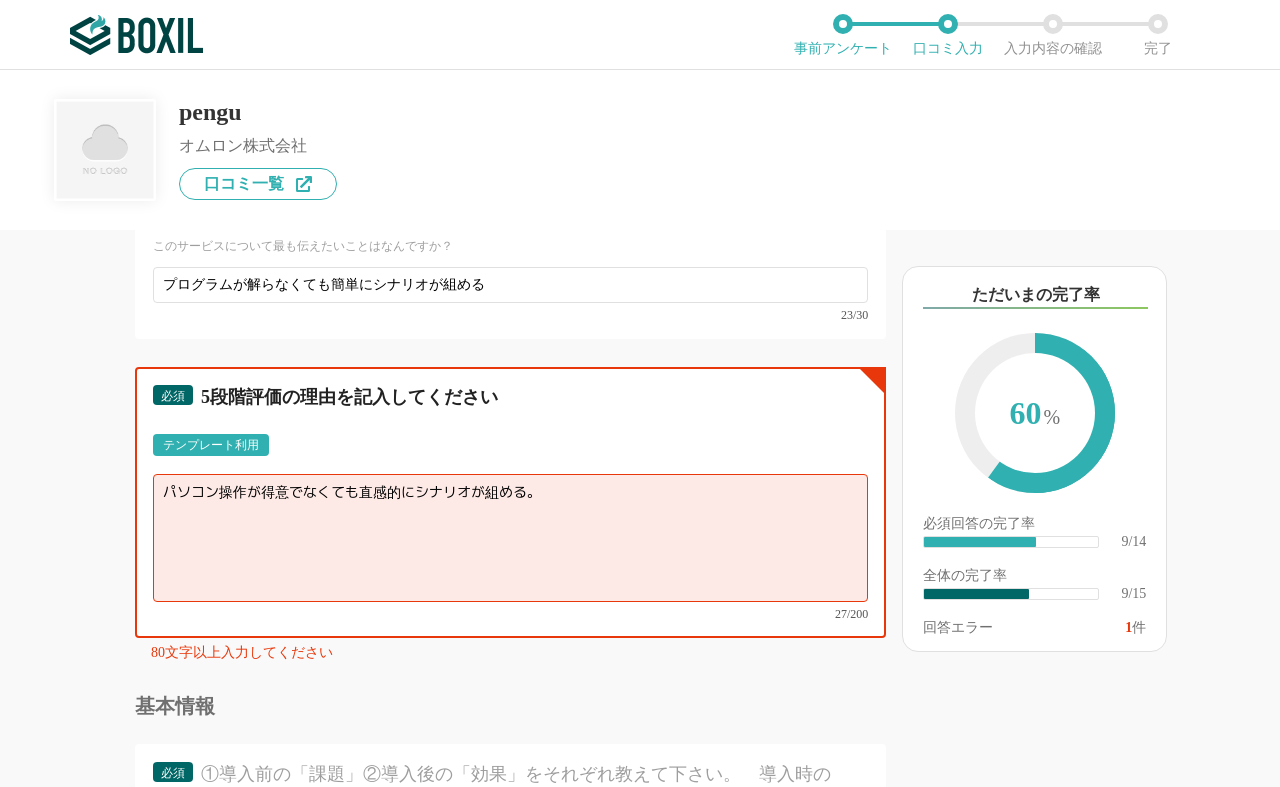 click on "パソコン操作が得意でなくても直感的にシナリオが組める。" at bounding box center [510, 538] 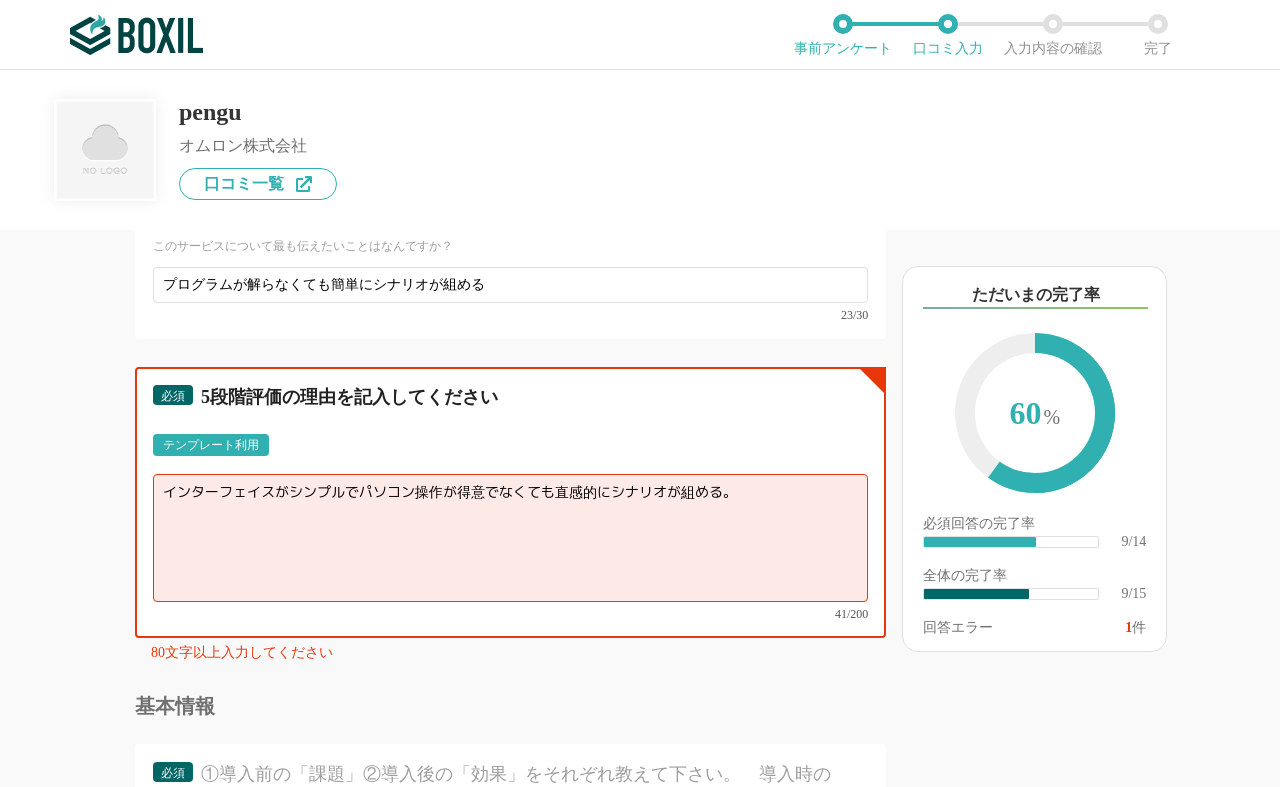 click on "インターフェイスがシンプルでパソコン操作が得意でなくても直感的にシナリオが組める。" at bounding box center [510, 538] 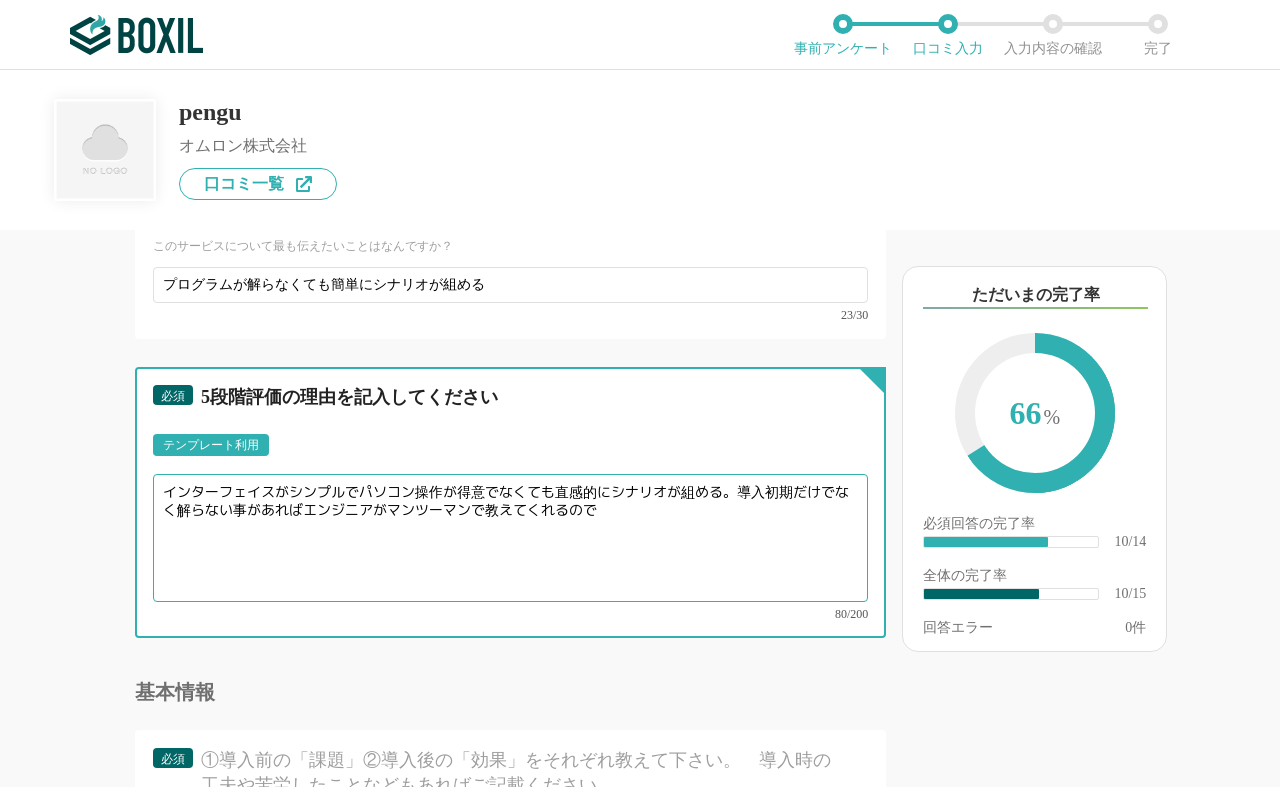 click on "インターフェイスがシンプルでパソコン操作が得意でなくても直感的にシナリオが組める。導入初期だけでなく解らない事があればエンジニアがマンツーマンで教えてくれるので" at bounding box center (510, 538) 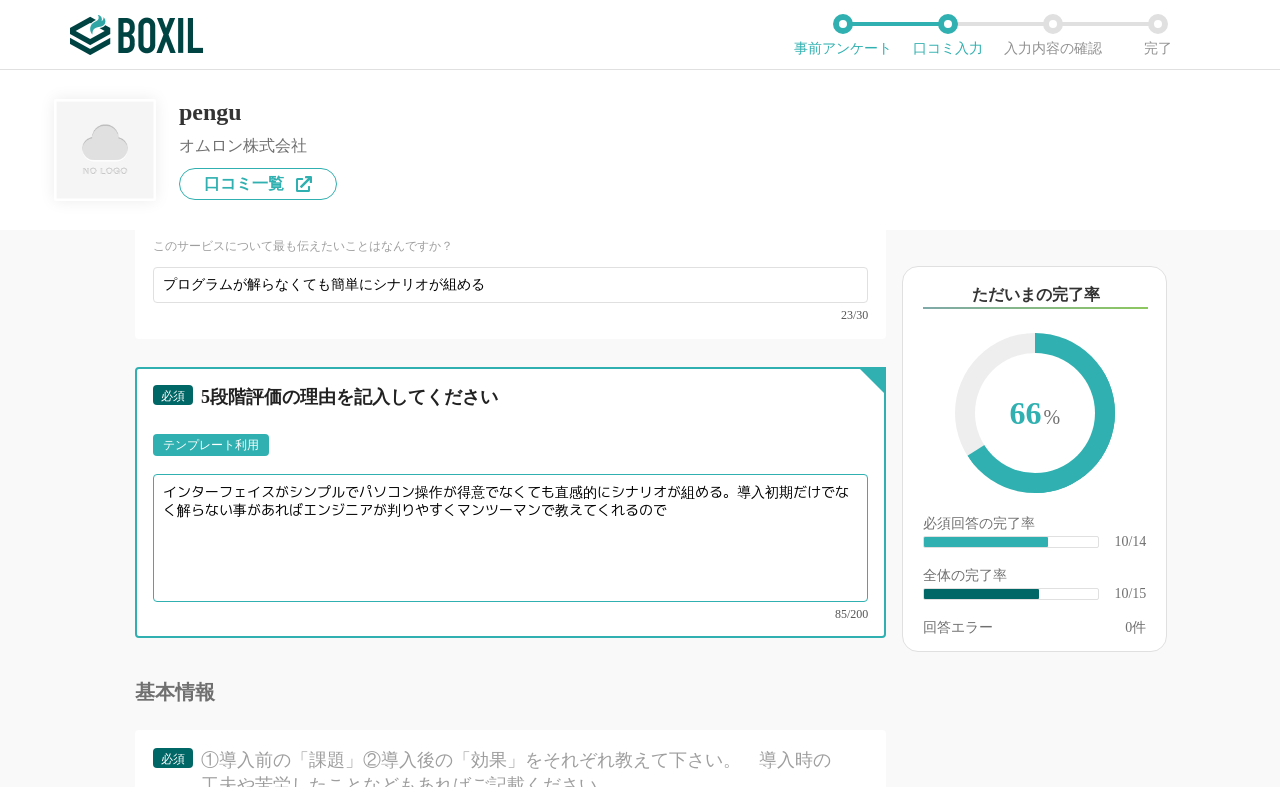click on "インターフェイスがシンプルでパソコン操作が得意でなくても直感的にシナリオが組める。導入初期だけでなく解らない事があればエンジニアが判りやすくマンツーマンで教えてくれるので" at bounding box center (510, 538) 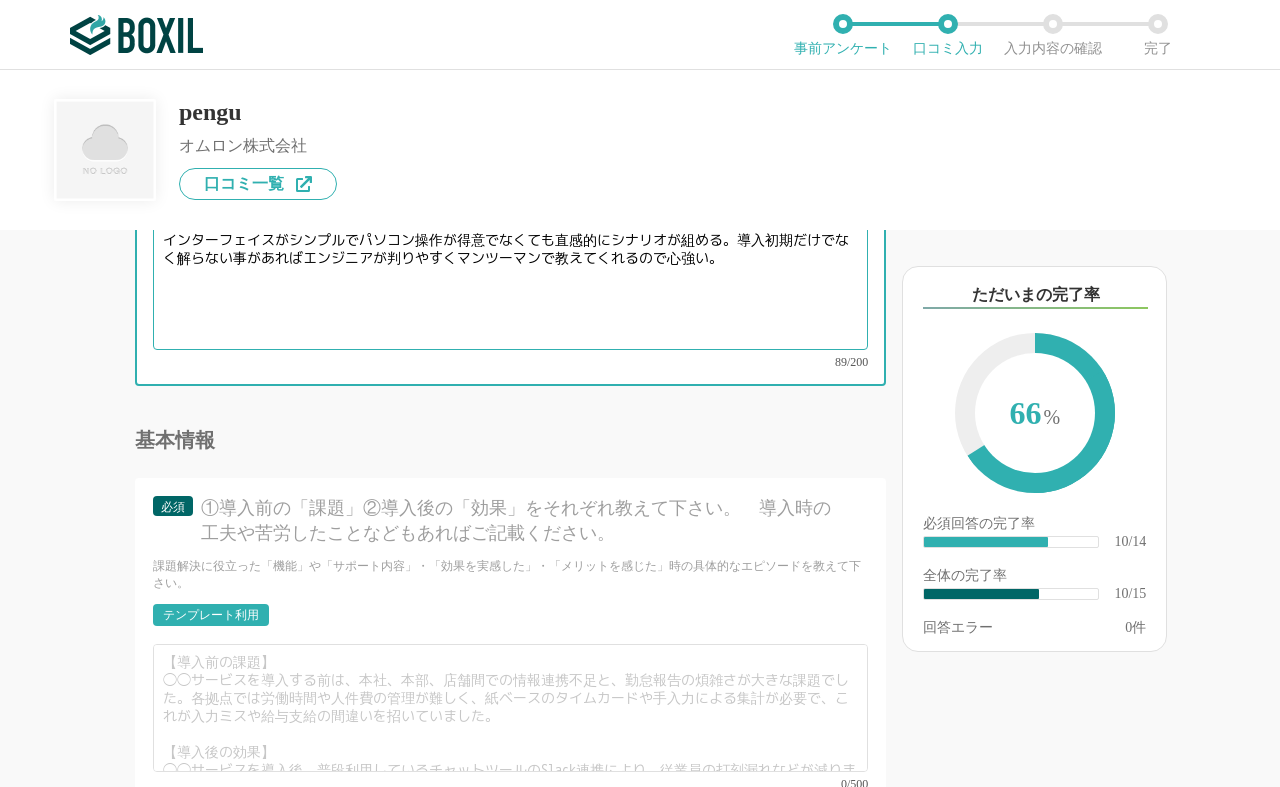 scroll, scrollTop: 2133, scrollLeft: 0, axis: vertical 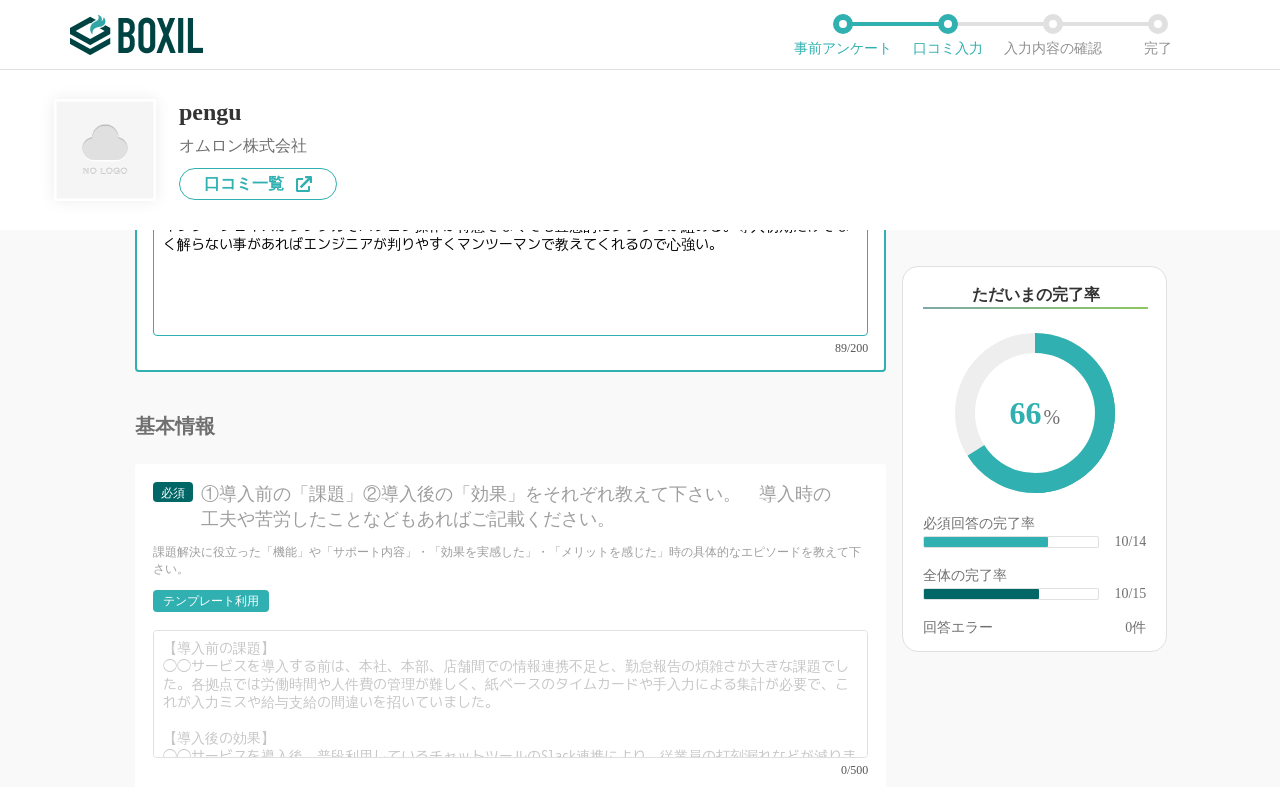 type on "インターフェイスがシンプルでパソコン操作が得意でなくても直感的にシナリオが組める。導入初期だけでなく解らない事があればエンジニアが判りやすくマンツーマンで教えてくれるので心強い。" 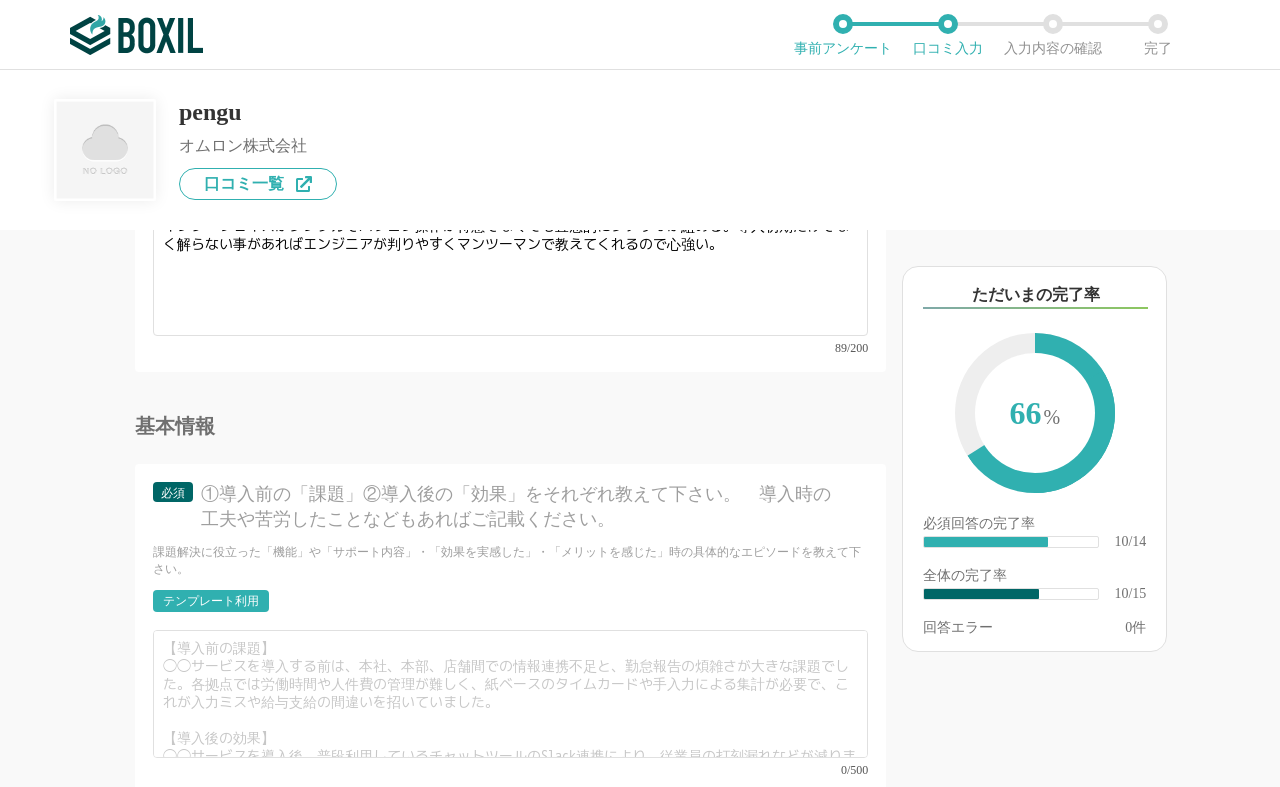 click on "テンプレート利用" at bounding box center [211, 601] 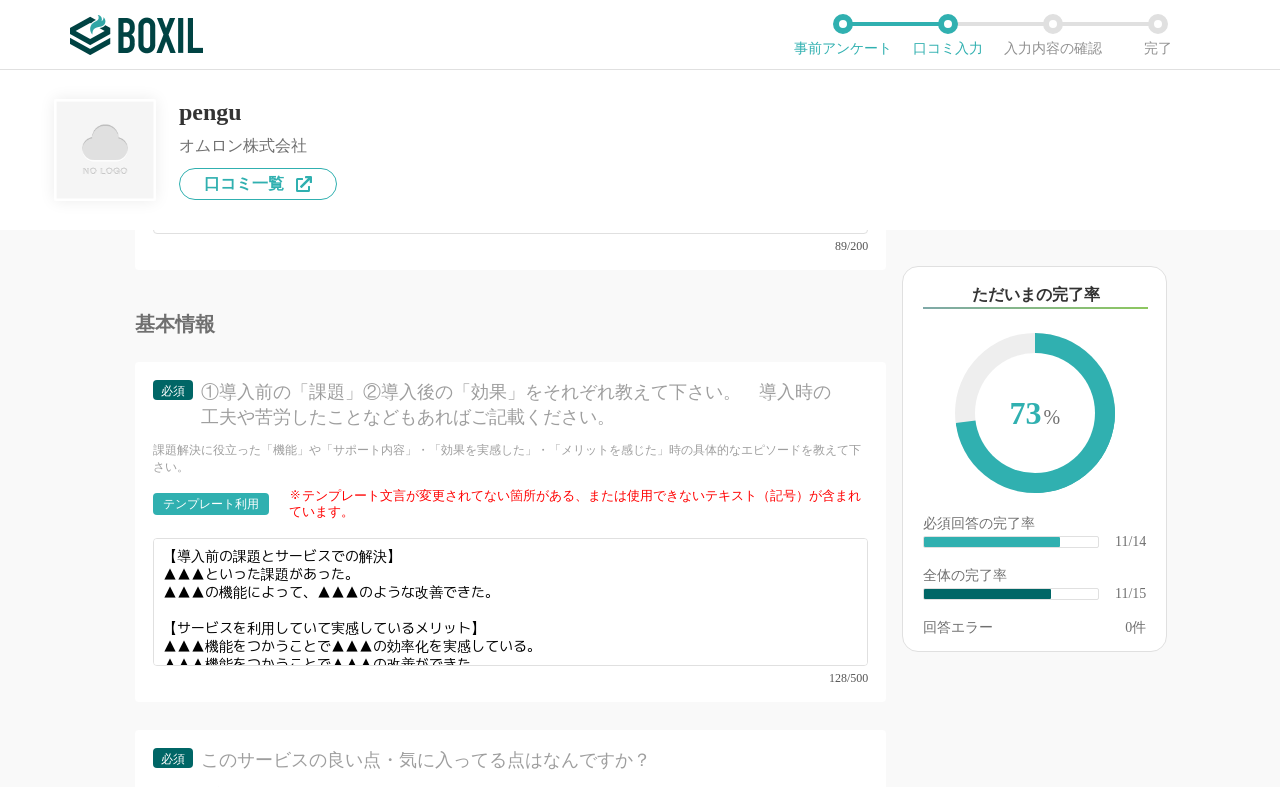 scroll, scrollTop: 2333, scrollLeft: 0, axis: vertical 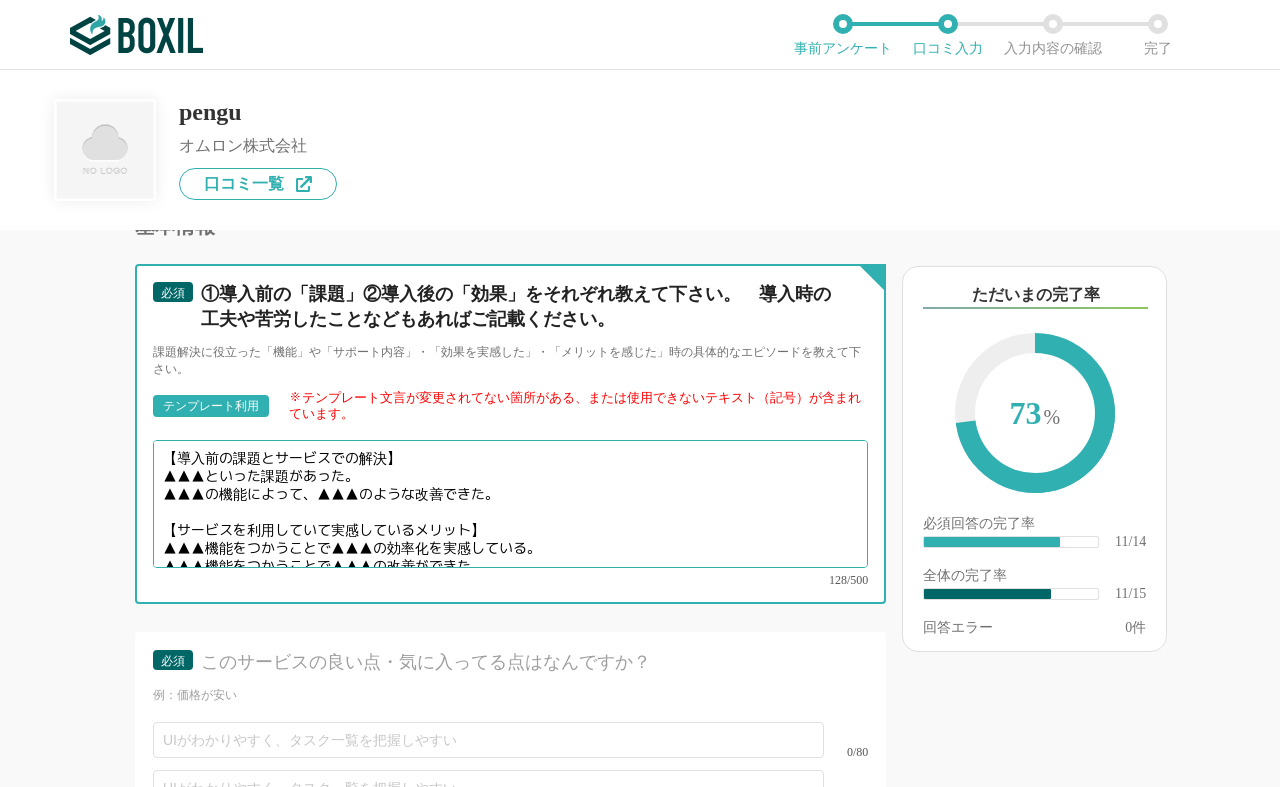 drag, startPoint x: 265, startPoint y: 486, endPoint x: 385, endPoint y: 485, distance: 120.004166 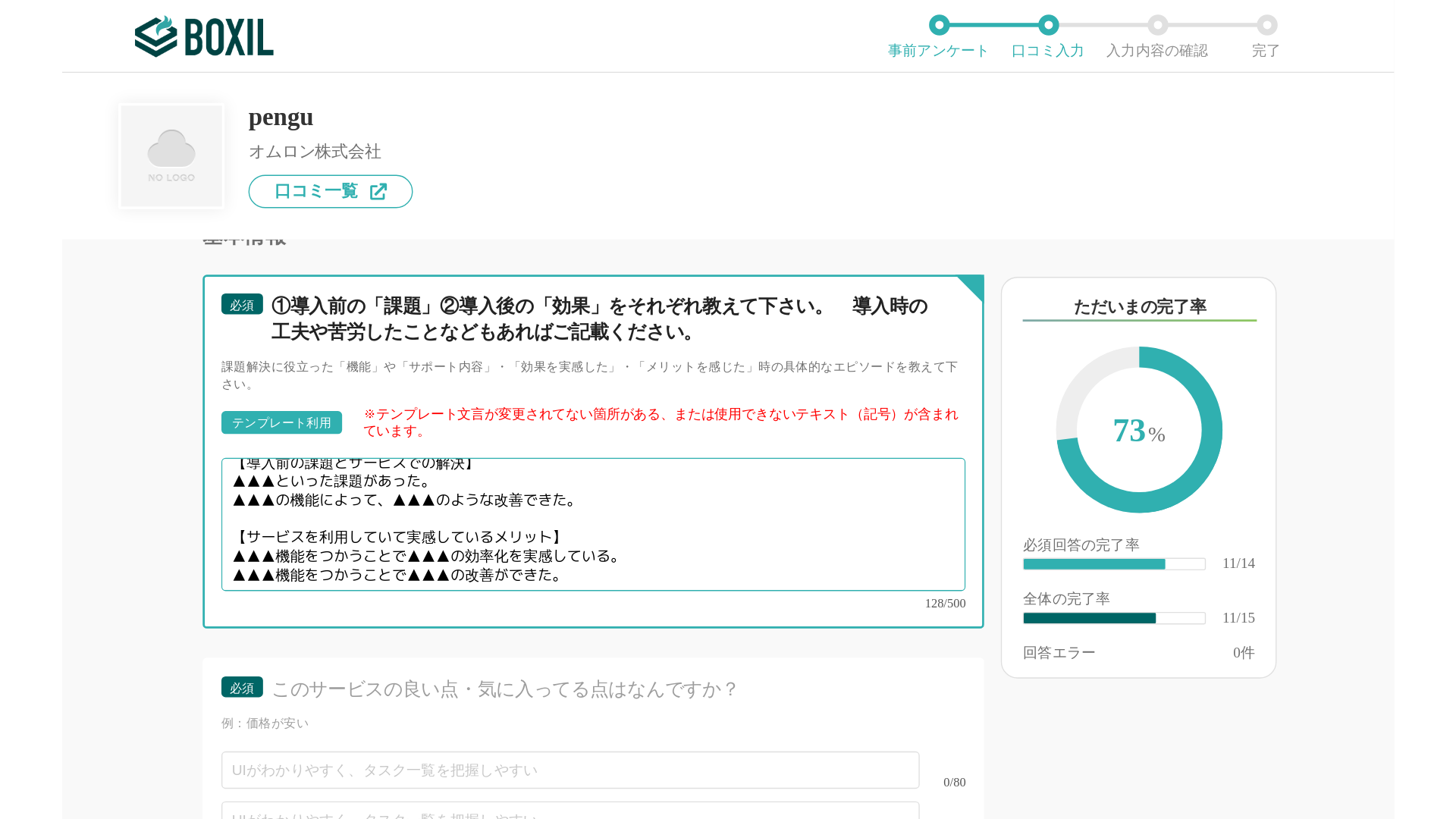 scroll, scrollTop: 0, scrollLeft: 0, axis: both 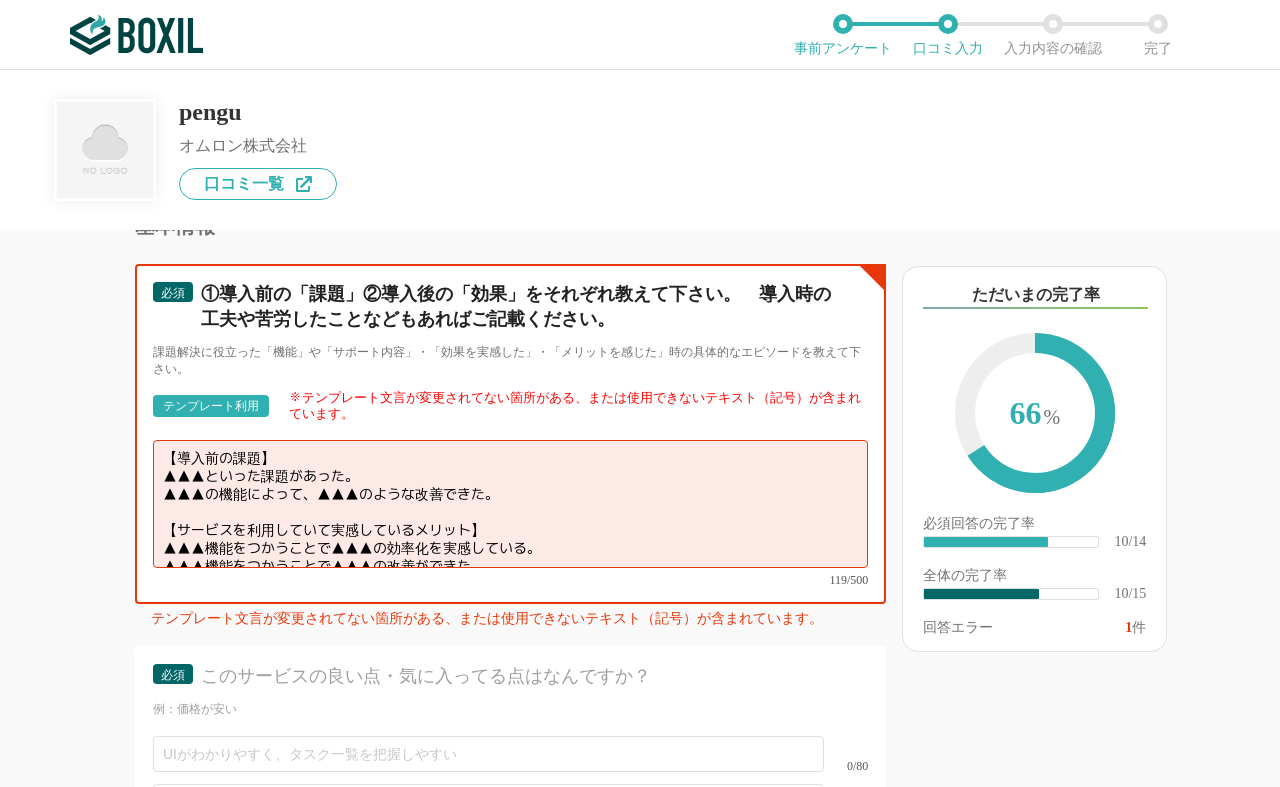 drag, startPoint x: 514, startPoint y: 516, endPoint x: 145, endPoint y: 494, distance: 369.65524 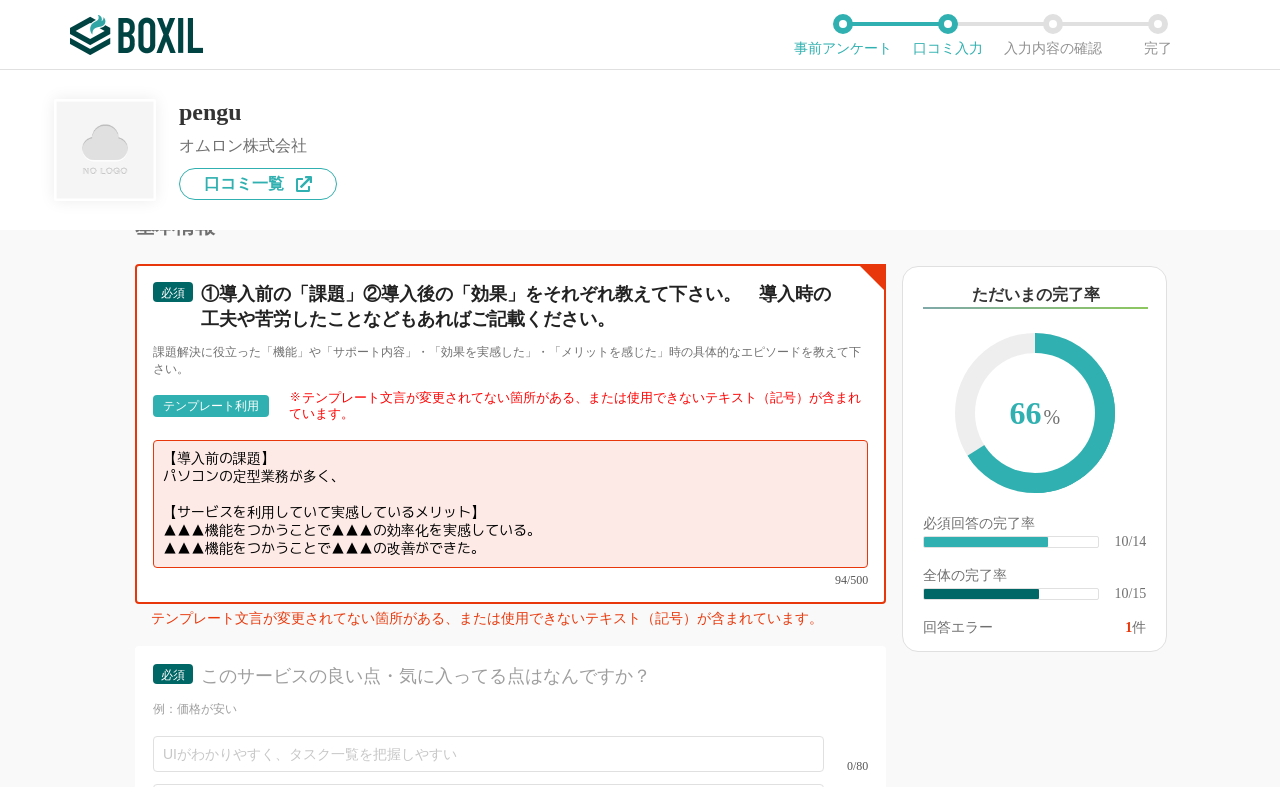 click on "【導入前の課題】
パソコンの定型業務が多く、
【サービスを利用していて実感しているメリット】
▲▲▲機能をつかうことで▲▲▲の効率化を実感している。
▲▲▲機能をつかうことで▲▲▲の改善ができた。" at bounding box center (510, 504) 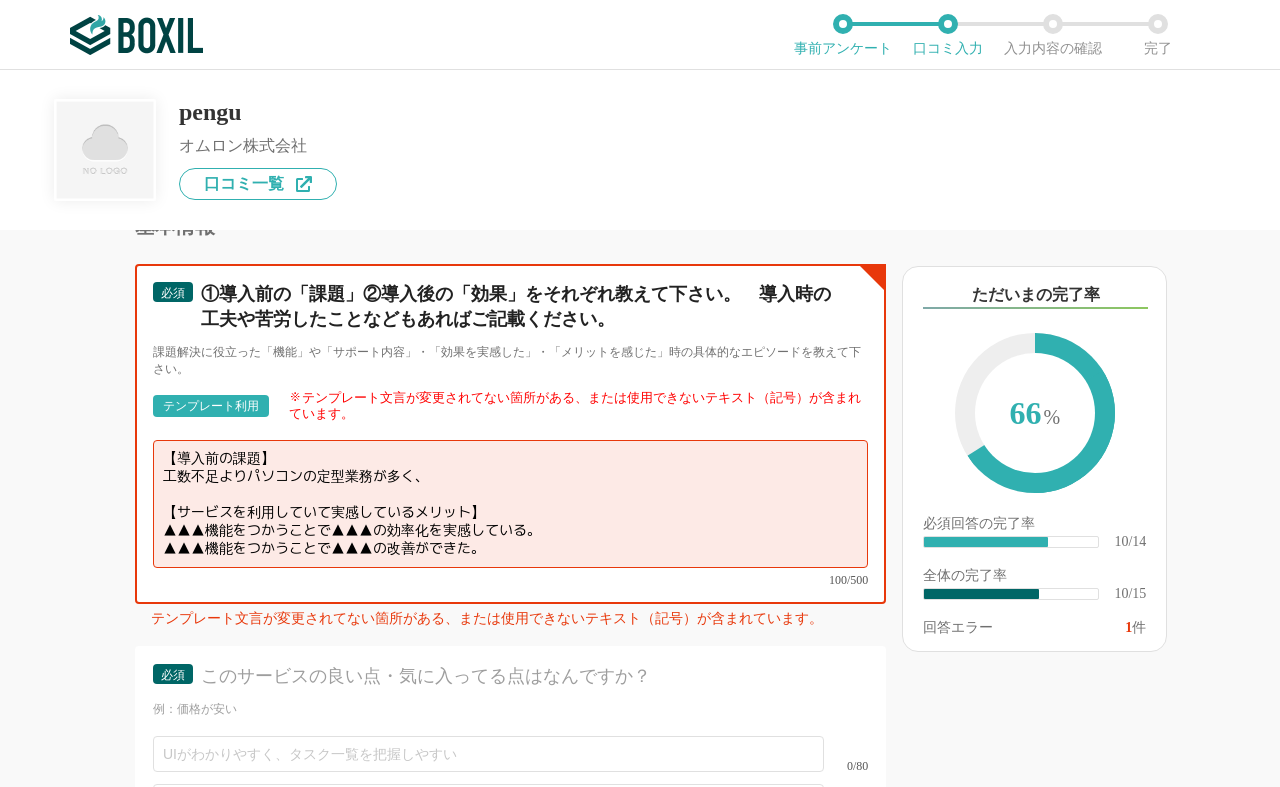 drag, startPoint x: 246, startPoint y: 502, endPoint x: 457, endPoint y: 495, distance: 211.11609 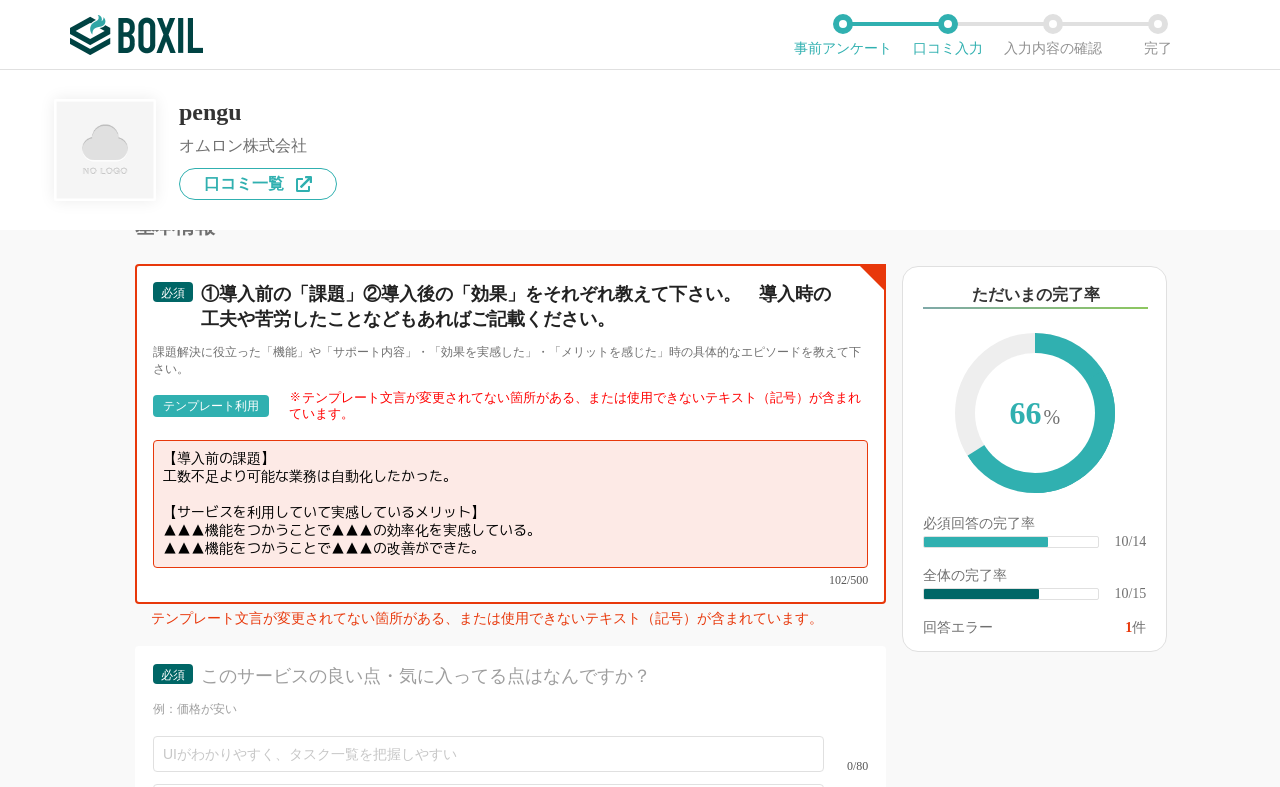 click on "【導入前の課題】
工数不足より可能な業務は自動化したかった。
【サービスを利用していて実感しているメリット】
▲▲▲機能をつかうことで▲▲▲の効率化を実感している。
▲▲▲機能をつかうことで▲▲▲の改善ができた。" at bounding box center (510, 504) 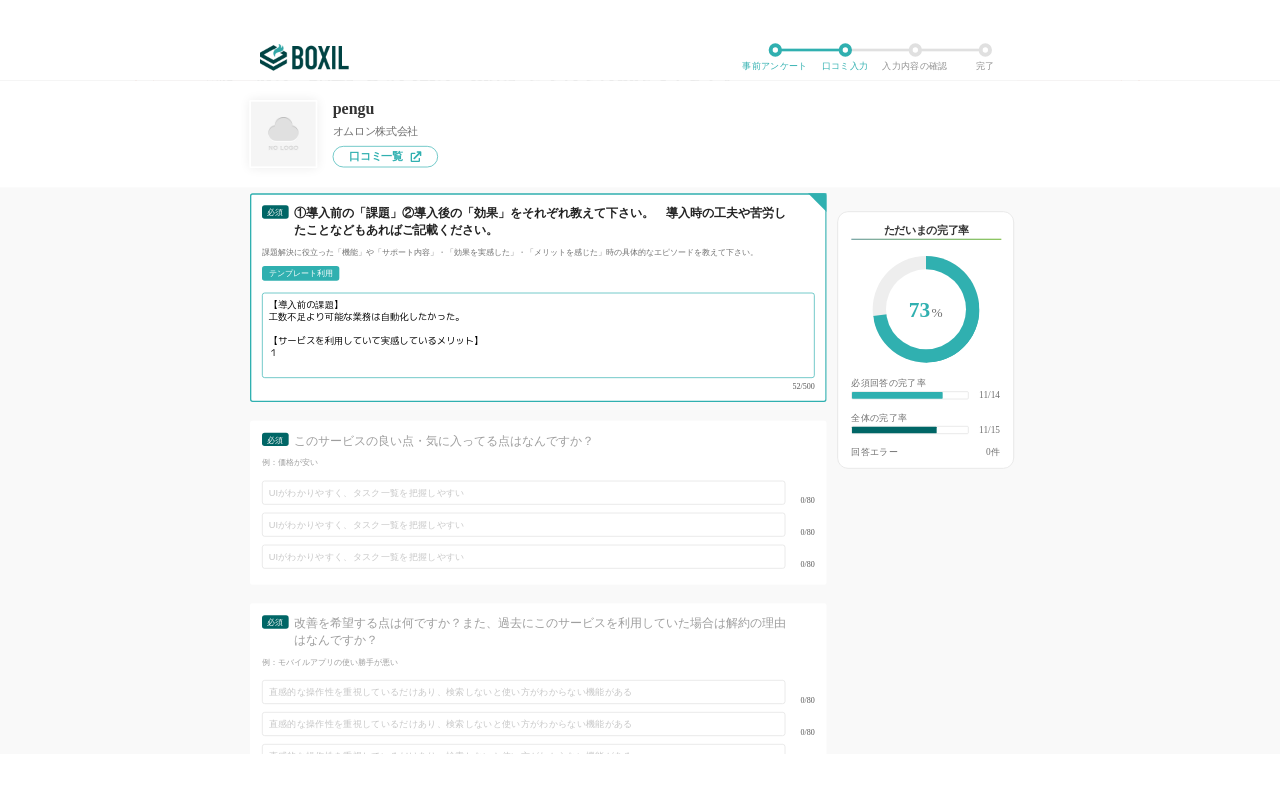 scroll, scrollTop: 2256, scrollLeft: 0, axis: vertical 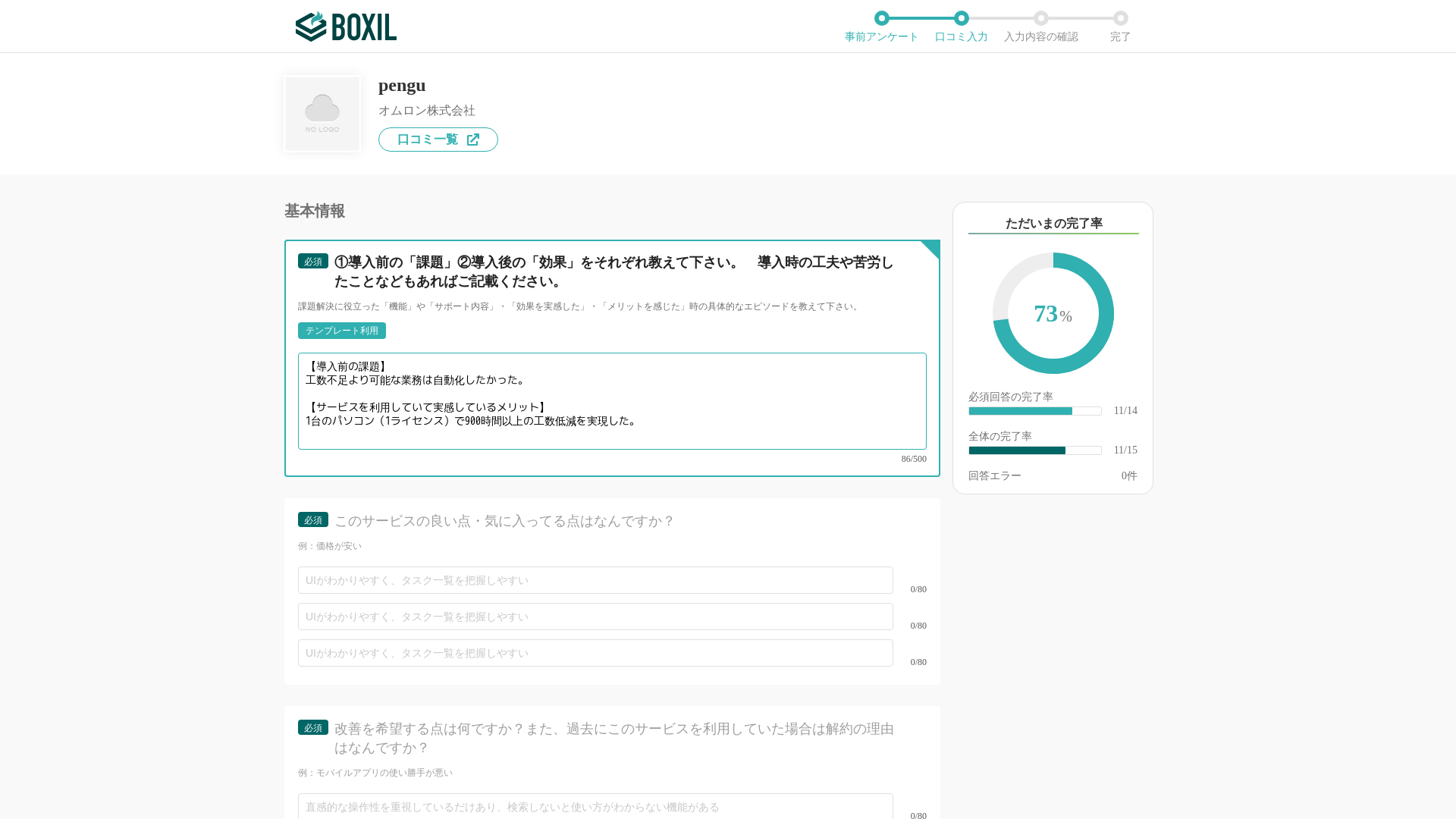 type on "【導入前の課題】
工数不足より可能な業務は自動化したかった。
【サービスを利用していて実感しているメリット】
1台のパソコン（1ライセンス）で900時間以上の工数低減を実現した。" 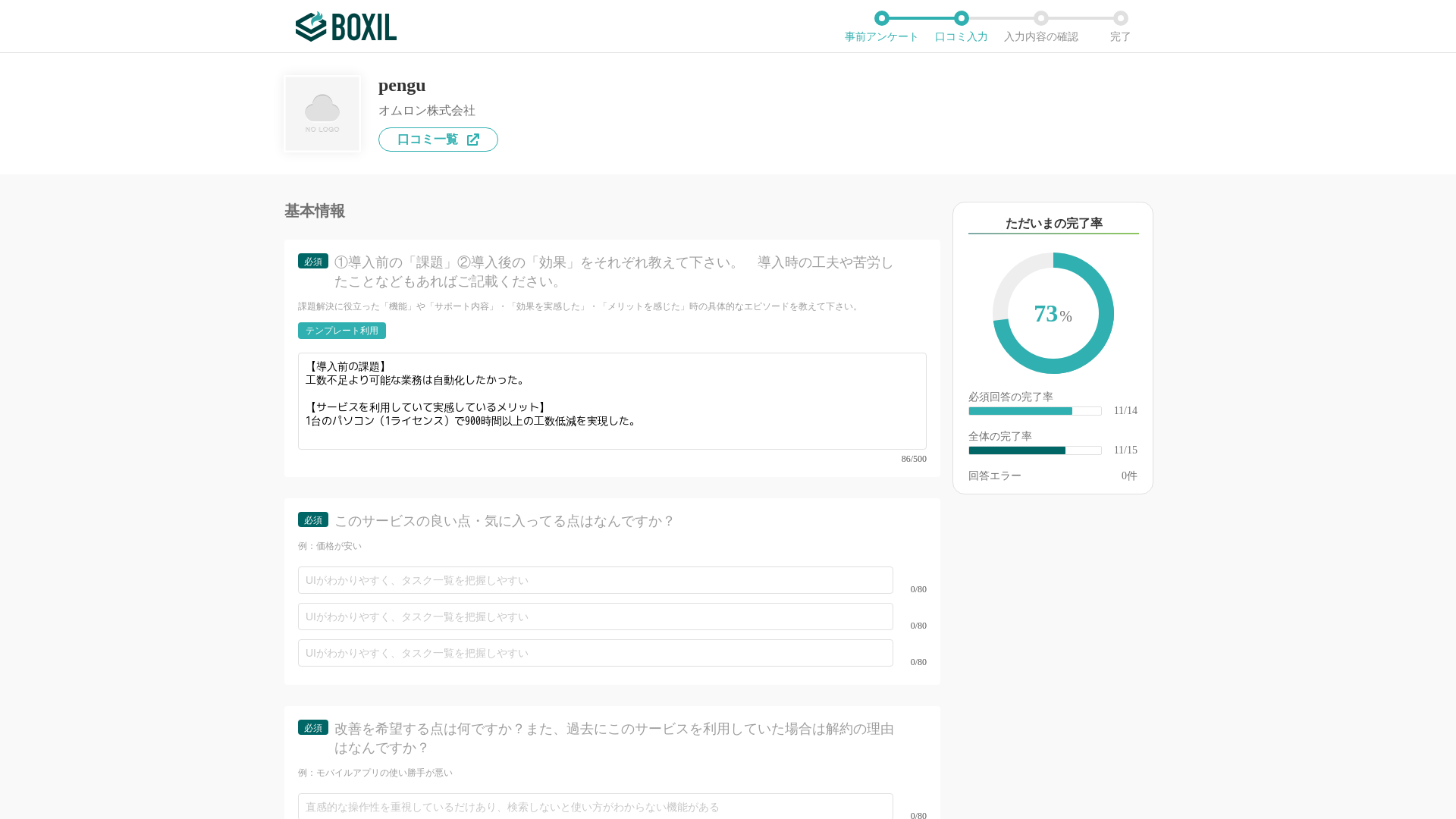 click on "事前アンケート 口コミ入力 入力内容の確認 完了" at bounding box center [1001, 26] 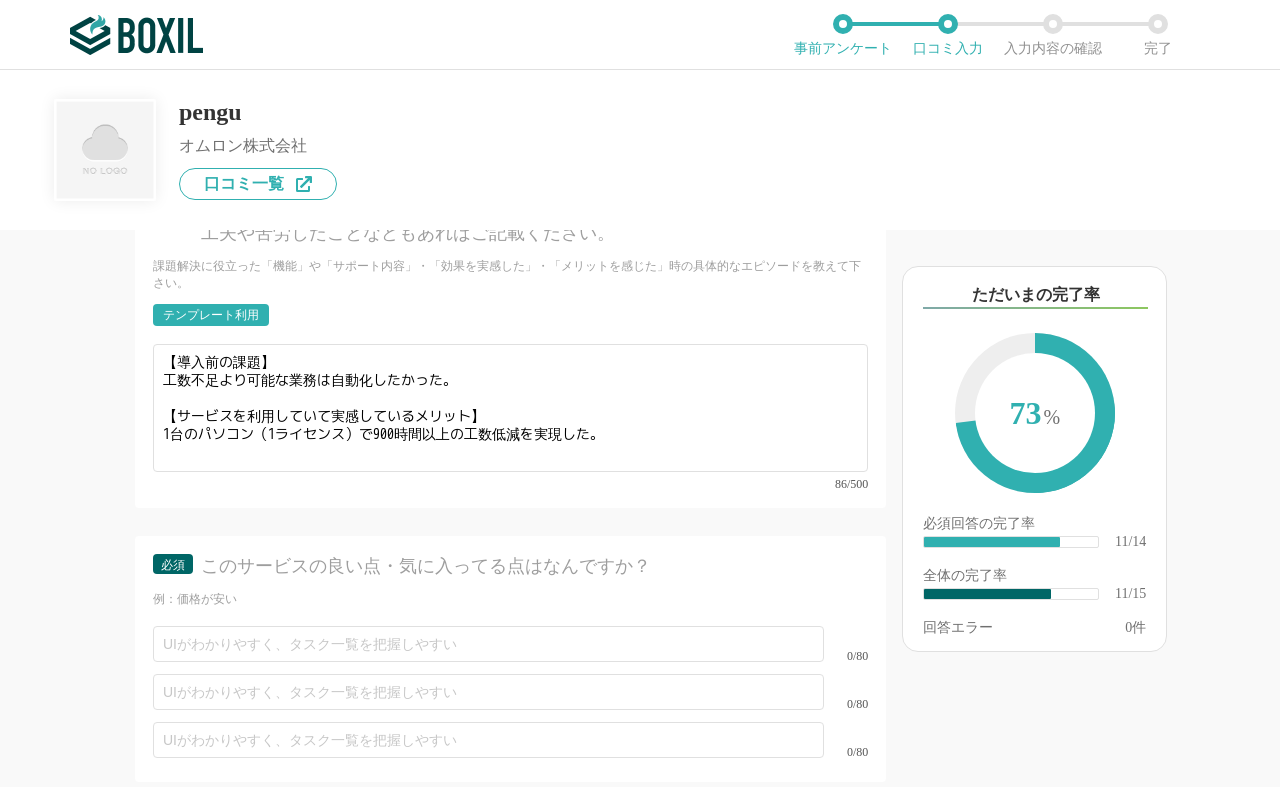 scroll, scrollTop: 2467, scrollLeft: 0, axis: vertical 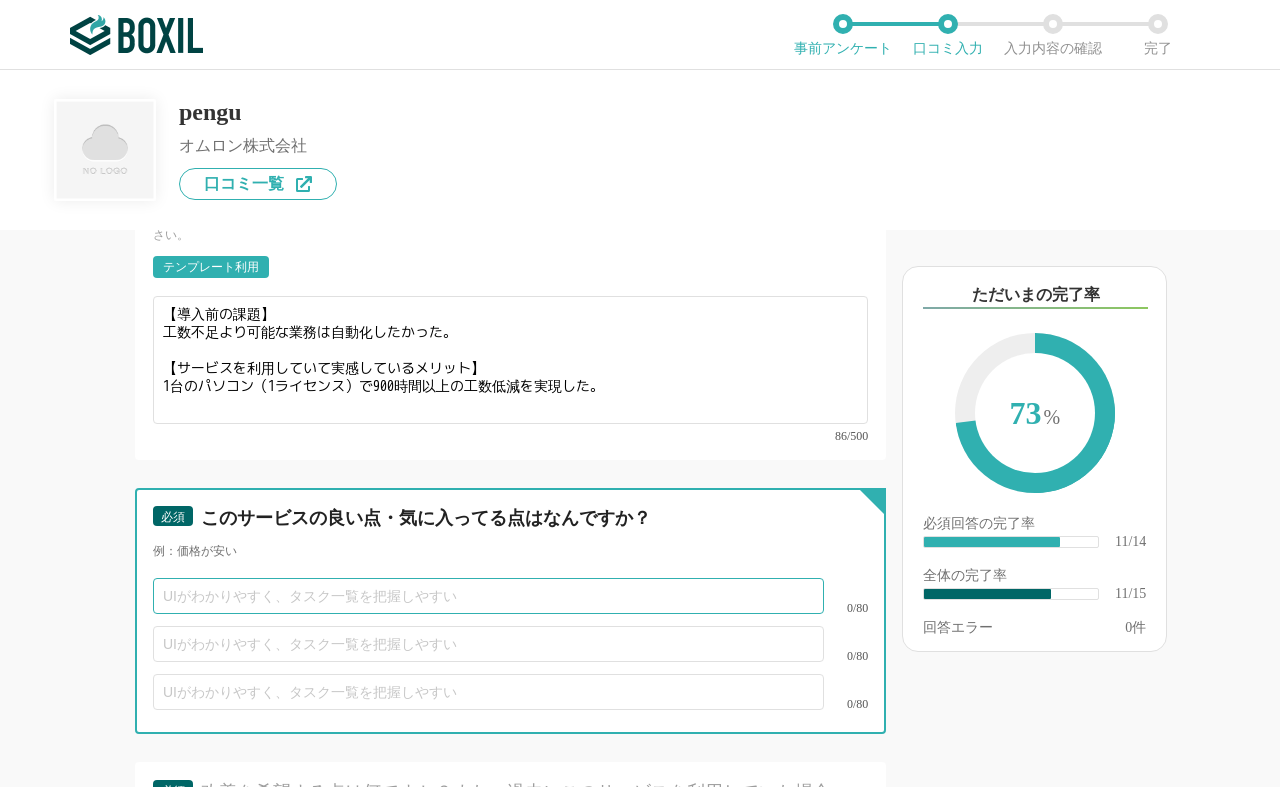 click at bounding box center [488, 596] 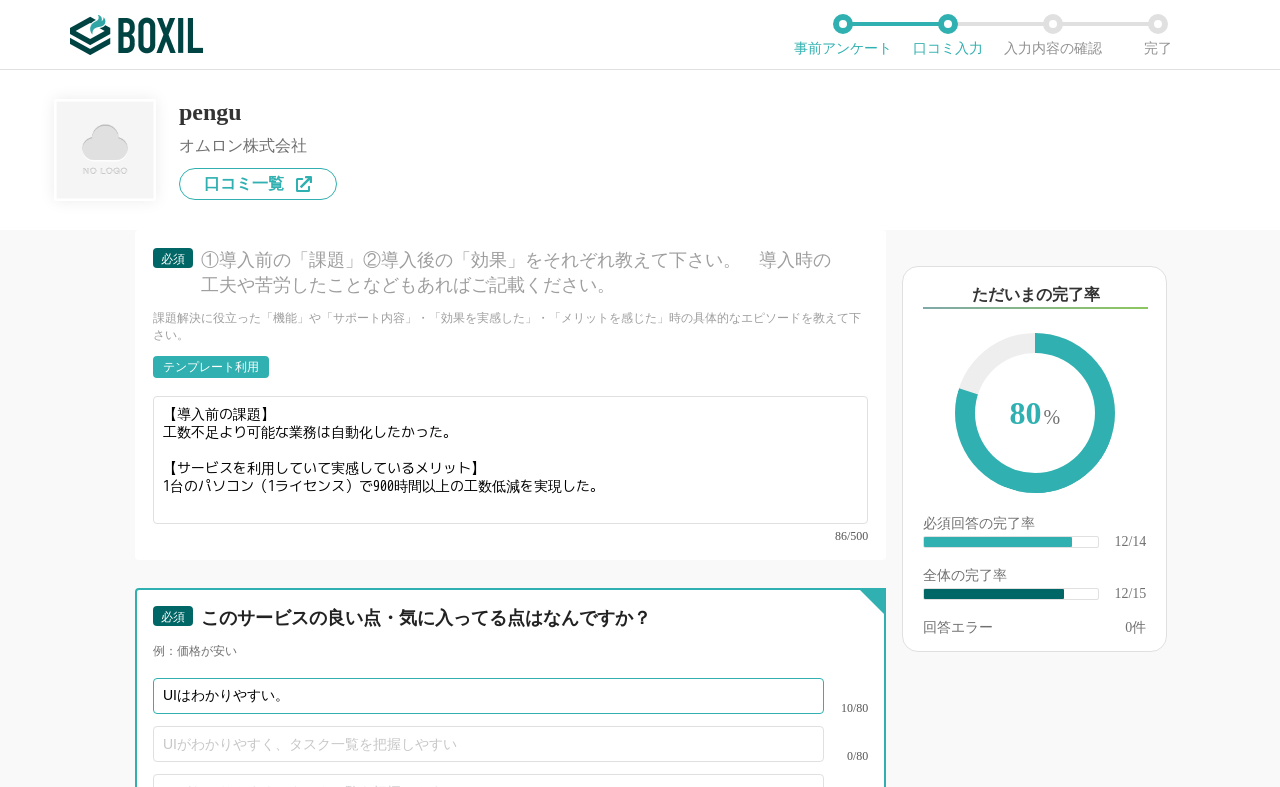 scroll, scrollTop: 2500, scrollLeft: 0, axis: vertical 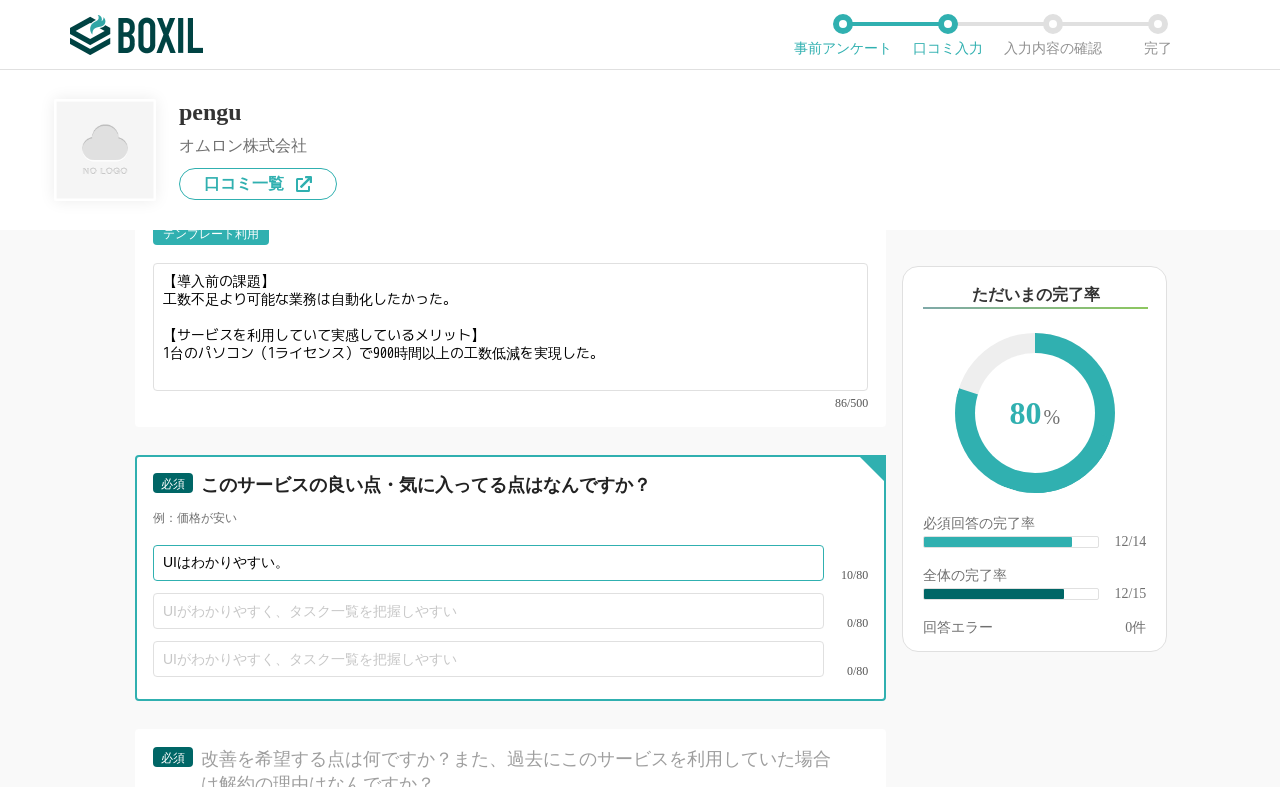 click on "UIはわかりやすい。" at bounding box center (488, 563) 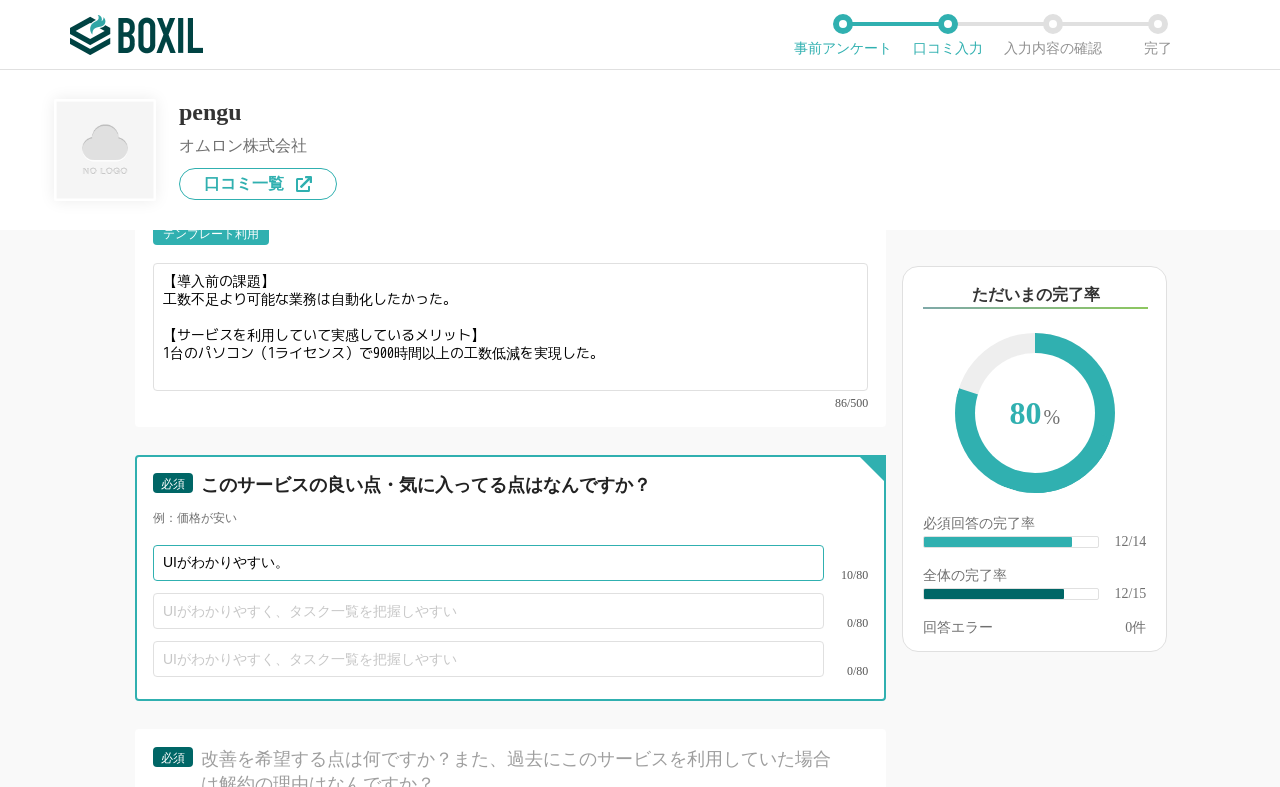 type on "UIがわかりやすい。" 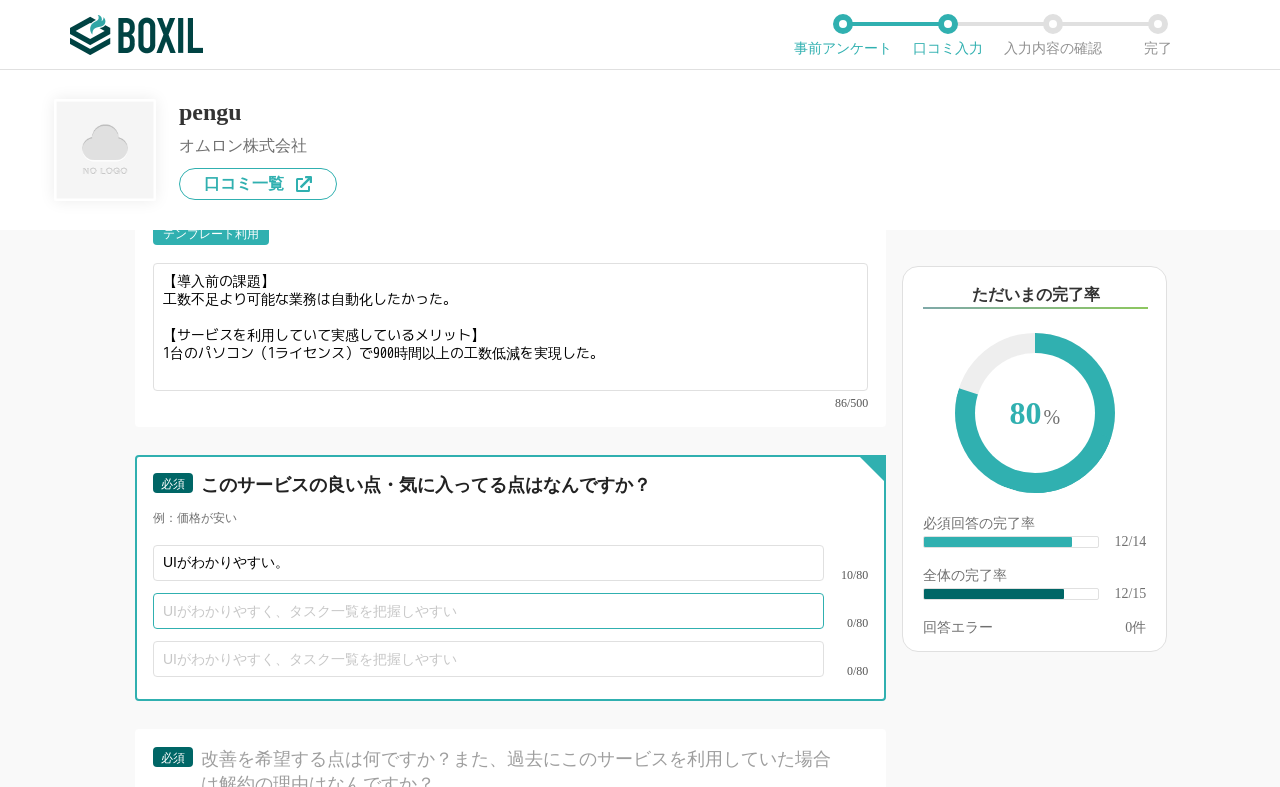 click at bounding box center [488, 611] 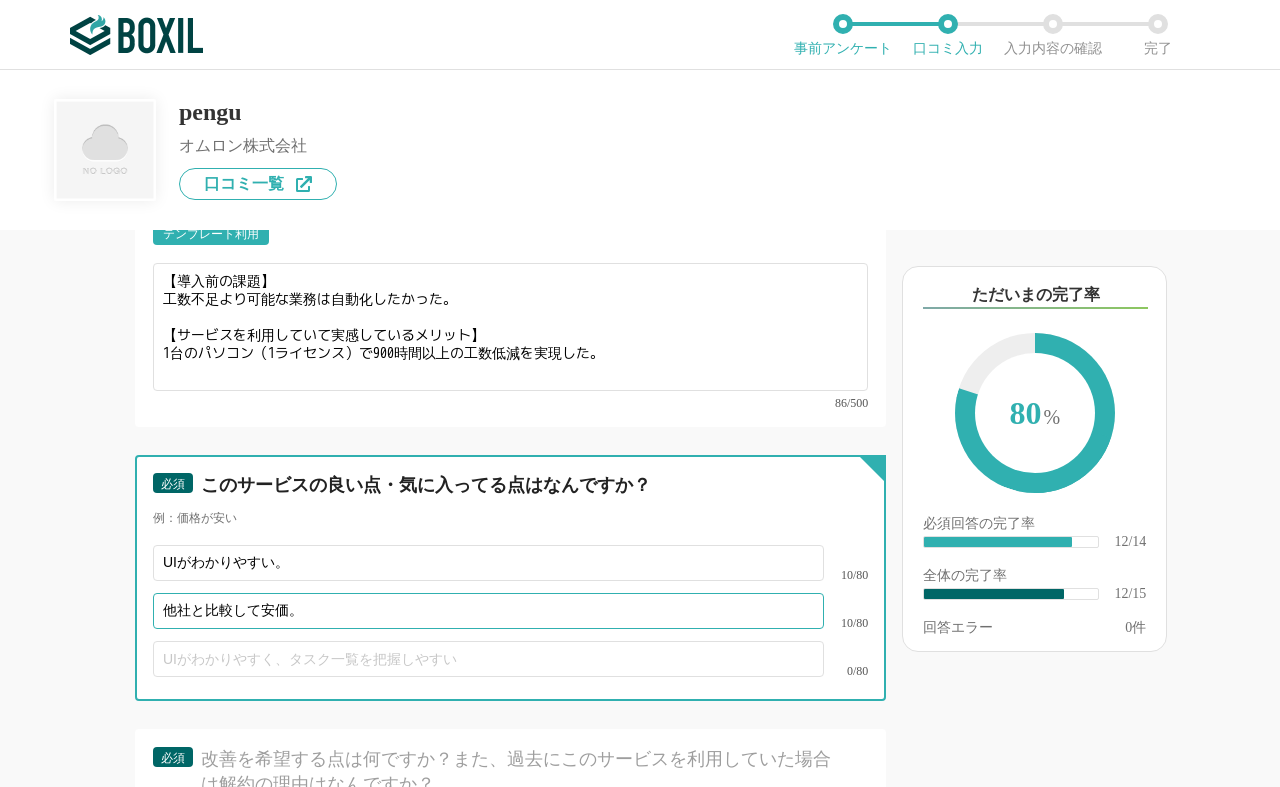 type on "他社と比較して安価。" 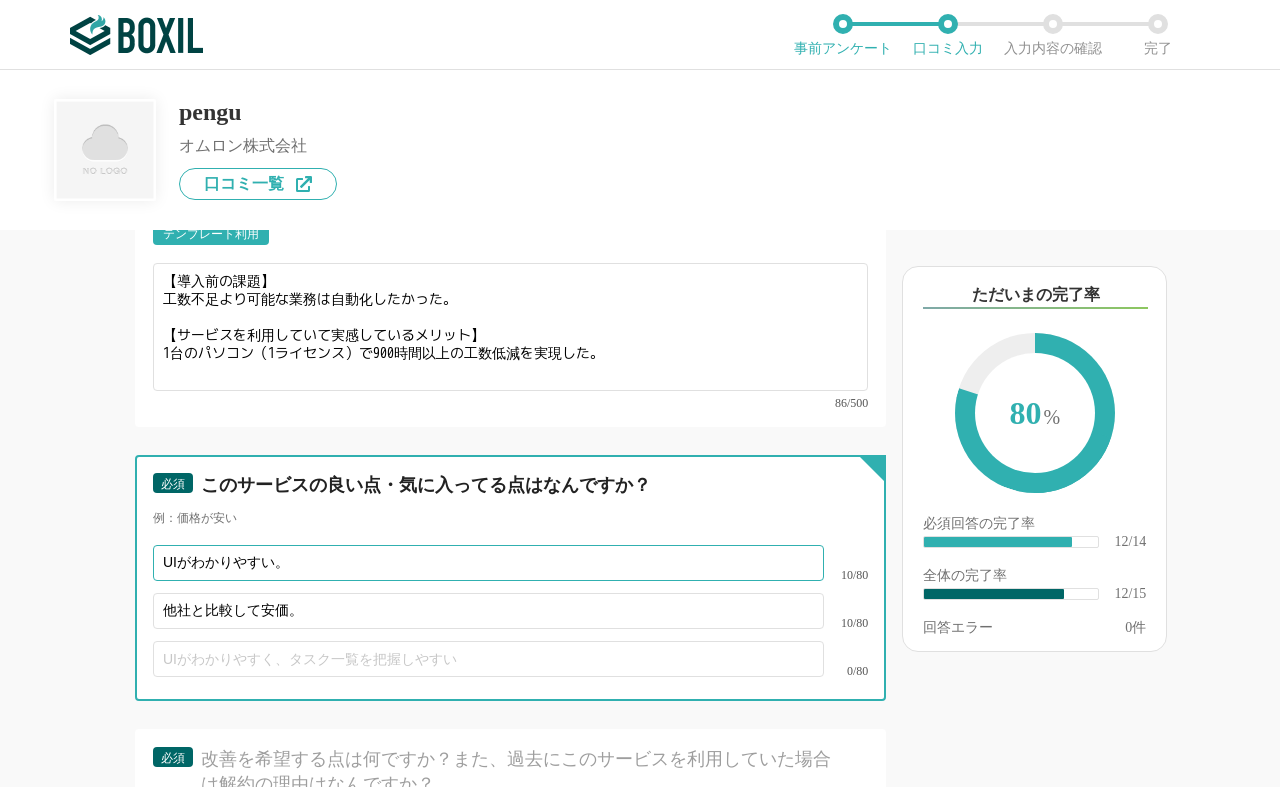 click on "UIがわかりやすい。" at bounding box center (488, 563) 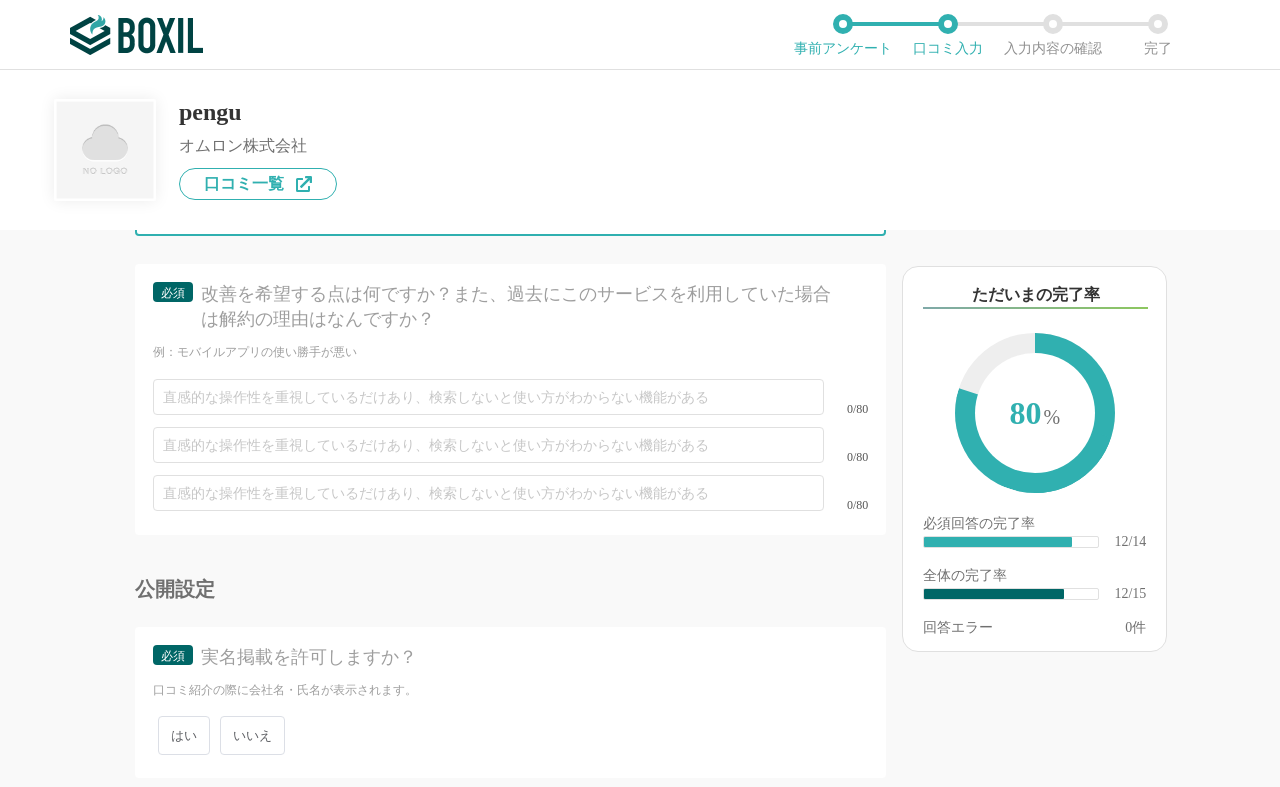 scroll, scrollTop: 2967, scrollLeft: 0, axis: vertical 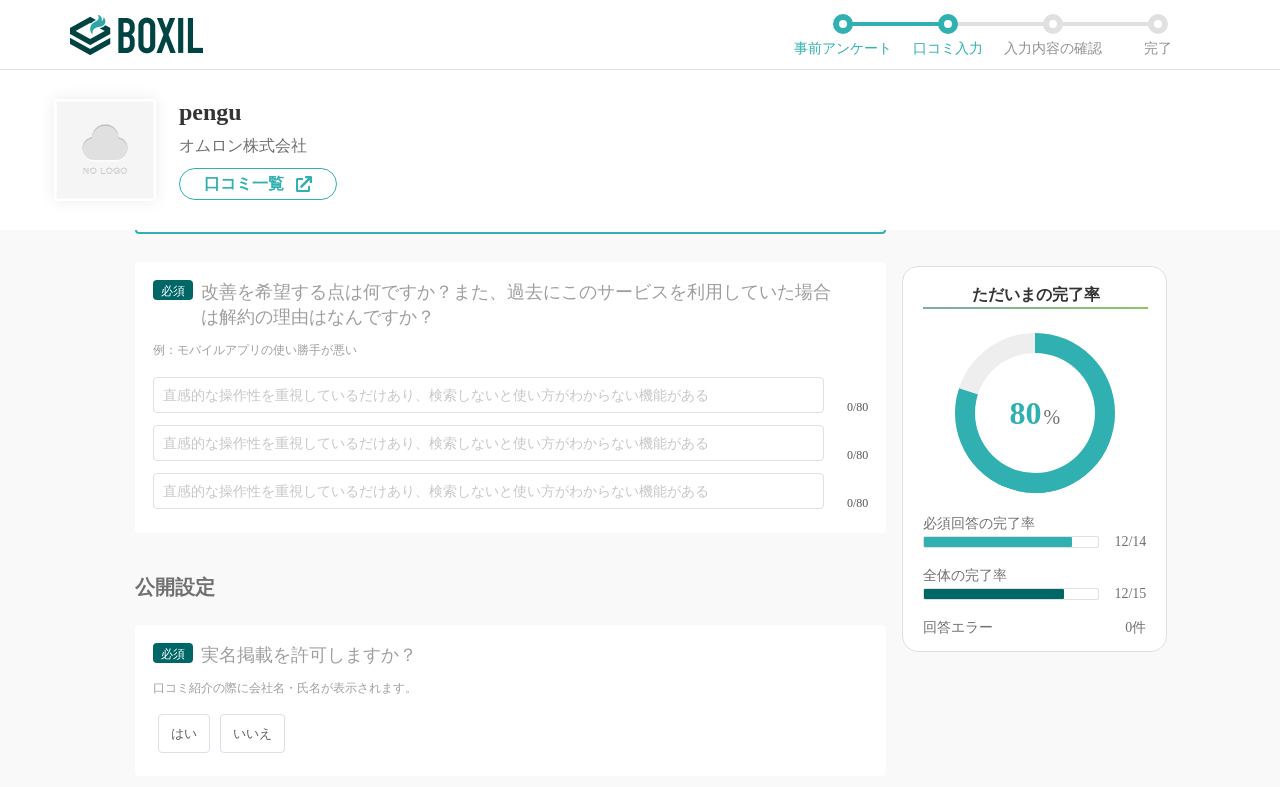 type on "UIがわかりやすくとっつきやすい。" 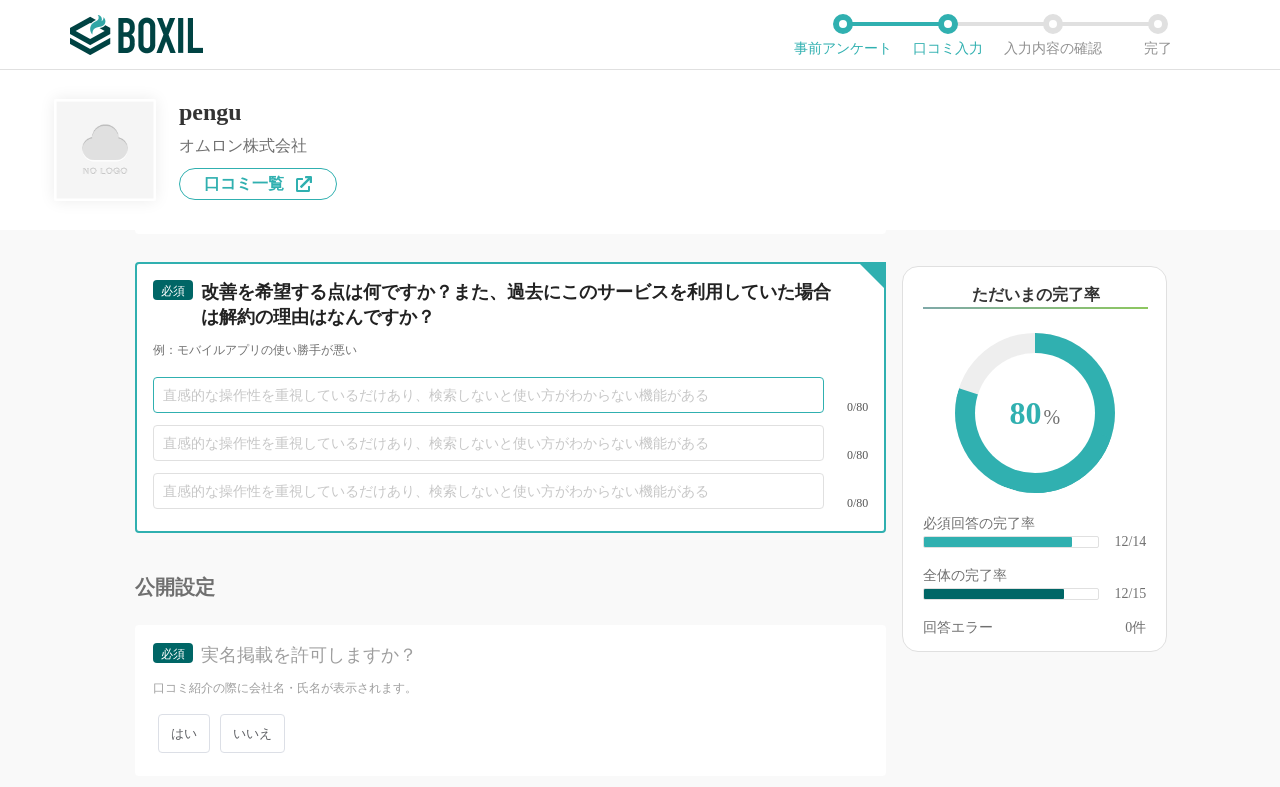 click at bounding box center [488, 395] 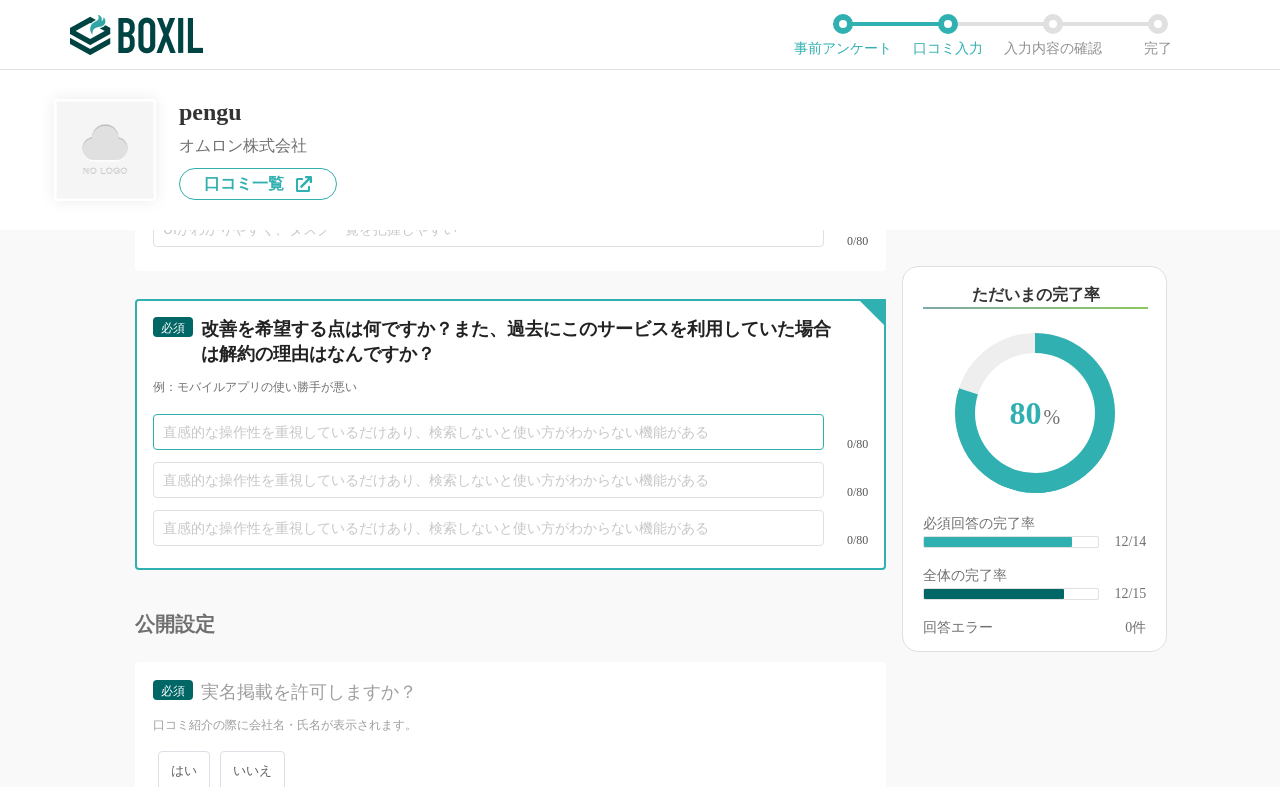 scroll, scrollTop: 2933, scrollLeft: 0, axis: vertical 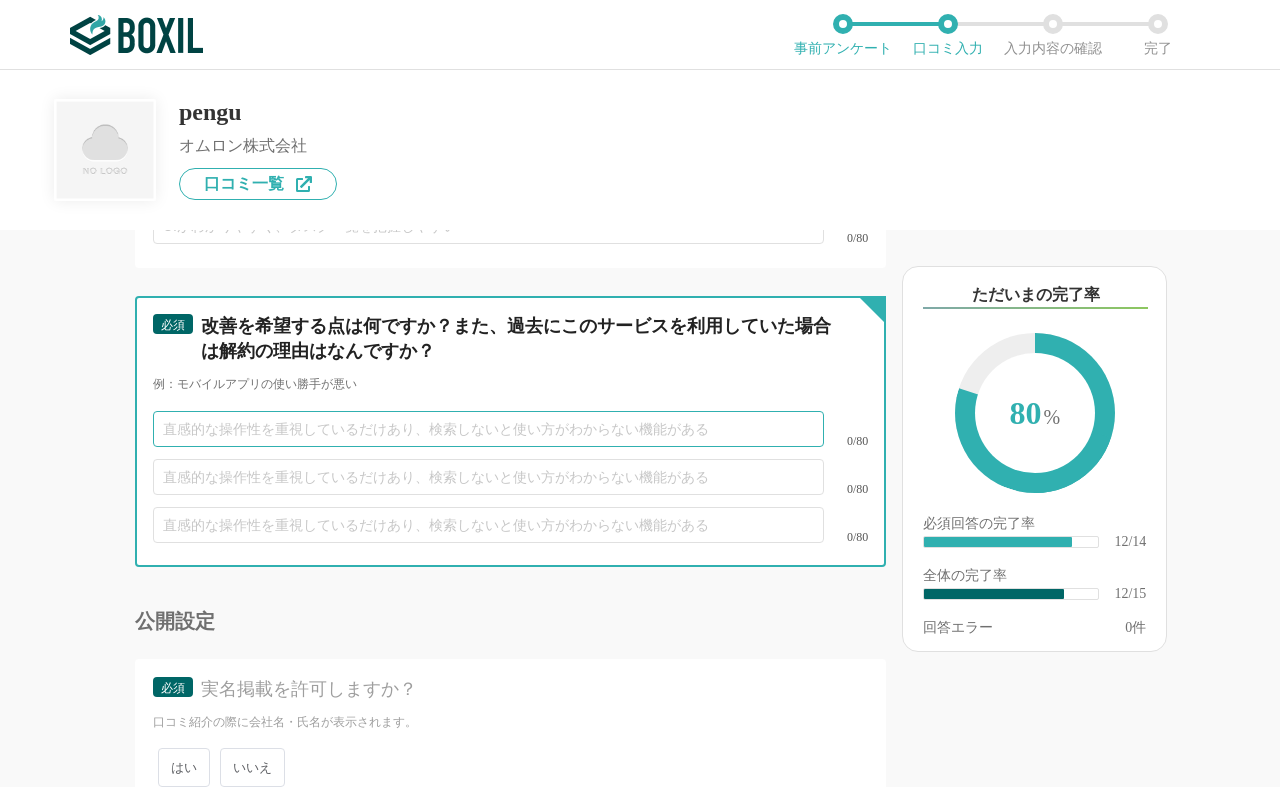 click at bounding box center (488, 429) 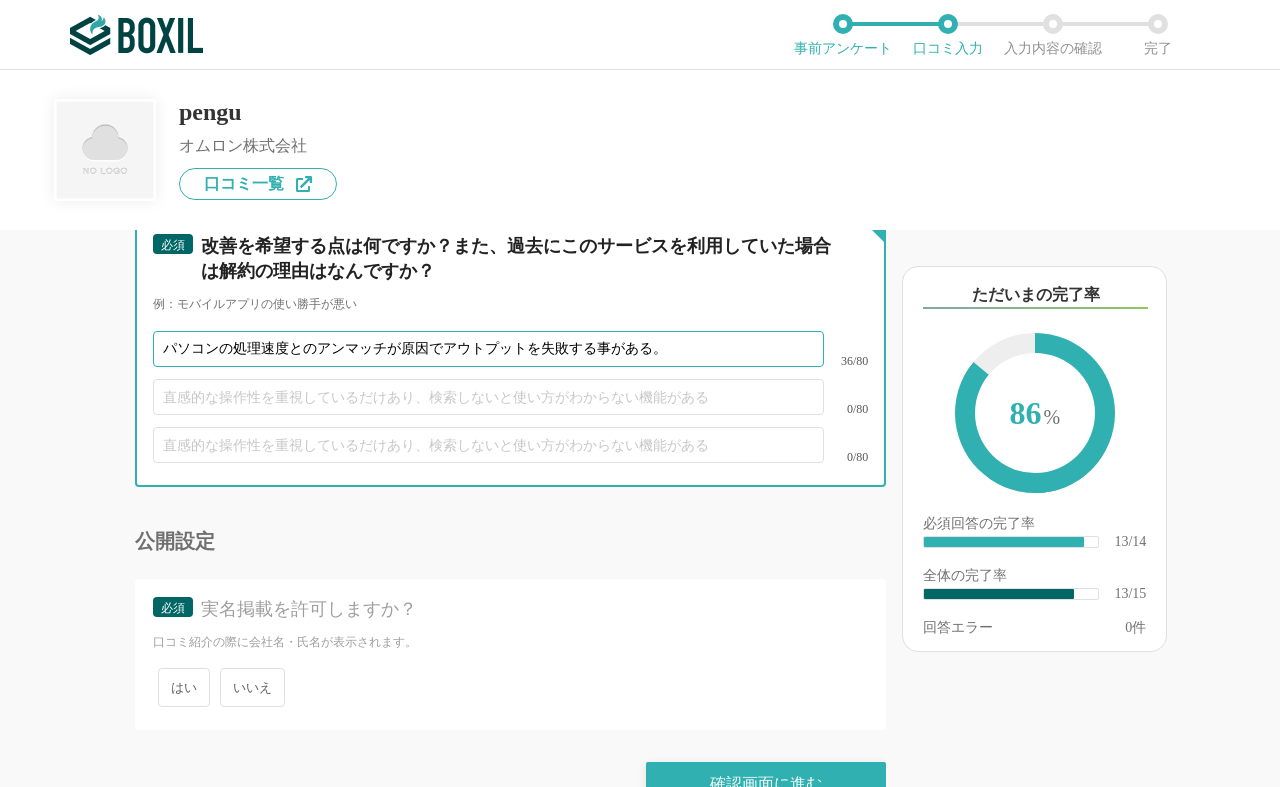 scroll, scrollTop: 3066, scrollLeft: 0, axis: vertical 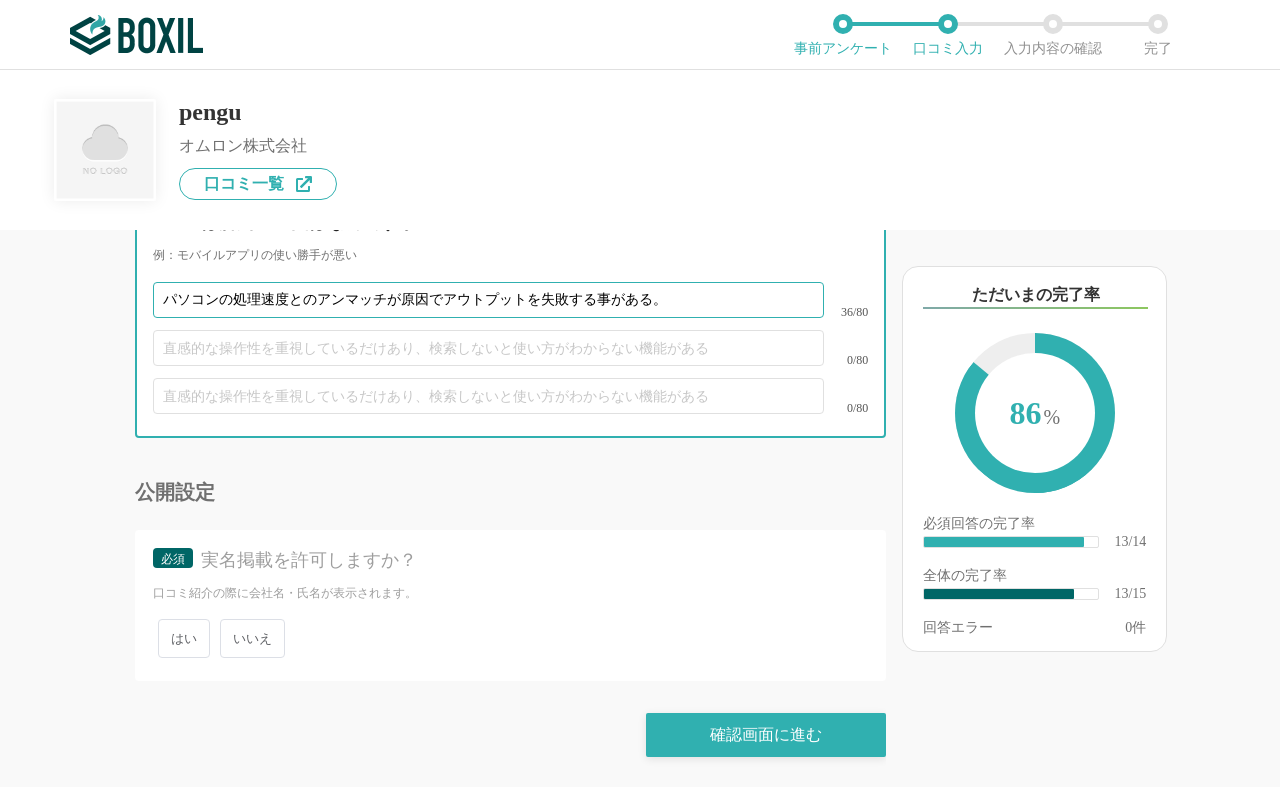 type on "パソコンの処理速度とのアンマッチが原因でアウトプットを失敗する事がある。" 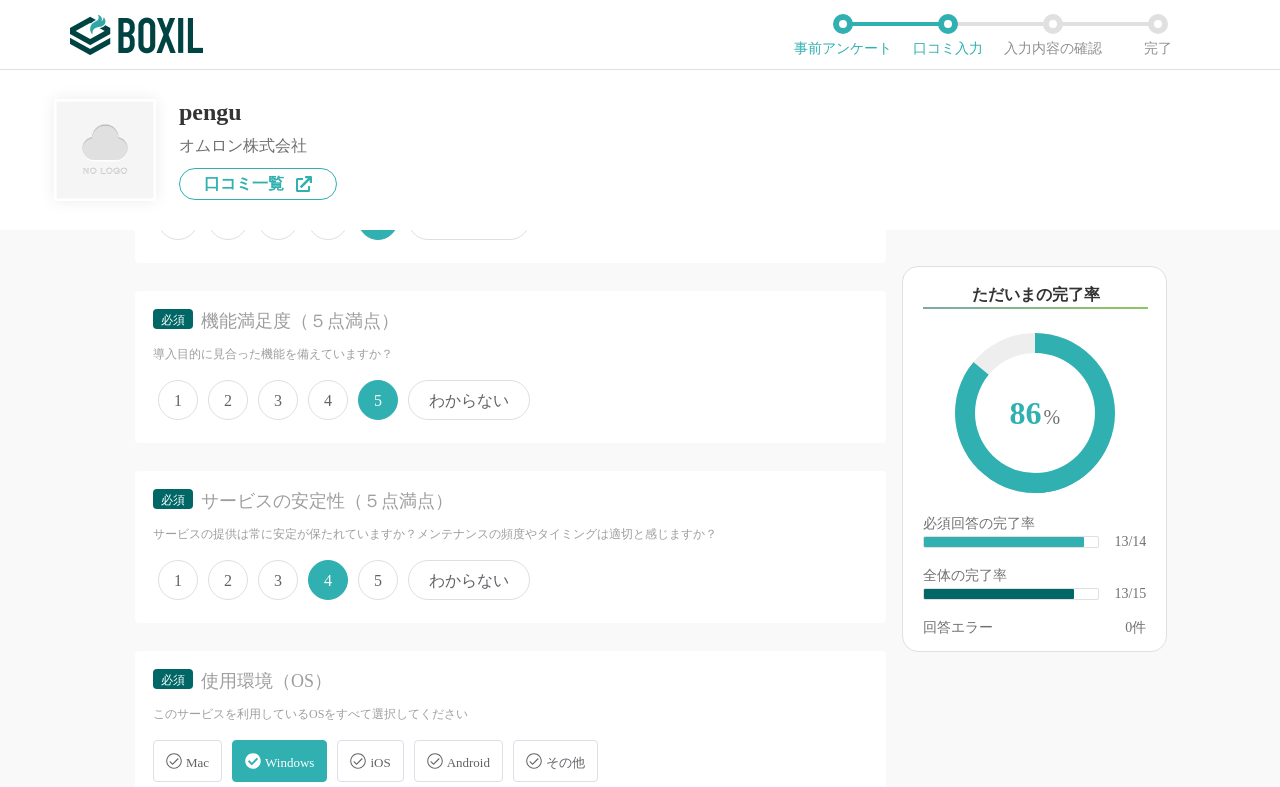 scroll, scrollTop: 766, scrollLeft: 0, axis: vertical 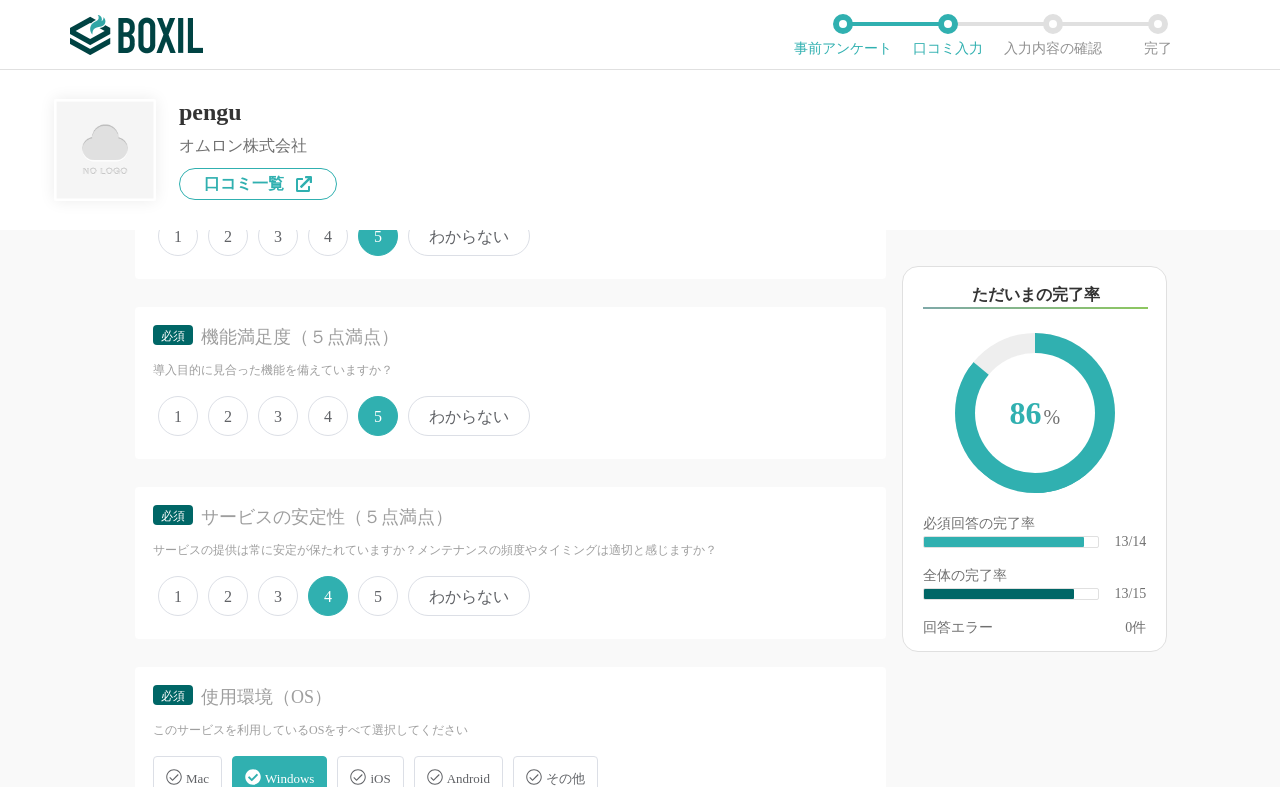 click on "5" at bounding box center [378, 596] 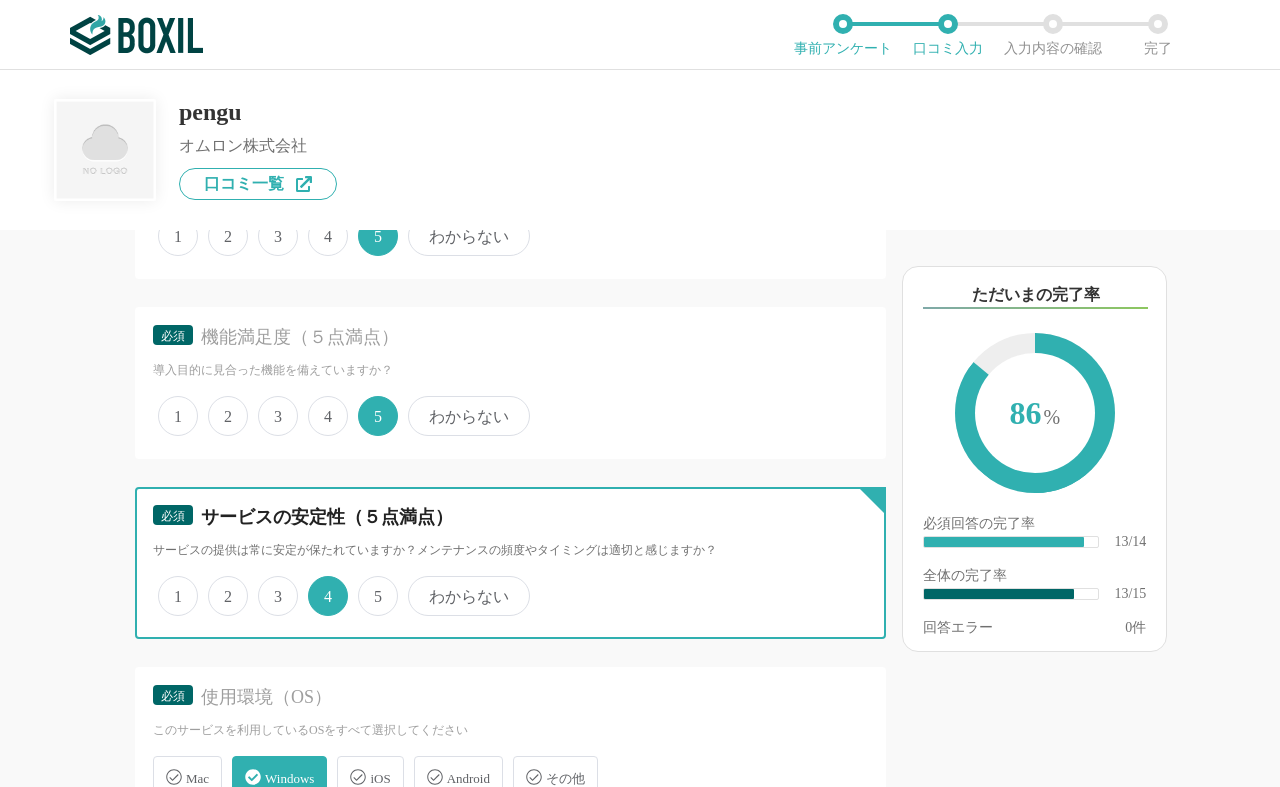 click on "5" at bounding box center (369, 585) 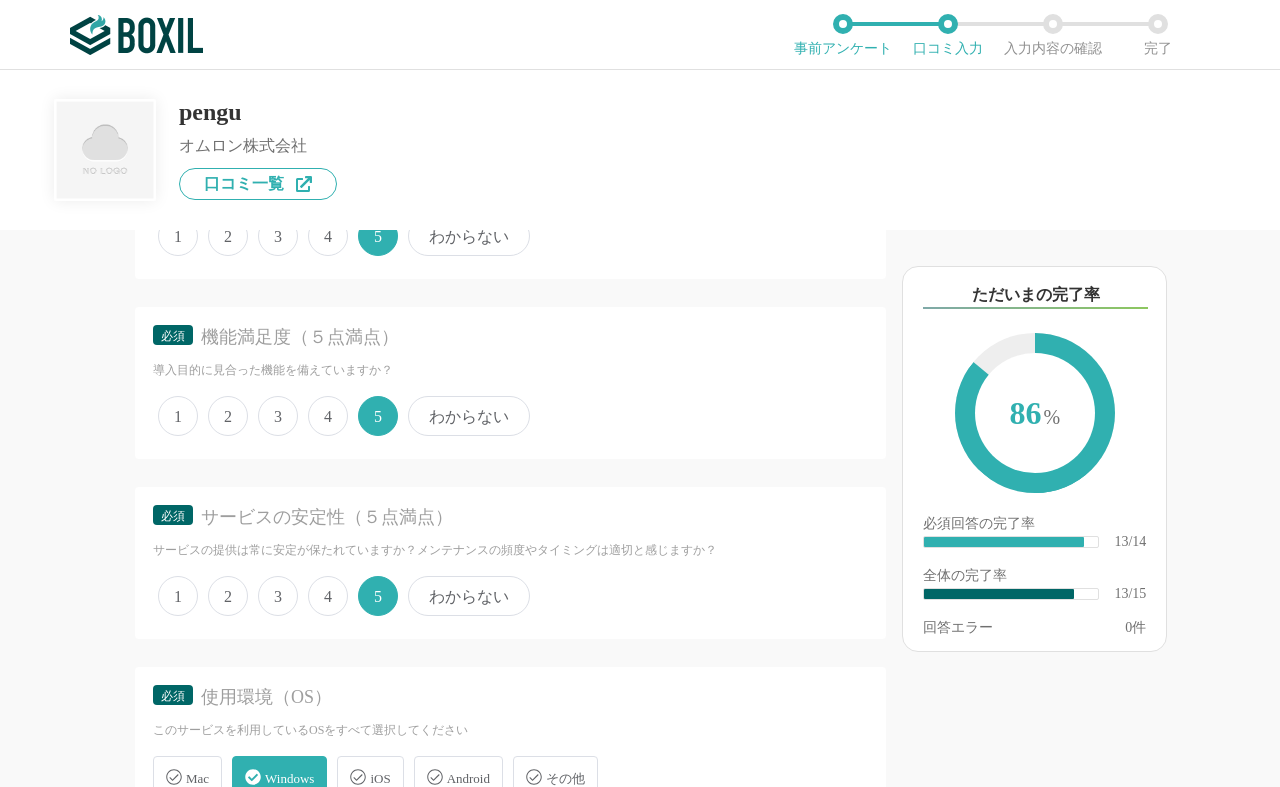 click on "必須 使用環境（OS） このサービスを利用しているOSをすべて選択してください Mac Windows iOS Android その他" at bounding box center (510, 744) 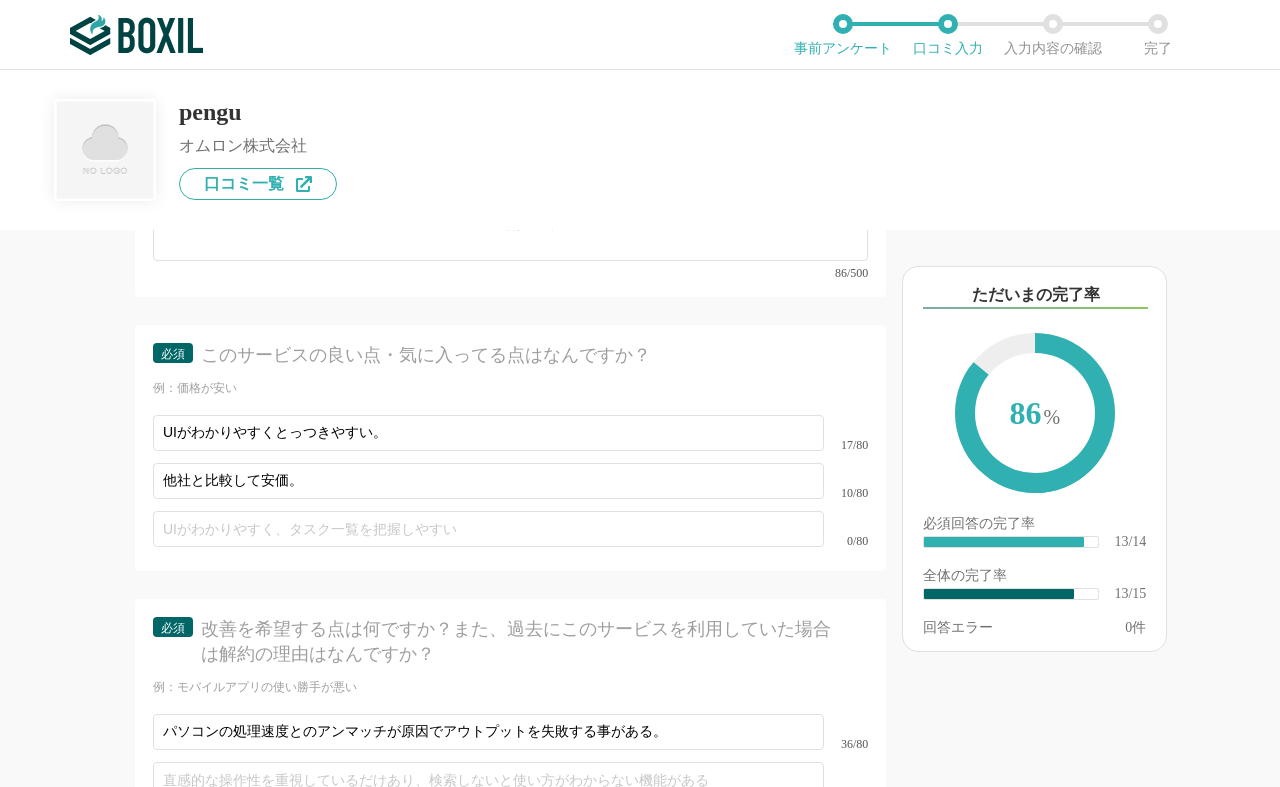 scroll, scrollTop: 2767, scrollLeft: 0, axis: vertical 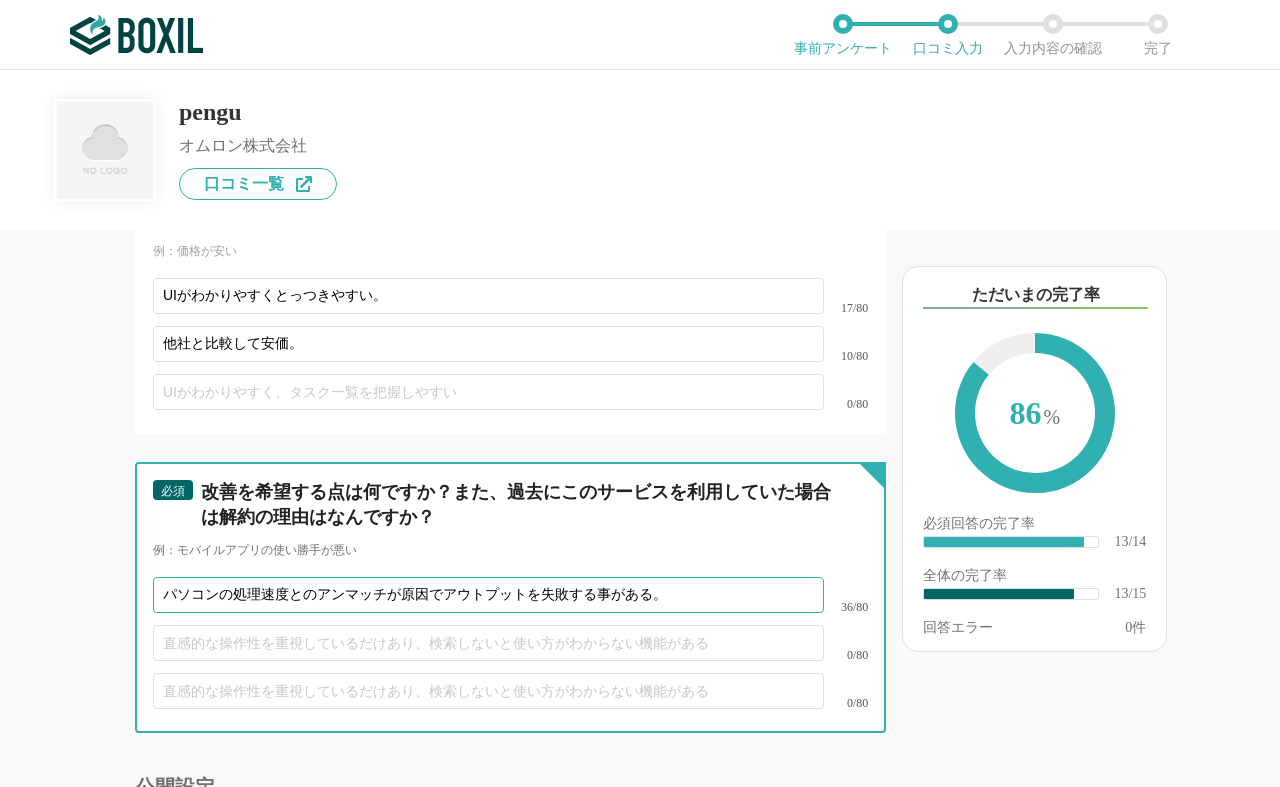 drag, startPoint x: 680, startPoint y: 590, endPoint x: 694, endPoint y: 610, distance: 24.41311 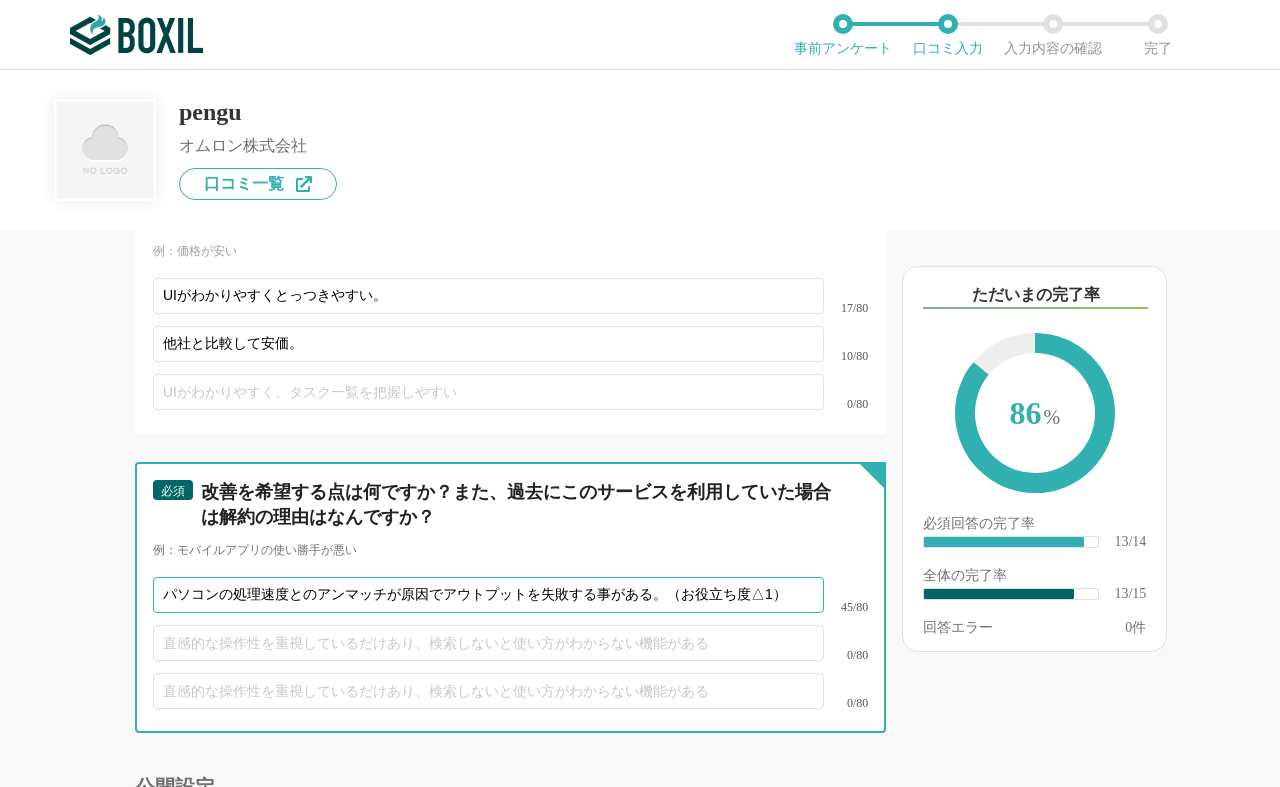 click on "パソコンの処理速度とのアンマッチが原因でアウトプットを失敗する事がある。（お役立ち度△1）" at bounding box center [488, 595] 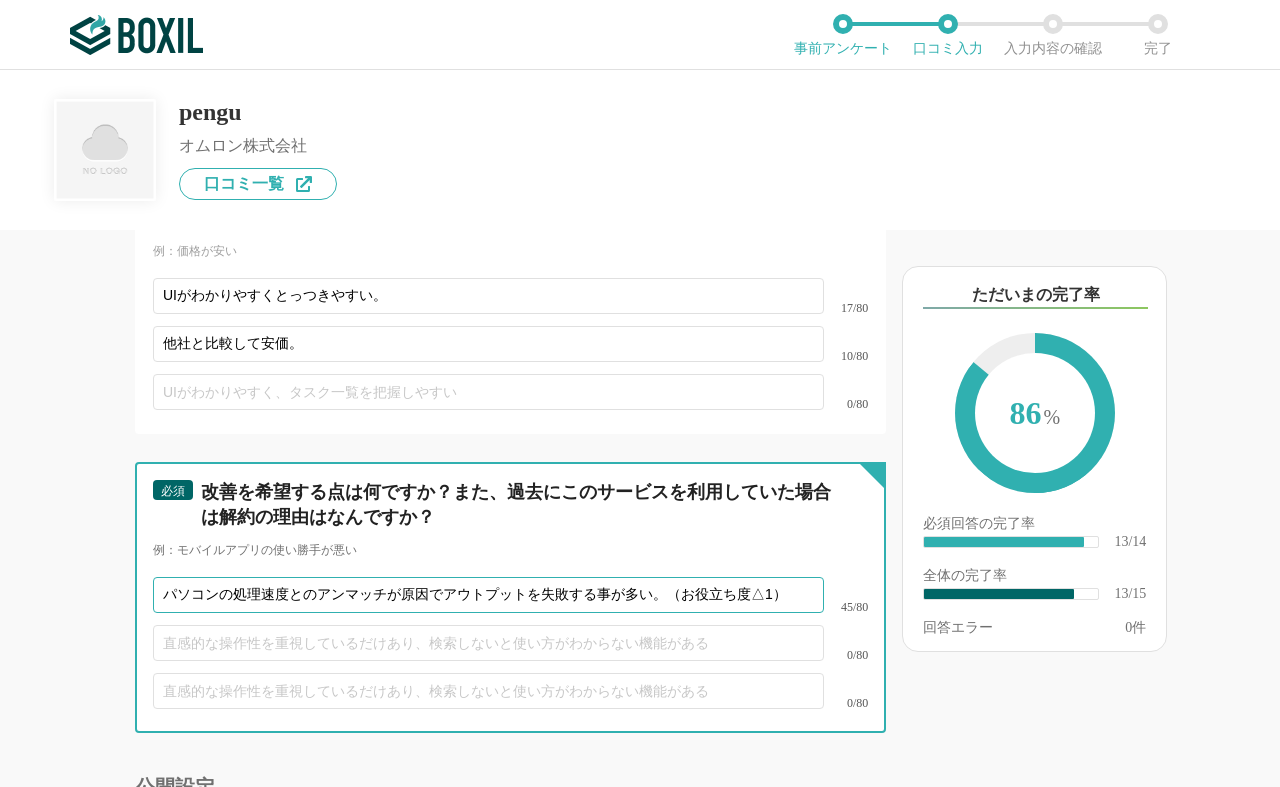 type on "パソコンの処理速度とのアンマッチが原因でアウトプットを失敗する事が多い。（お役立ち度△1）" 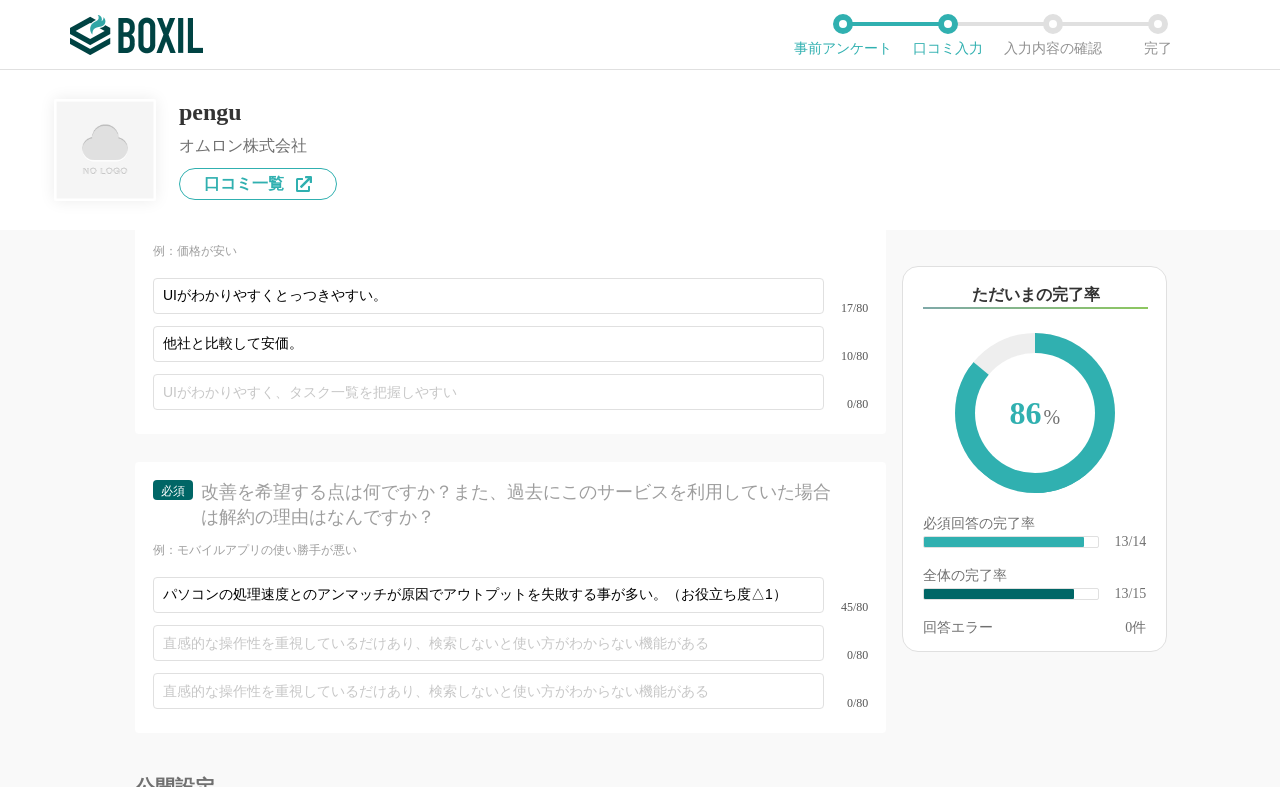 click on "[PERSON_NAME] オムロン株式会社 口コミ一覧" at bounding box center (640, 135) 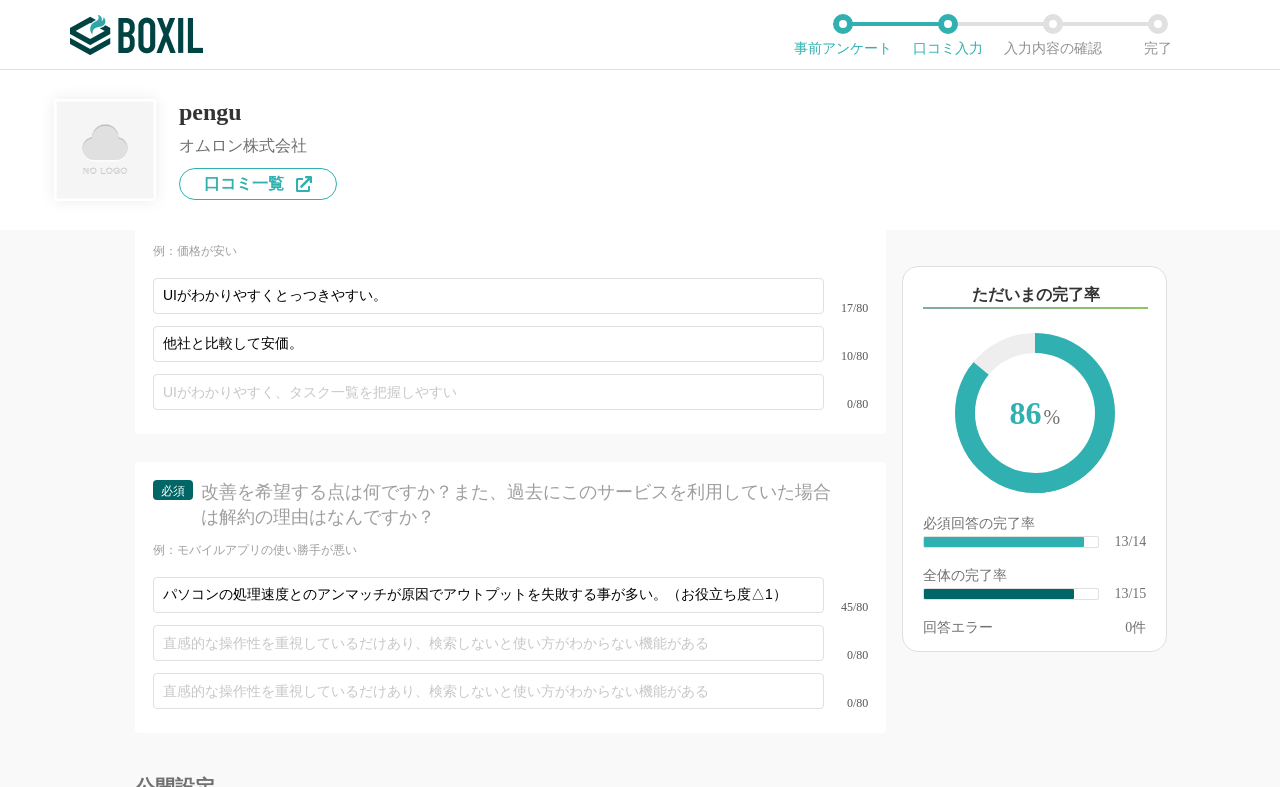 click on "[PERSON_NAME] オムロン株式会社 口コミ一覧" at bounding box center (640, 150) 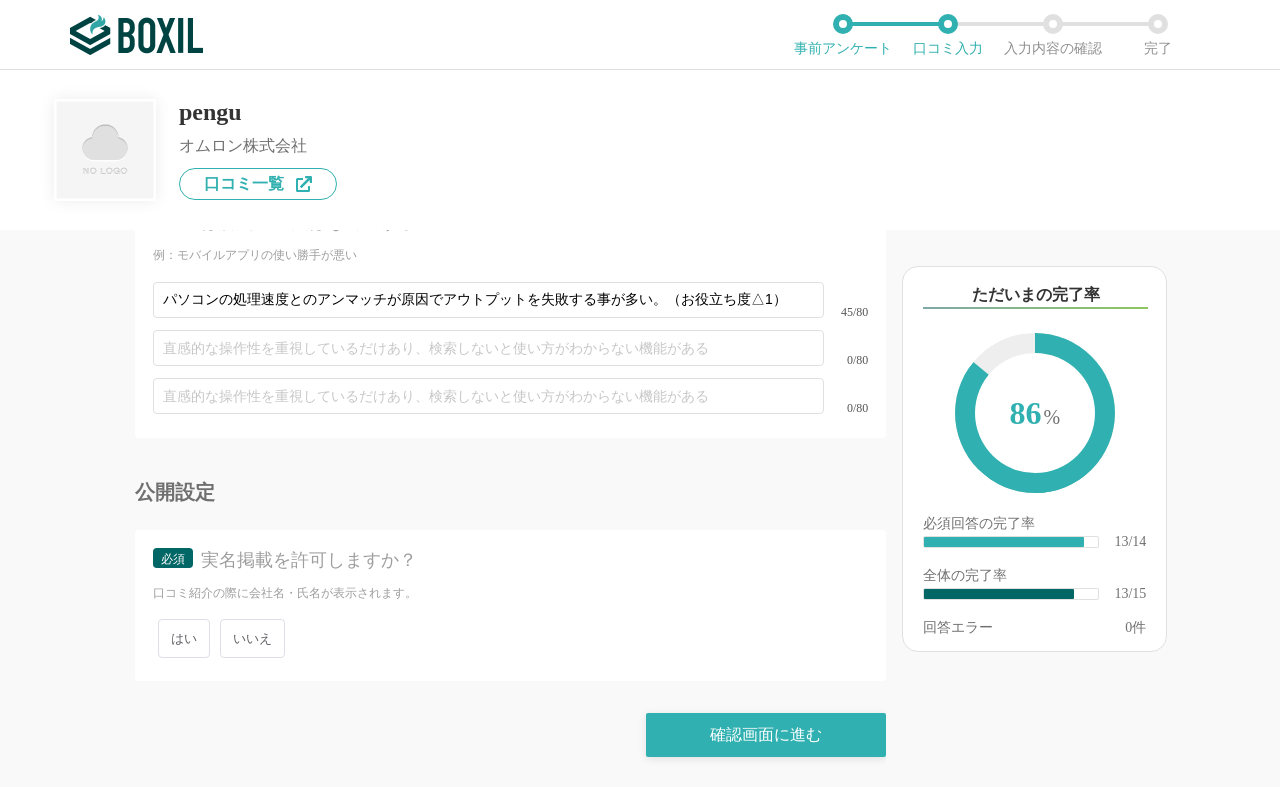 scroll, scrollTop: 3066, scrollLeft: 0, axis: vertical 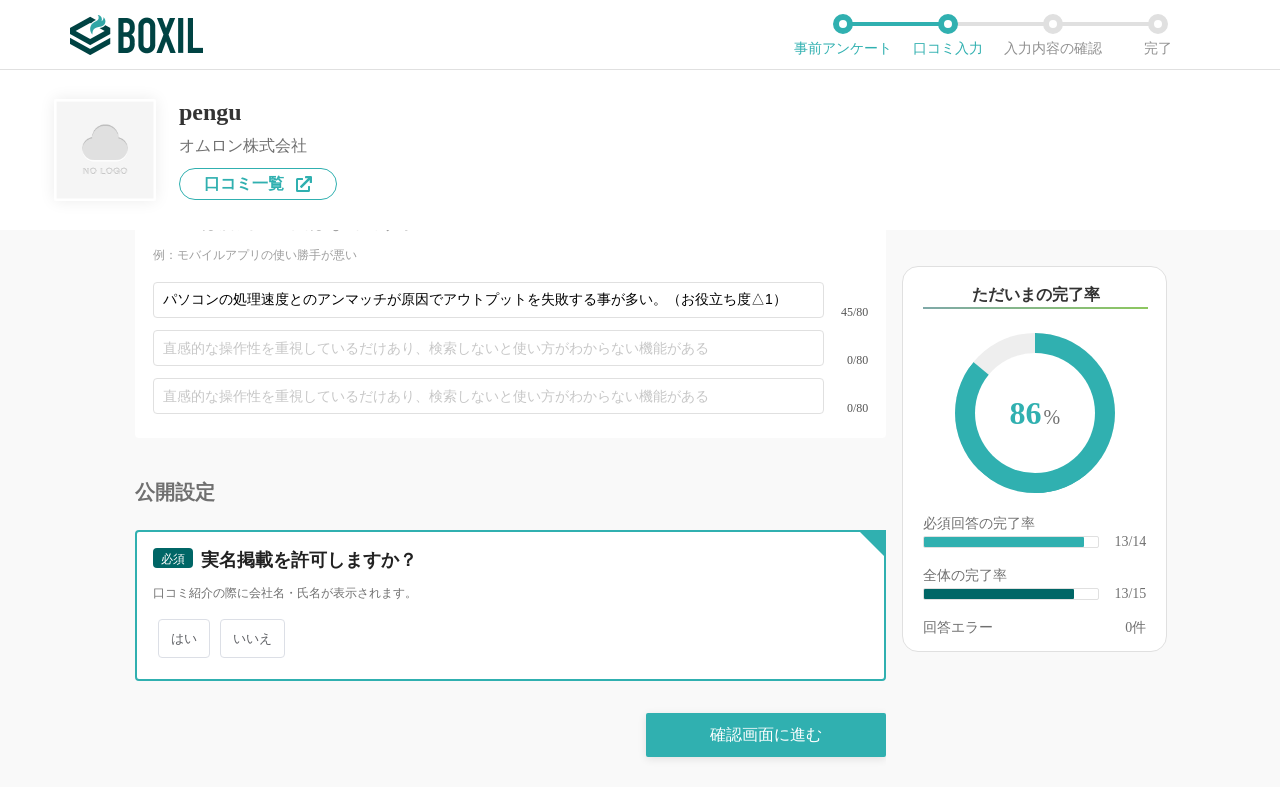 click on "いいえ" at bounding box center (231, 628) 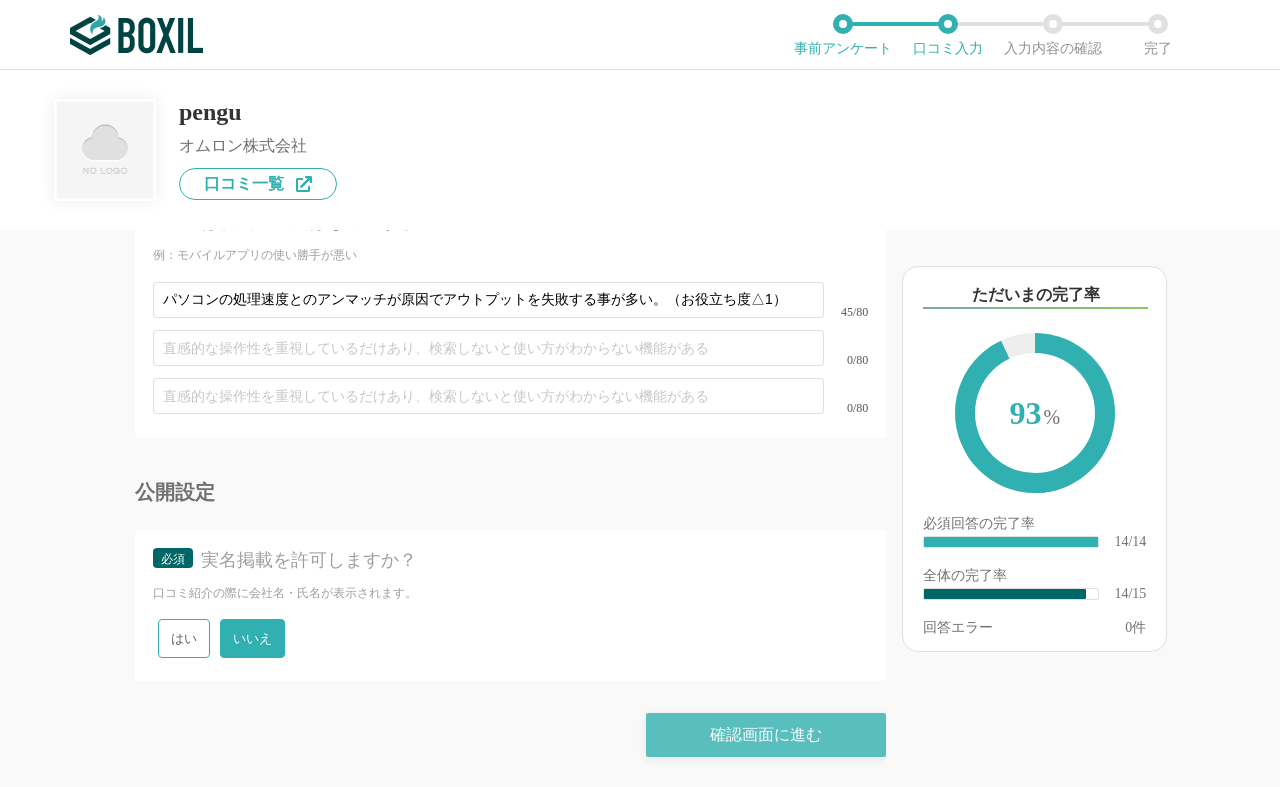 click on "確認画面に進む" at bounding box center [766, 735] 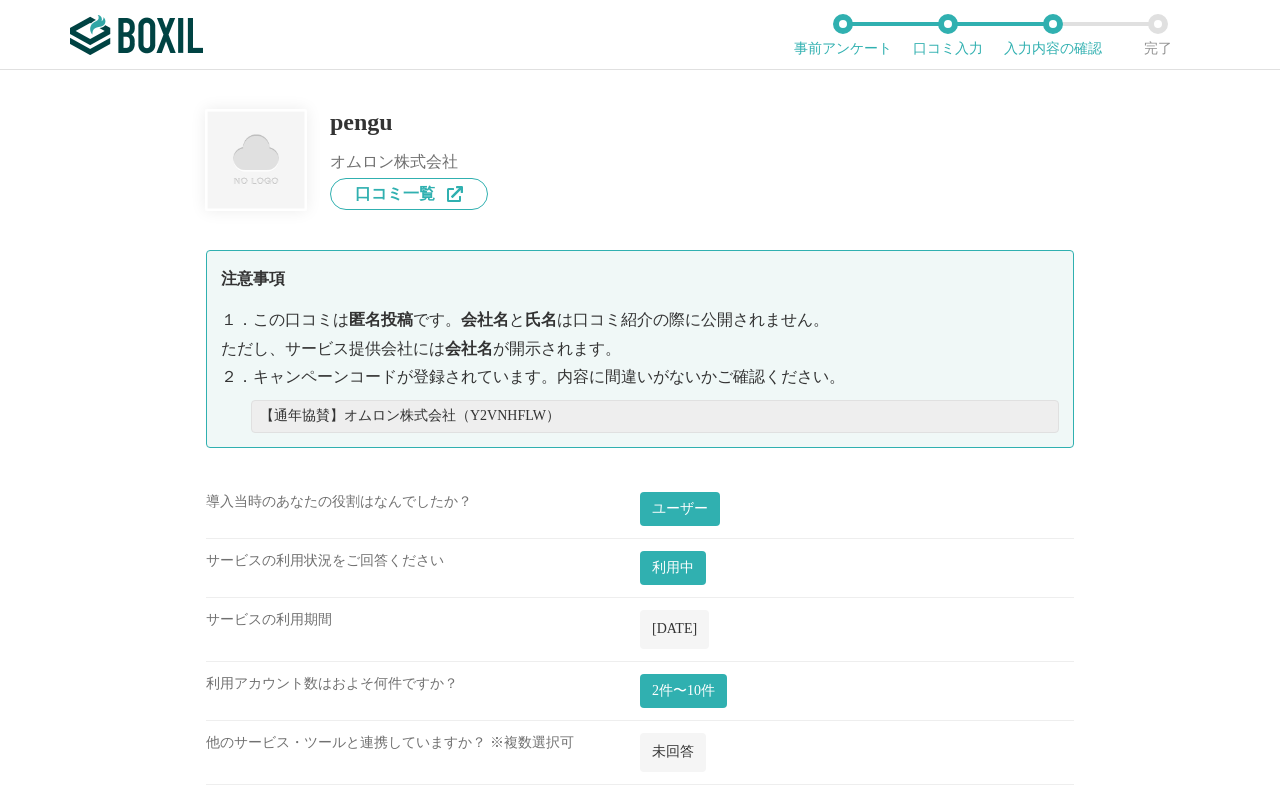 click on "ユーザー" at bounding box center [680, 508] 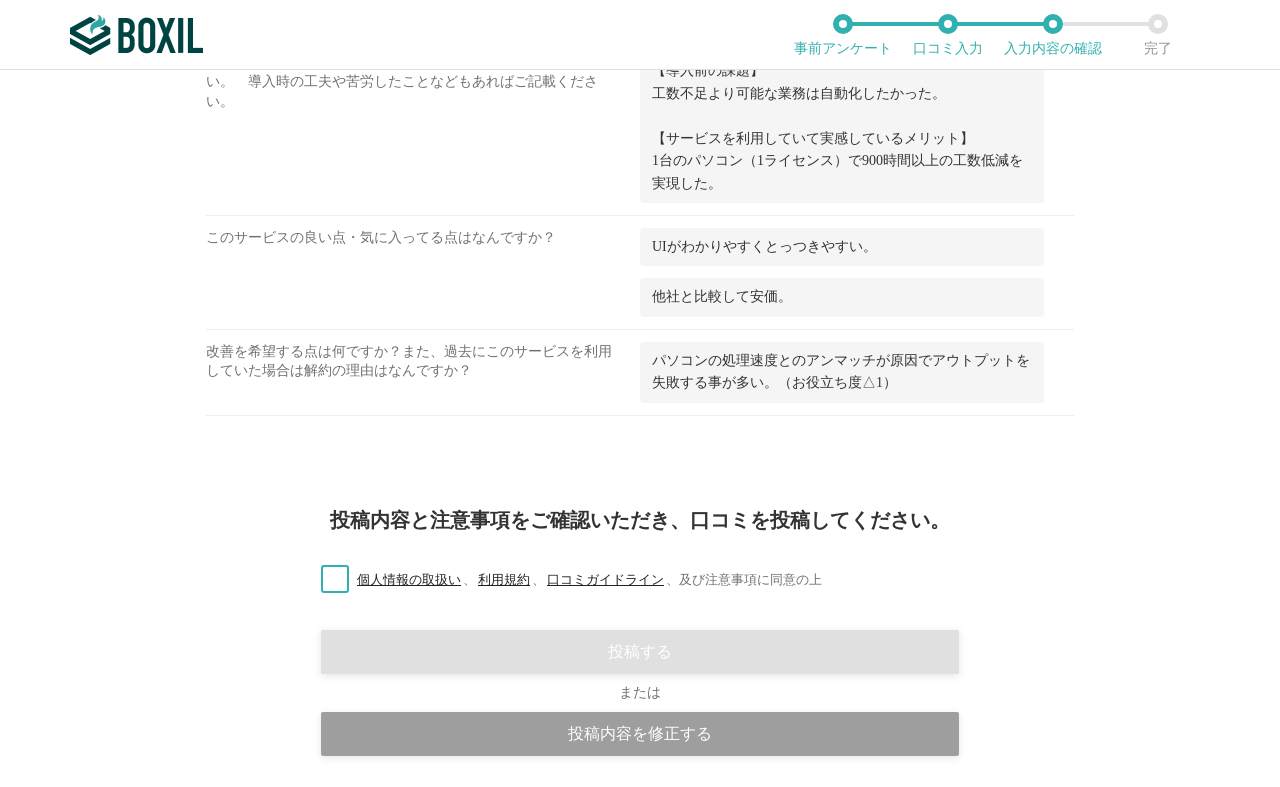 scroll, scrollTop: 1448, scrollLeft: 0, axis: vertical 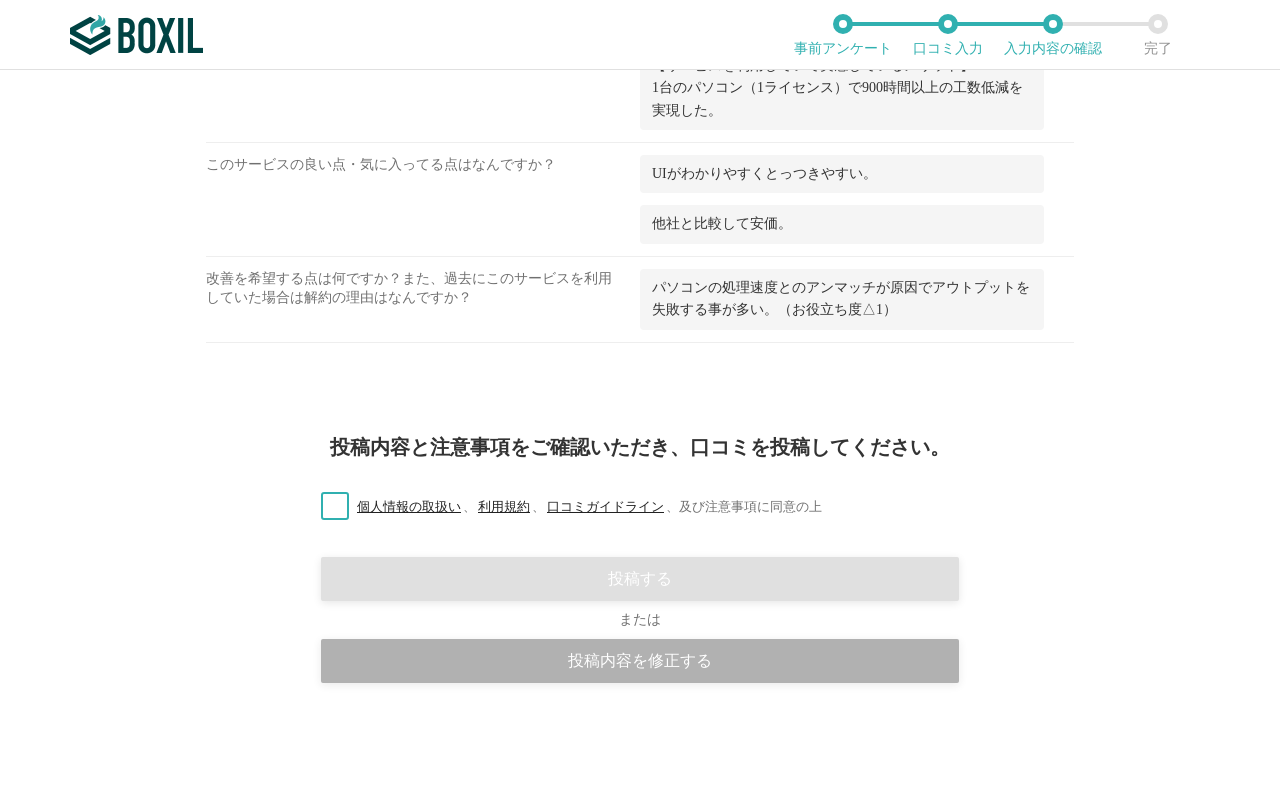 click on "投稿内容を修正する" at bounding box center [640, 661] 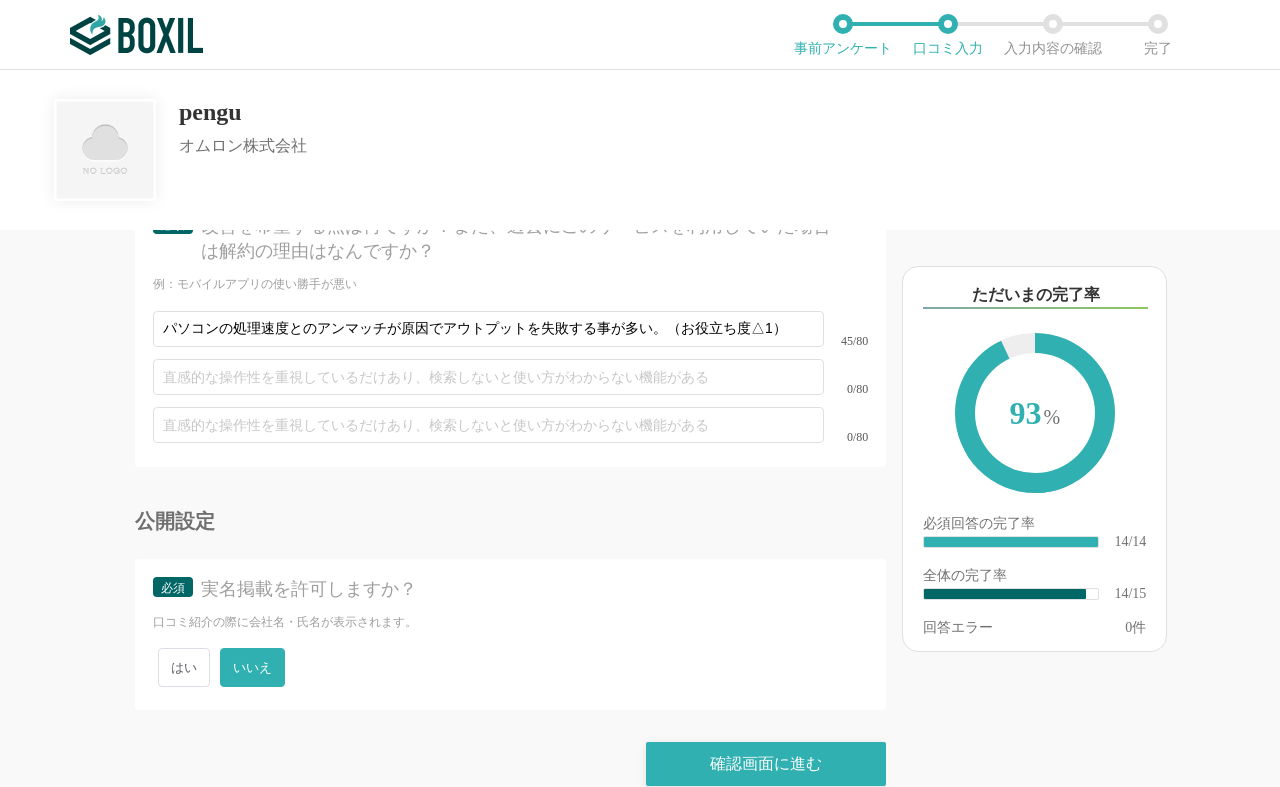 scroll, scrollTop: 3066, scrollLeft: 0, axis: vertical 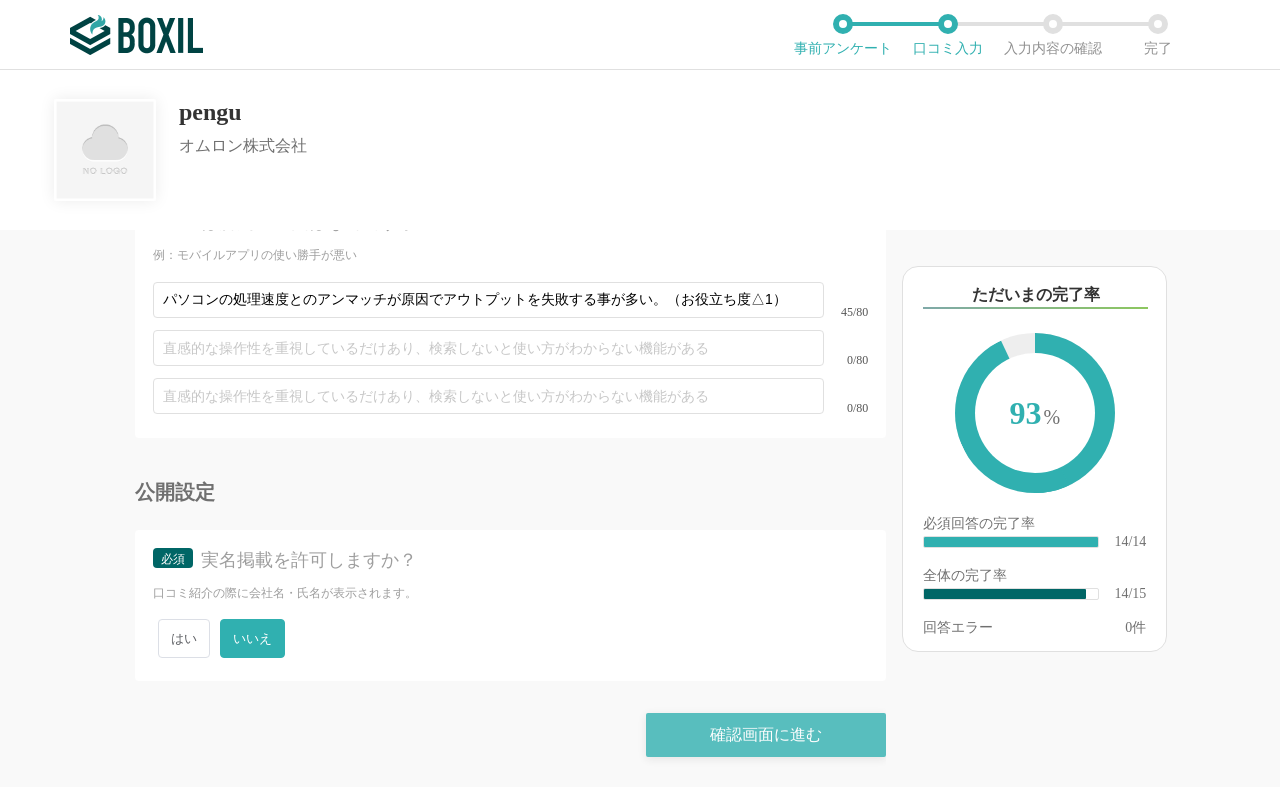 click on "確認画面に進む" at bounding box center (766, 735) 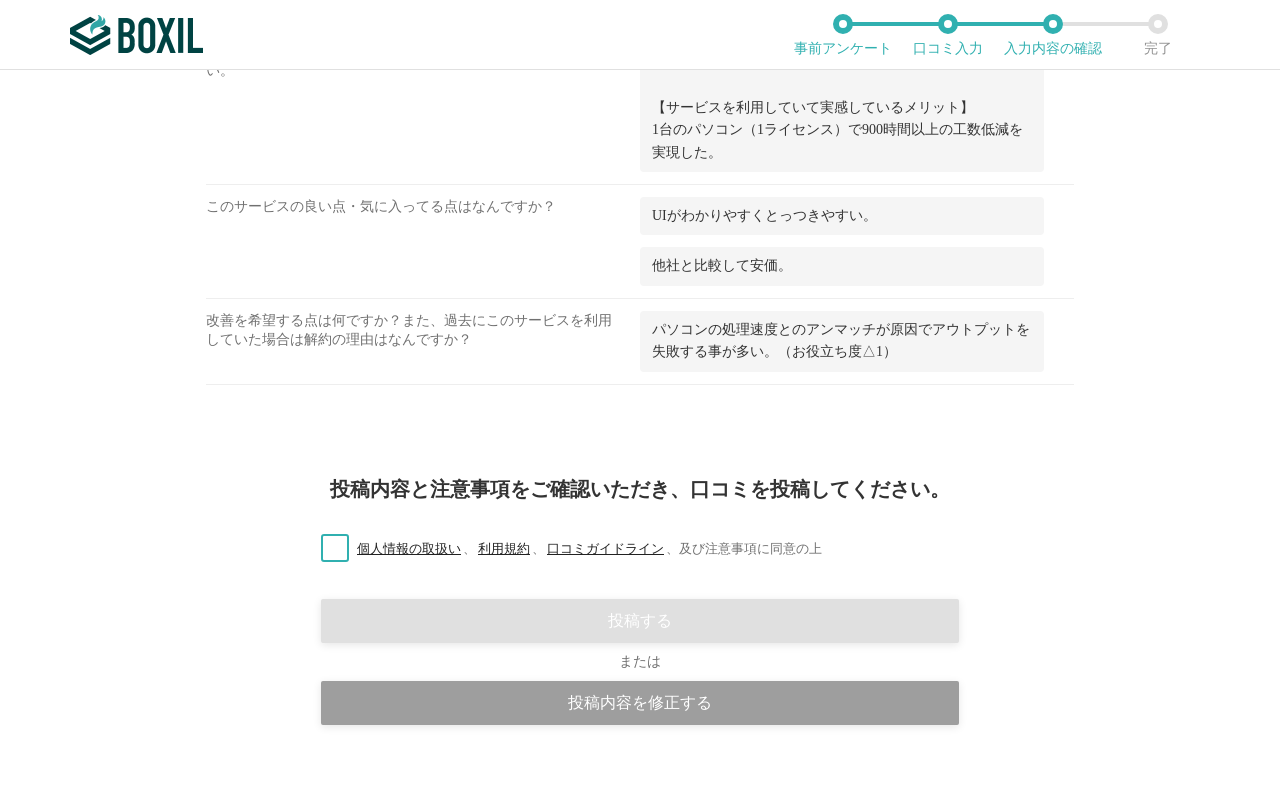 scroll, scrollTop: 1448, scrollLeft: 0, axis: vertical 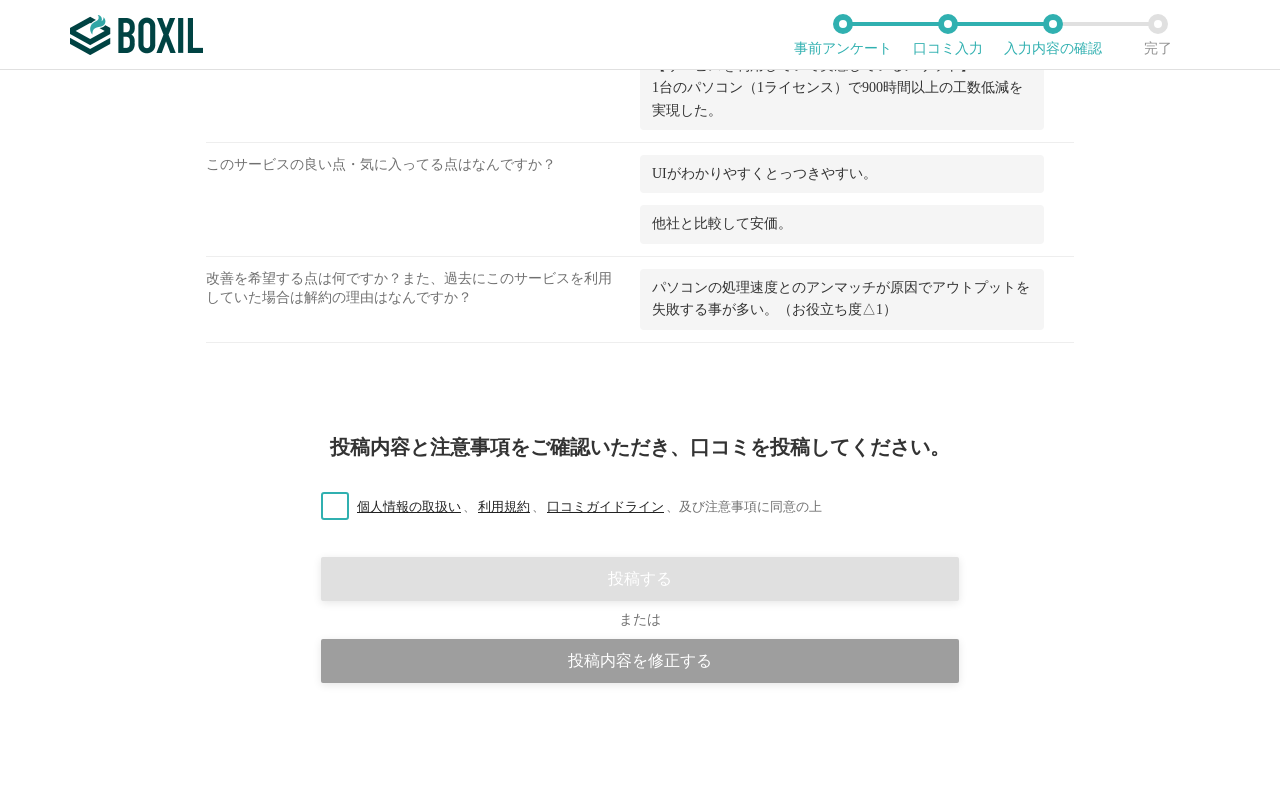 click on "個人情報の取扱い 、 利用規約 、 口コミガイドライン 、 及び注意事項に同意の上" at bounding box center [563, 507] 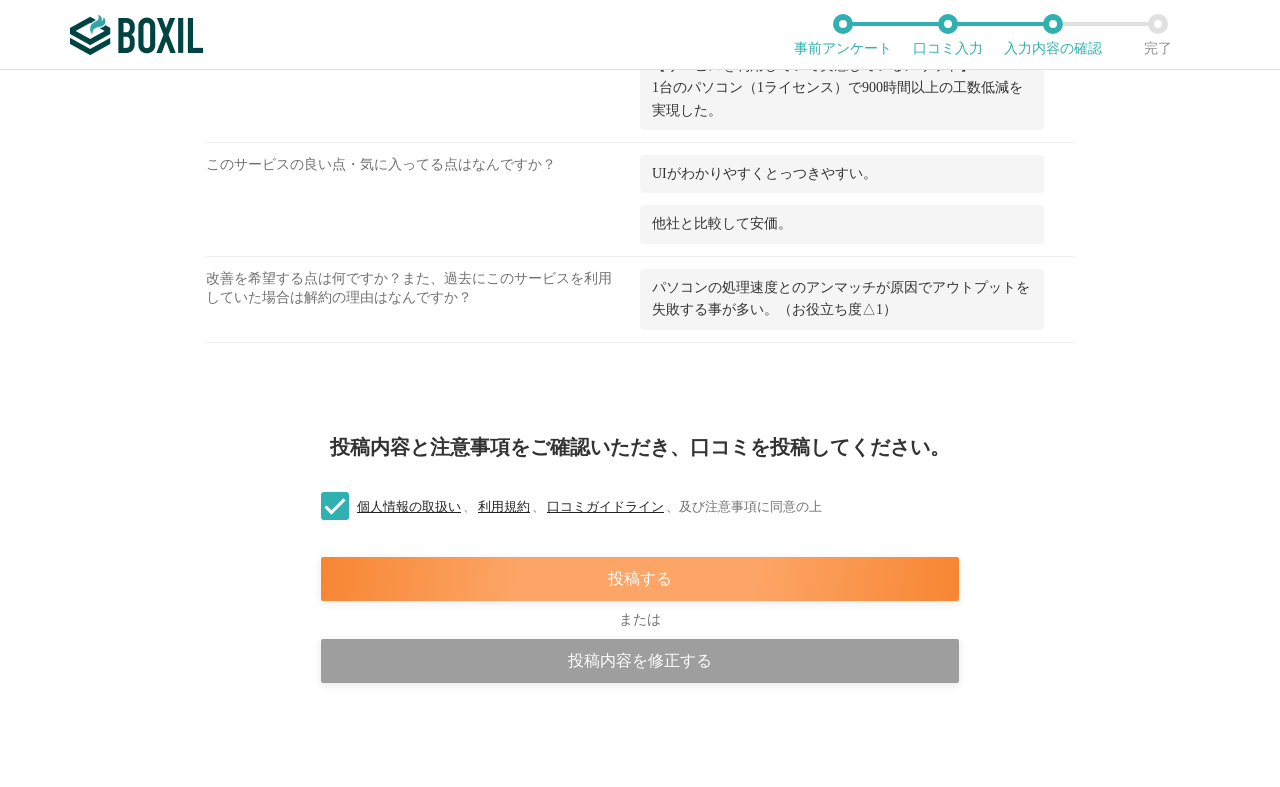 click on "投稿する" at bounding box center [640, 579] 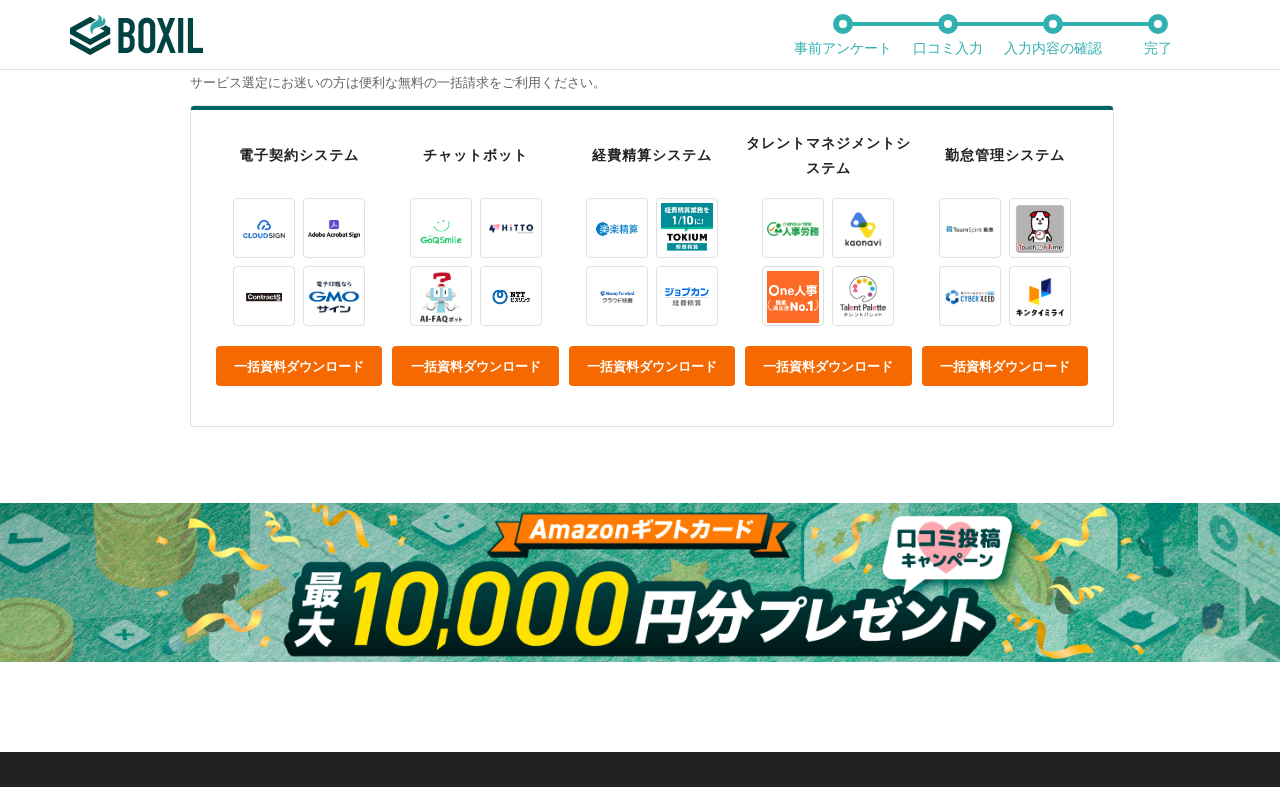 scroll, scrollTop: 833, scrollLeft: 0, axis: vertical 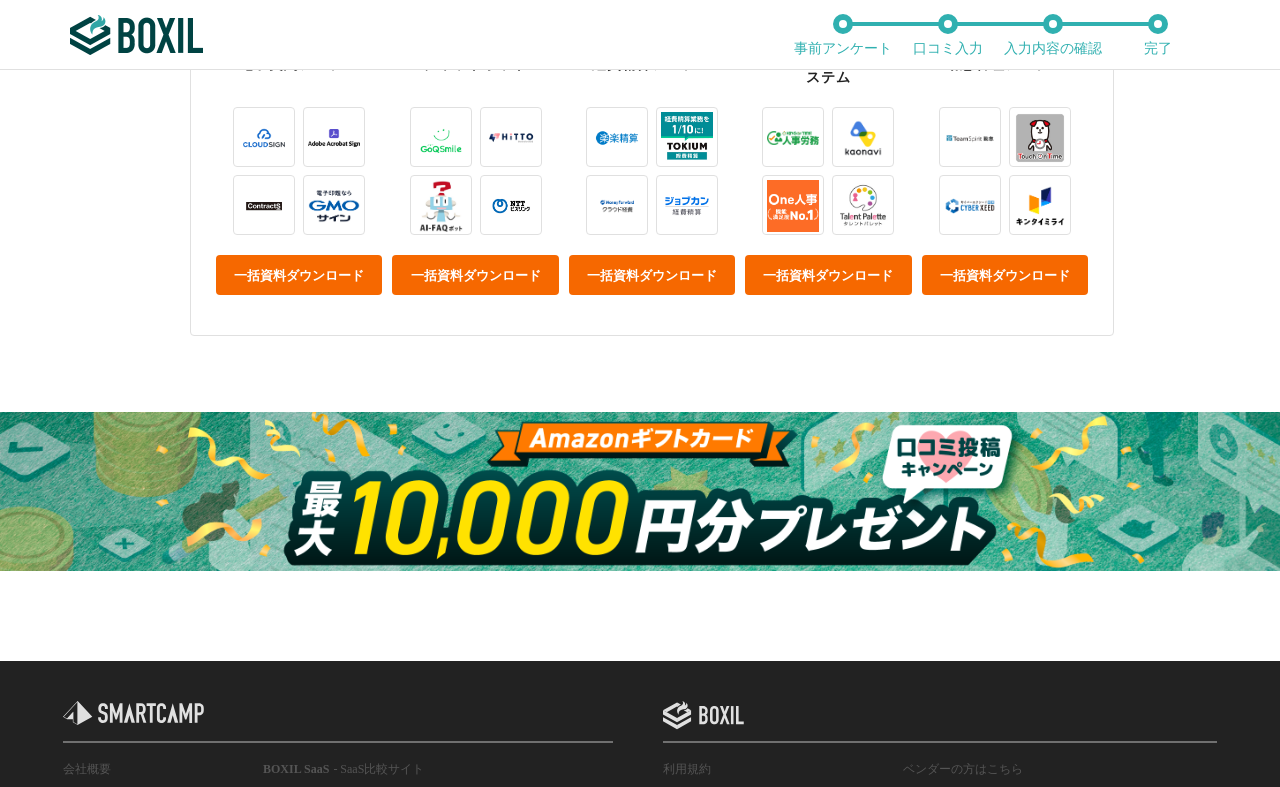 drag, startPoint x: 69, startPoint y: 270, endPoint x: 54, endPoint y: 271, distance: 15.033297 